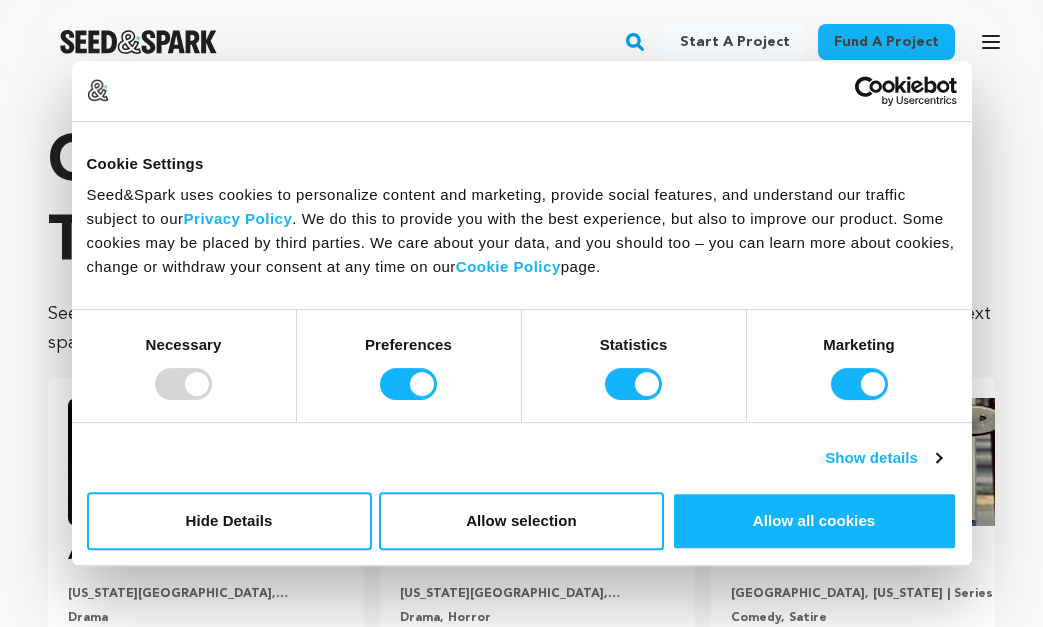 click 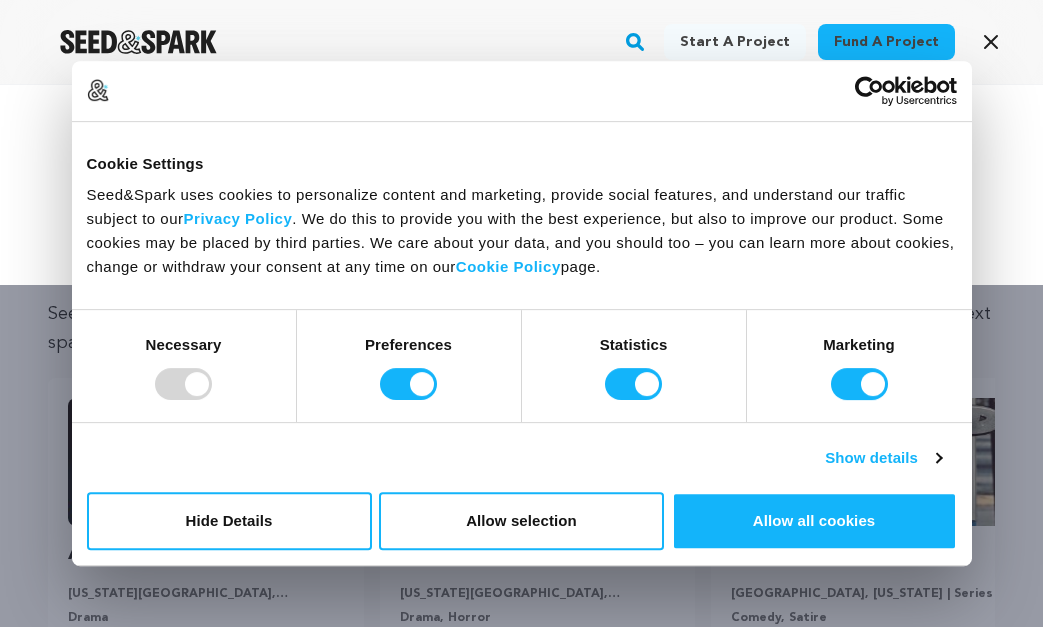 click at bounding box center (183, 384) 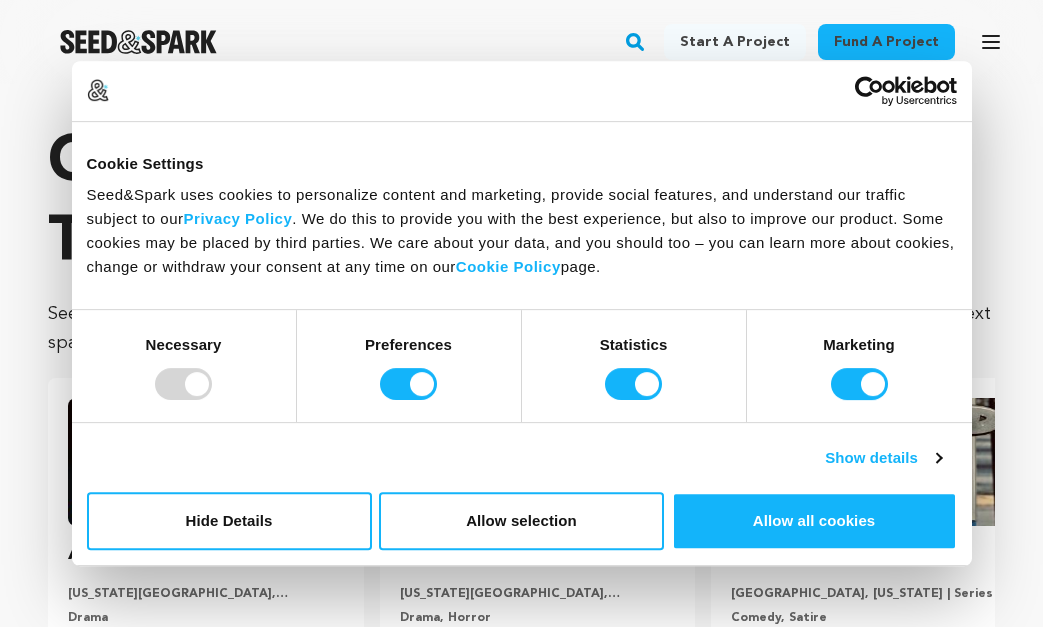 click at bounding box center [183, 384] 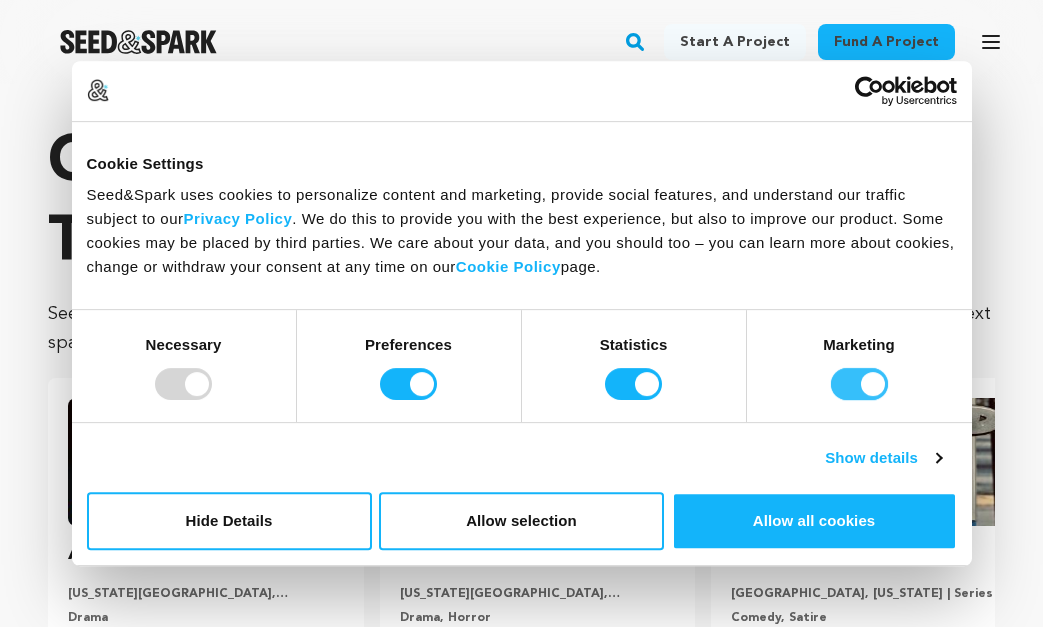 click on "Marketing" at bounding box center [859, 384] 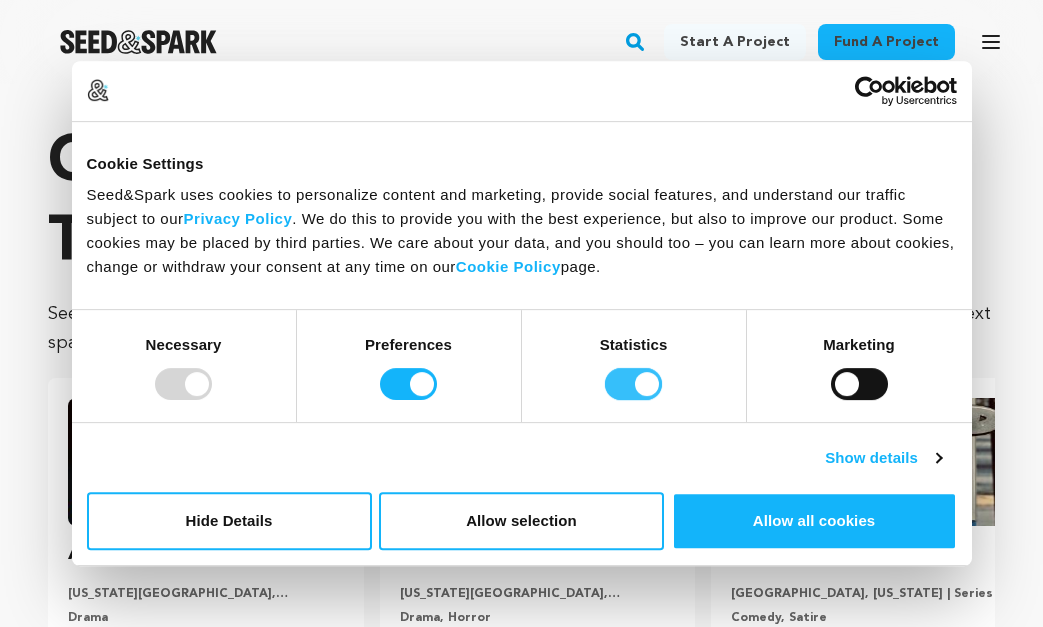 click on "Statistics" at bounding box center [633, 384] 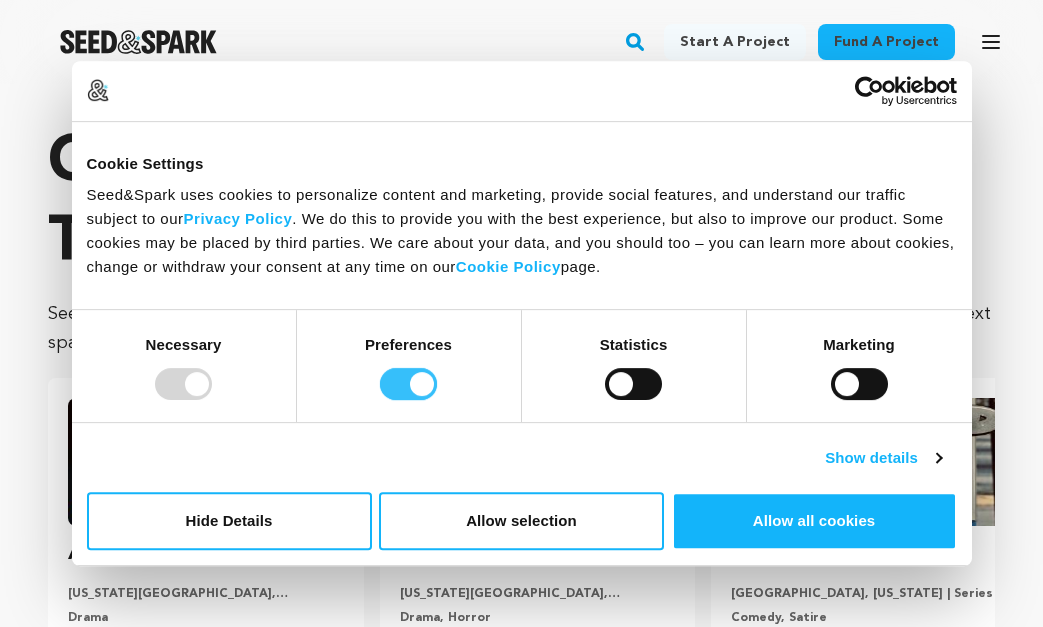 click on "Preferences" at bounding box center [408, 384] 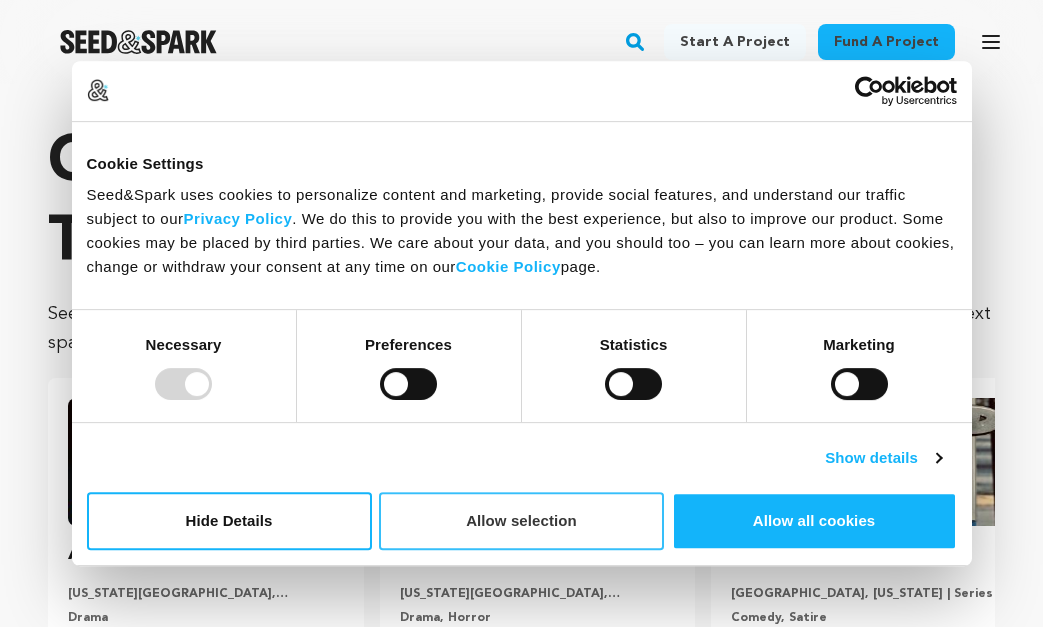click on "Allow selection" at bounding box center [521, 521] 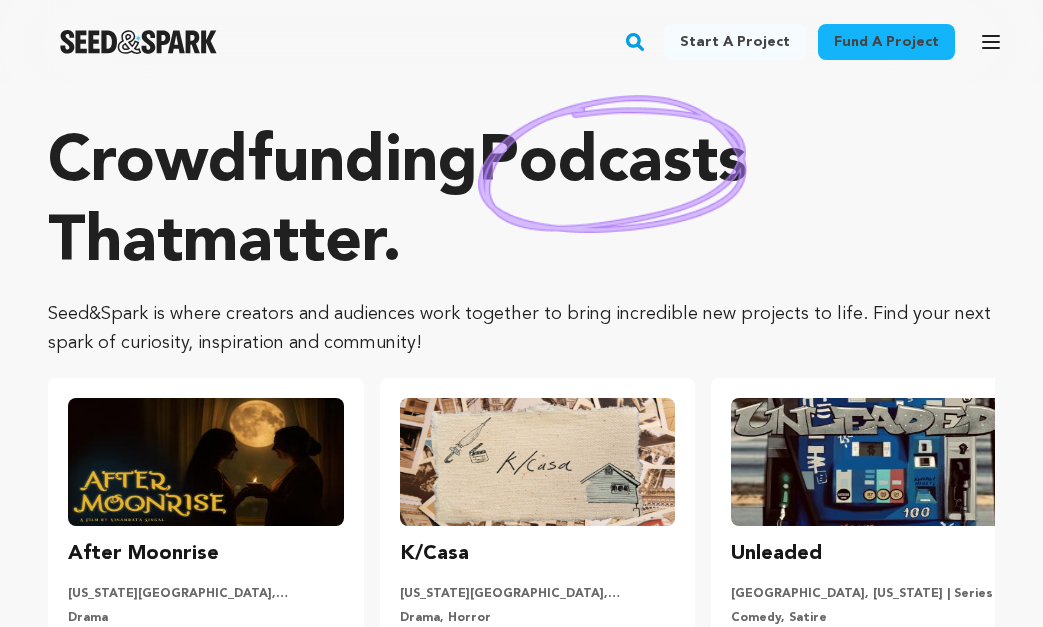 click 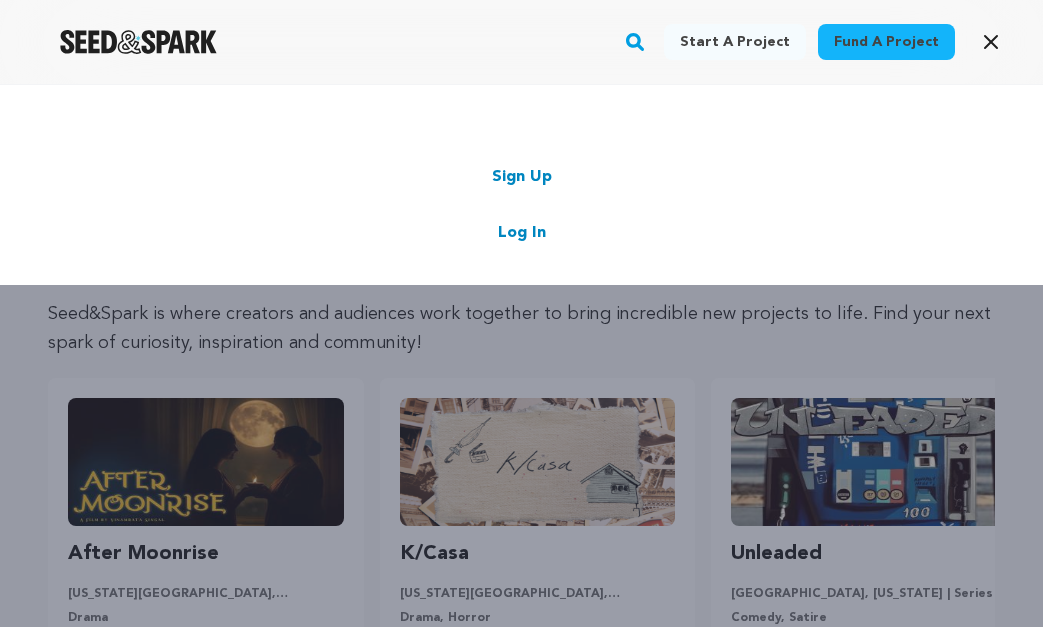 click on "Log In" at bounding box center (522, 233) 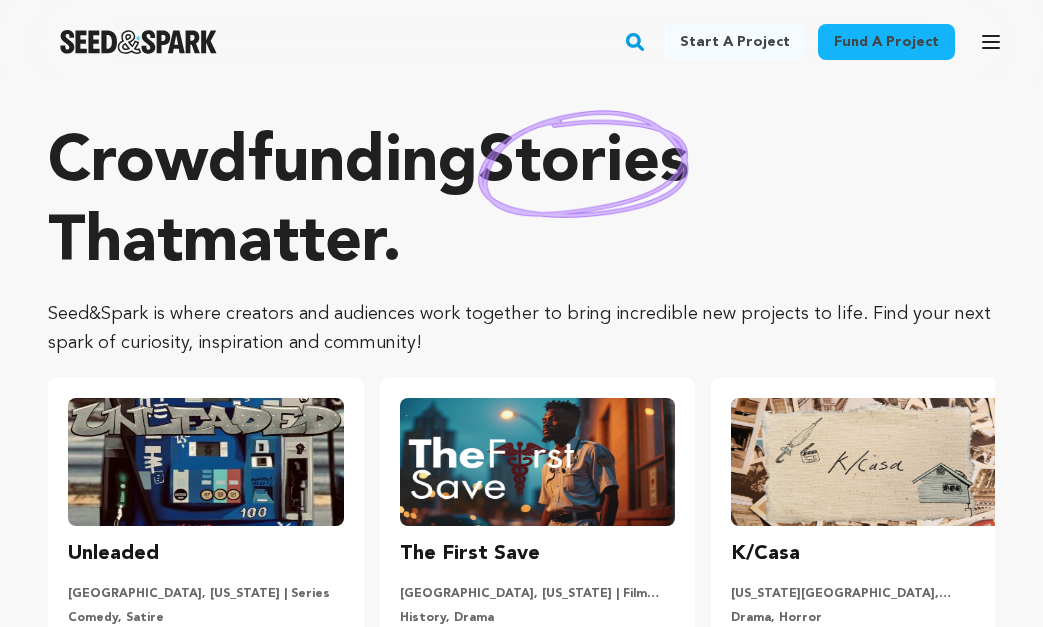 click 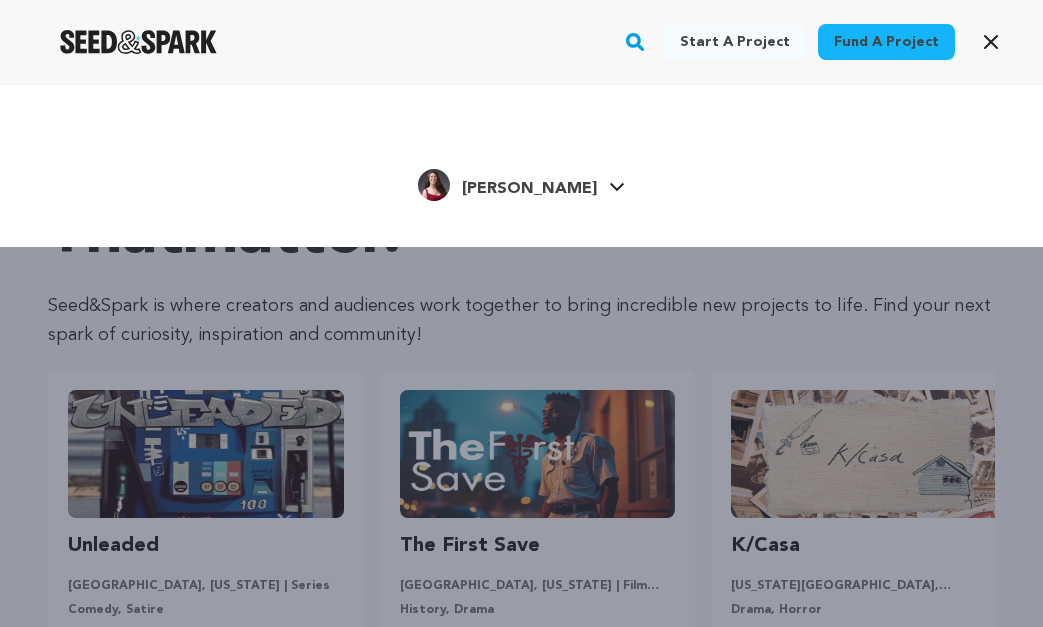 scroll, scrollTop: 8, scrollLeft: 0, axis: vertical 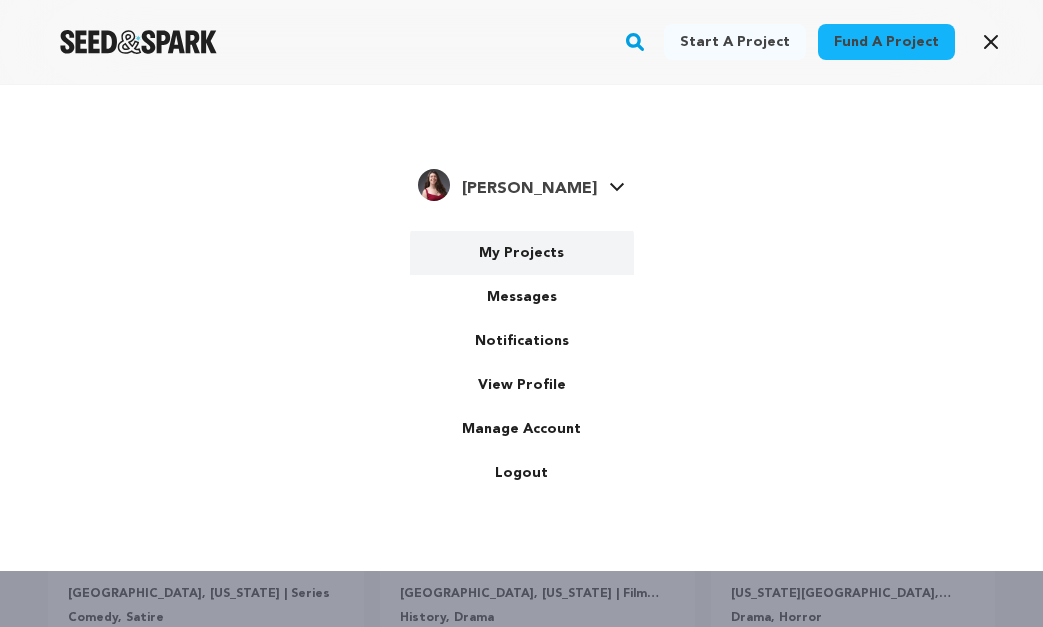click on "My Projects" at bounding box center [522, 253] 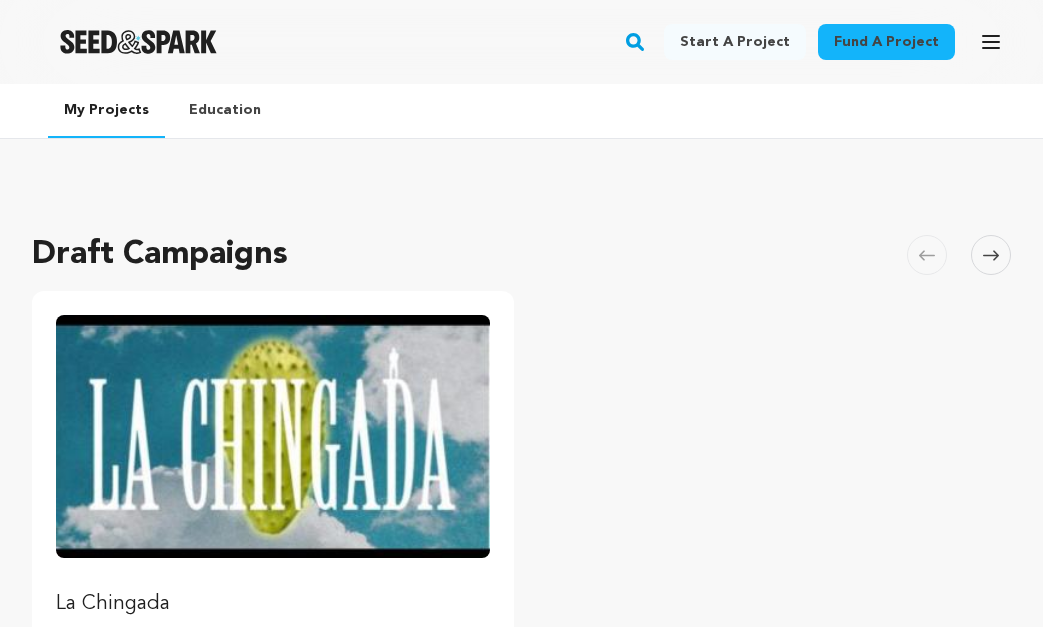 scroll, scrollTop: 0, scrollLeft: 0, axis: both 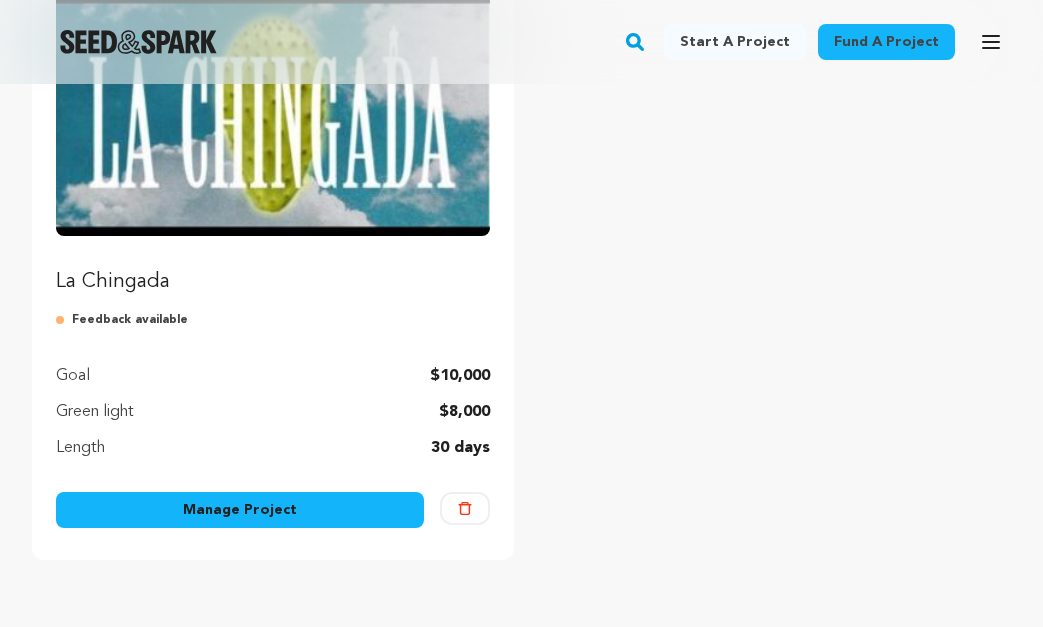 click on "Manage Project" at bounding box center [240, 510] 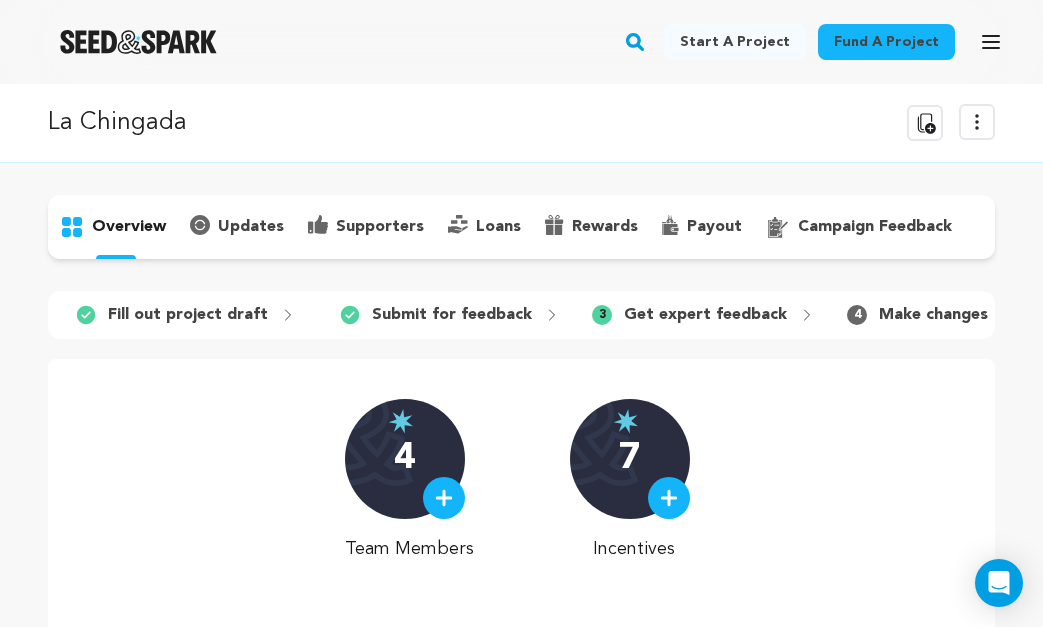 scroll, scrollTop: 0, scrollLeft: 0, axis: both 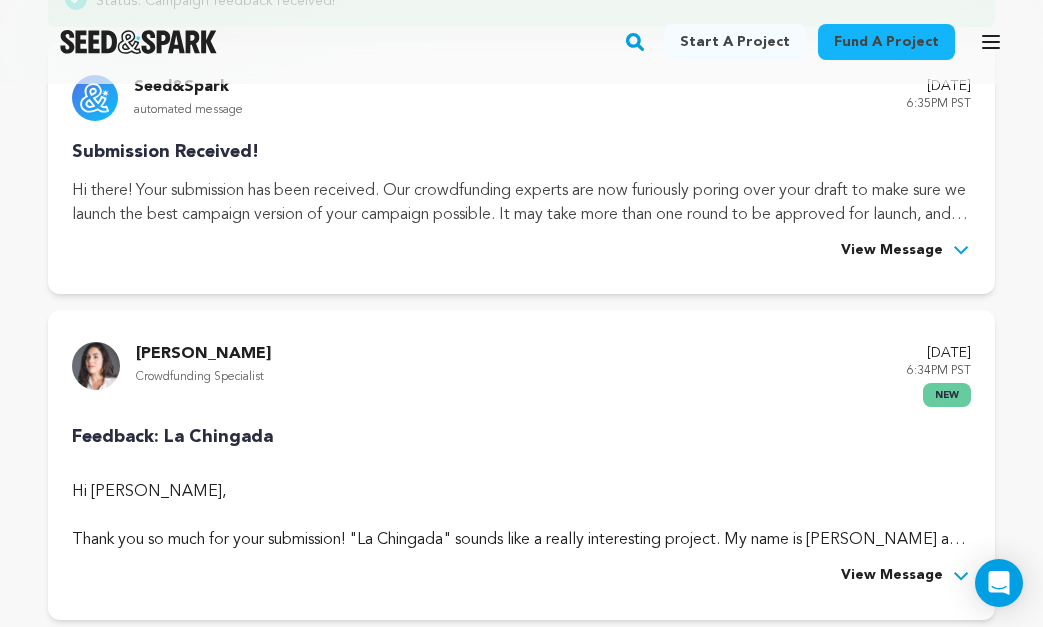 click on "Feedback: La Chingada
Hi Hannah Hollandbyrd, Thank you so much for your submission! "La Chingada" sounds like a really interesting project. My name is Gabriella and I'm the Seed&Spark crowdfunding specialist who will work with you on getting this project launched. Below, you'll find my  personalized recommendations  for each section of your page, plus helpful resources to help get you prepared to run your campaign successfully. While I strongly encourage you to apply the feedback in good faith (everything we recommend is based on studying campaigns for over a decade, and has resulted in our platform having the highest success rate in the world!),  you’re   only required to implement what’s listed  here in our bare minimum requirements   to launch.  Let’s talk about  your goal  first. Please be aware that  you must raise at least 80% $10,000 your wish list WHO" at bounding box center [521, 505] 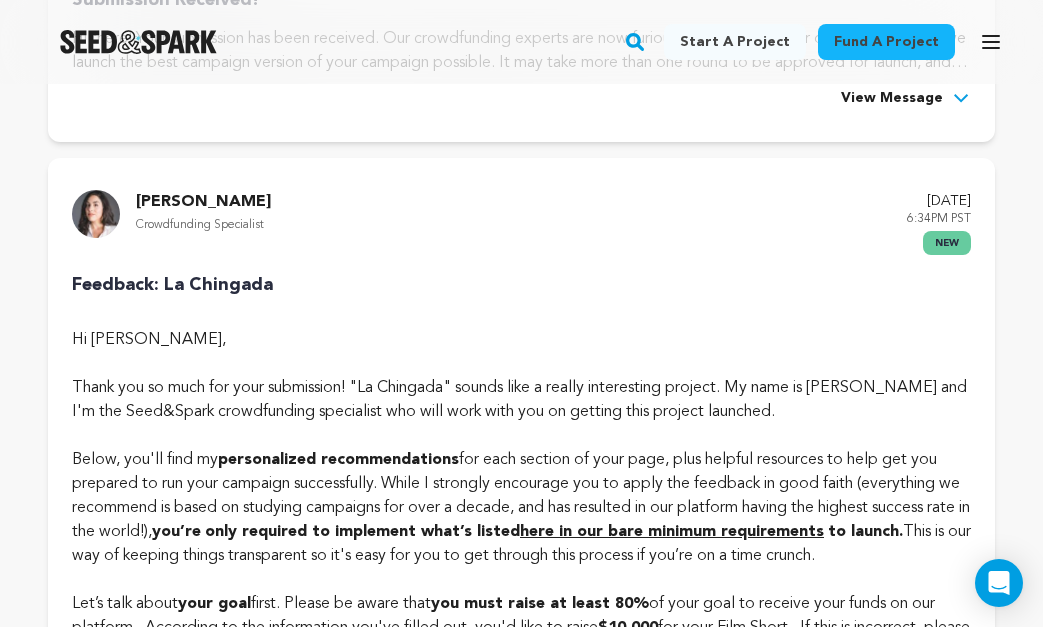 scroll, scrollTop: 492, scrollLeft: 0, axis: vertical 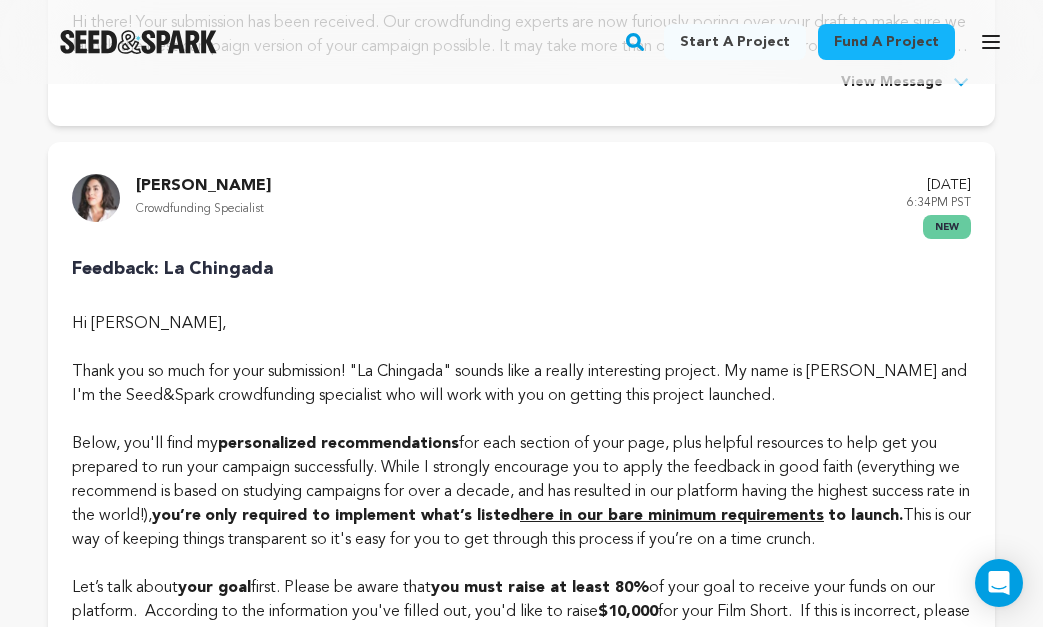 click on "Below, you'll find my  personalized recommendations  for each section of your page, plus helpful resources to help get you prepared to run your campaign successfully. While I strongly encourage you to apply the feedback in good faith (everything we recommend is based on studying campaigns for over a decade, and has resulted in our platform having the highest success rate in the world!),  you’re   only required to implement what’s listed  here in our bare minimum requirements   to launch.  This is our way of keeping things transparent so it's easy for you to get through this process if you’re on a time crunch." at bounding box center [521, 492] 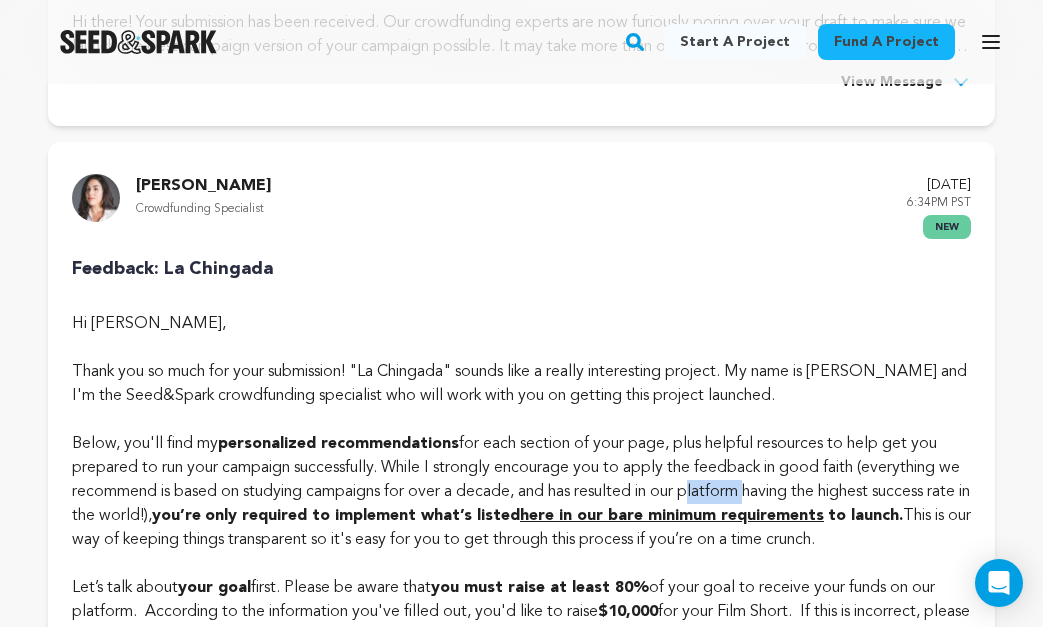click on "Below, you'll find my  personalized recommendations  for each section of your page, plus helpful resources to help get you prepared to run your campaign successfully. While I strongly encourage you to apply the feedback in good faith (everything we recommend is based on studying campaigns for over a decade, and has resulted in our platform having the highest success rate in the world!),  you’re   only required to implement what’s listed  here in our bare minimum requirements   to launch.  This is our way of keeping things transparent so it's easy for you to get through this process if you’re on a time crunch." at bounding box center (521, 492) 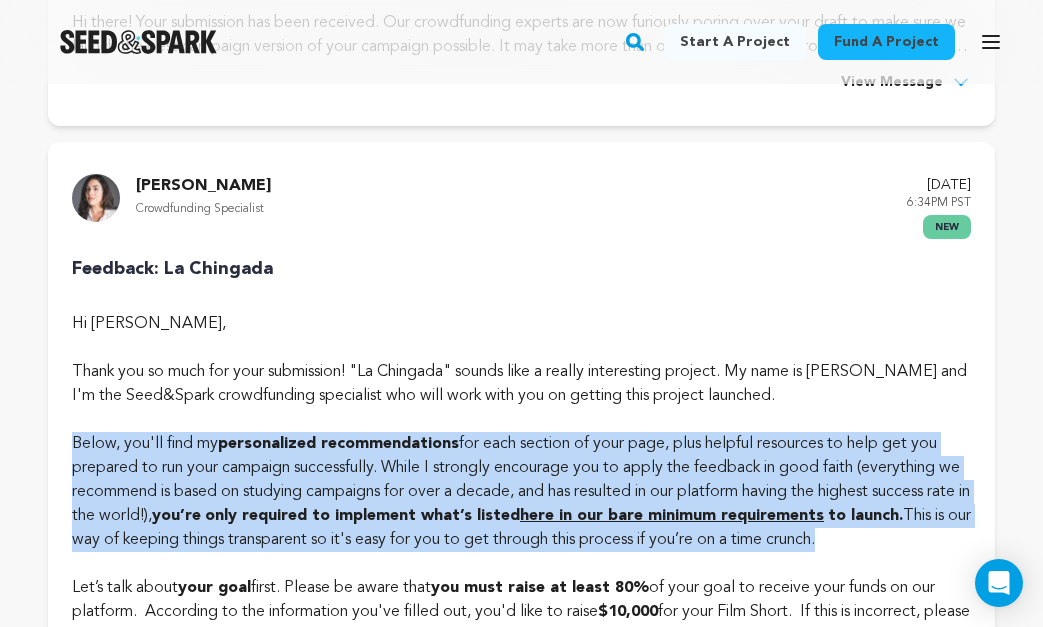 click on "Below, you'll find my  personalized recommendations  for each section of your page, plus helpful resources to help get you prepared to run your campaign successfully. While I strongly encourage you to apply the feedback in good faith (everything we recommend is based on studying campaigns for over a decade, and has resulted in our platform having the highest success rate in the world!),  you’re   only required to implement what’s listed  here in our bare minimum requirements   to launch.  This is our way of keeping things transparent so it's easy for you to get through this process if you’re on a time crunch." at bounding box center [521, 492] 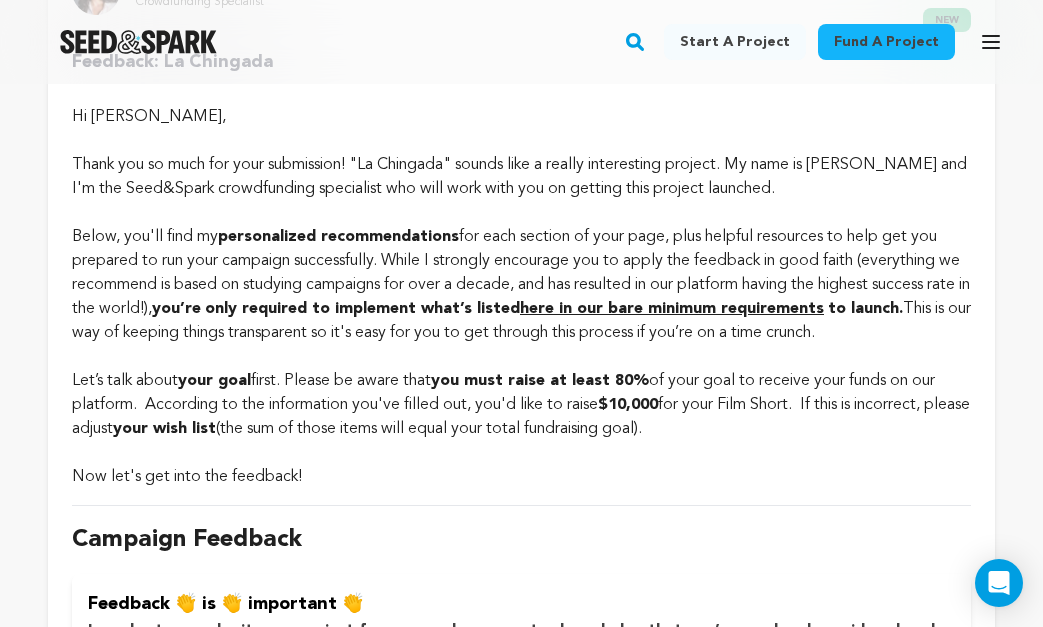 scroll, scrollTop: 707, scrollLeft: 0, axis: vertical 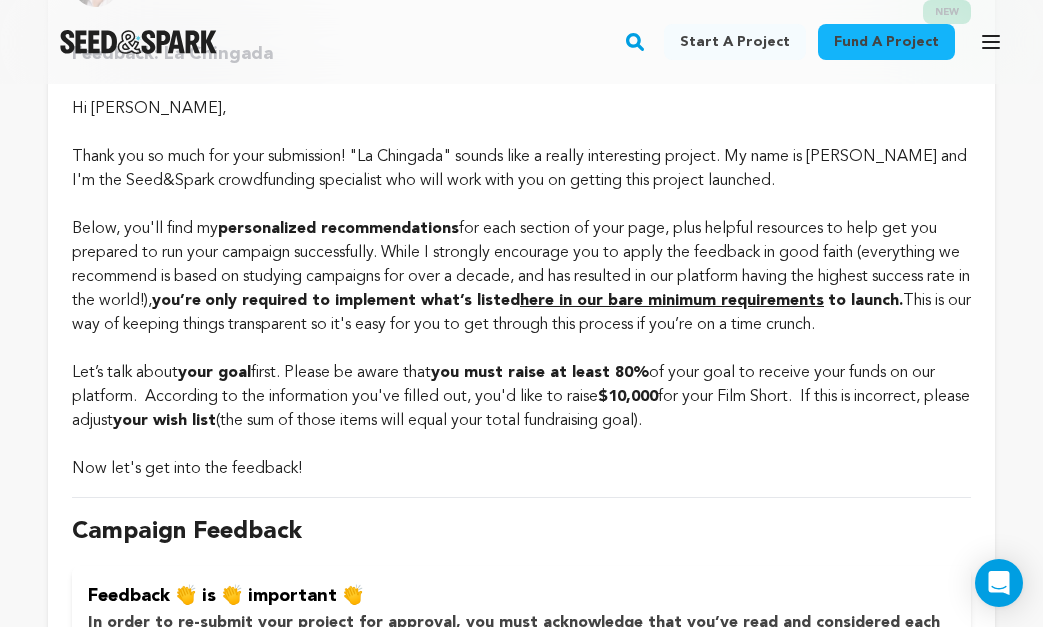 click on "Below, you'll find my  personalized recommendations  for each section of your page, plus helpful resources to help get you prepared to run your campaign successfully. While I strongly encourage you to apply the feedback in good faith (everything we recommend is based on studying campaigns for over a decade, and has resulted in our platform having the highest success rate in the world!),  you’re   only required to implement what’s listed  here in our bare minimum requirements   to launch.  This is our way of keeping things transparent so it's easy for you to get through this process if you’re on a time crunch." at bounding box center (521, 277) 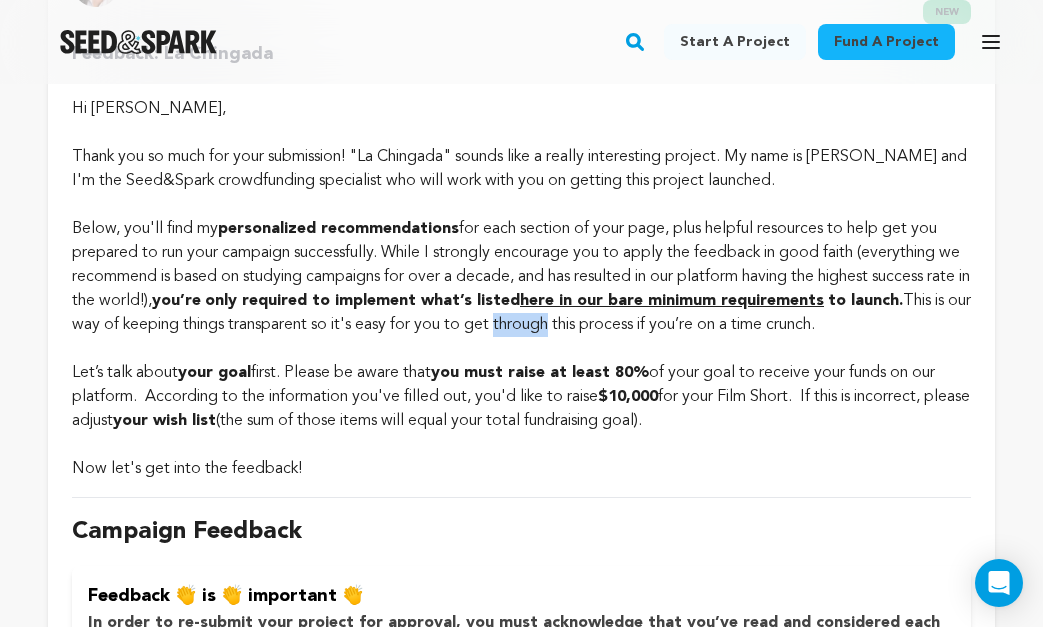 click on "Below, you'll find my  personalized recommendations  for each section of your page, plus helpful resources to help get you prepared to run your campaign successfully. While I strongly encourage you to apply the feedback in good faith (everything we recommend is based on studying campaigns for over a decade, and has resulted in our platform having the highest success rate in the world!),  you’re   only required to implement what’s listed  here in our bare minimum requirements   to launch.  This is our way of keeping things transparent so it's easy for you to get through this process if you’re on a time crunch." at bounding box center [521, 277] 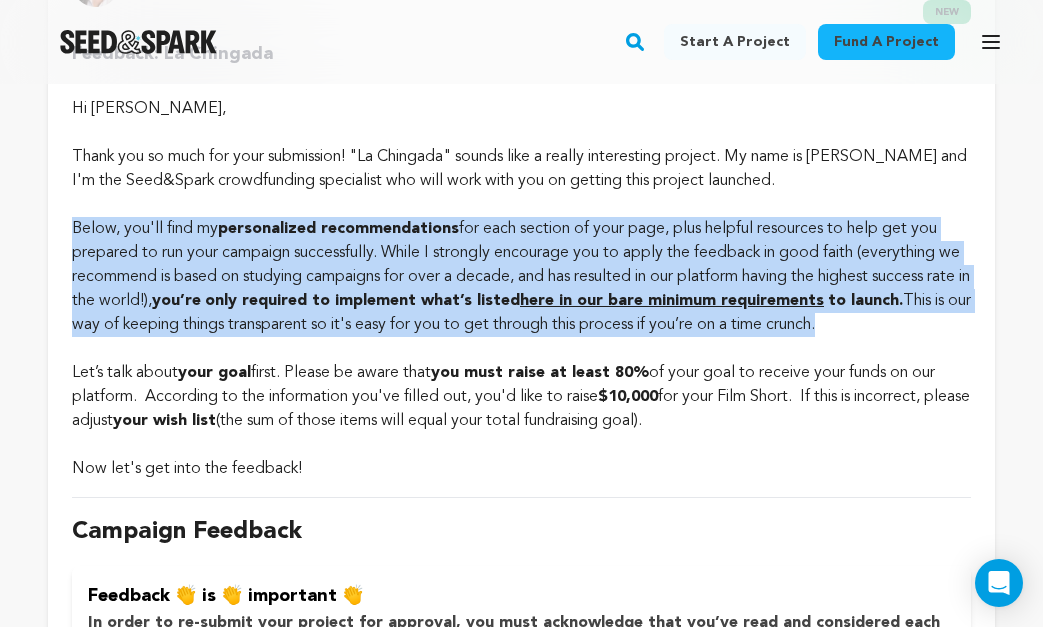 click on "Below, you'll find my  personalized recommendations  for each section of your page, plus helpful resources to help get you prepared to run your campaign successfully. While I strongly encourage you to apply the feedback in good faith (everything we recommend is based on studying campaigns for over a decade, and has resulted in our platform having the highest success rate in the world!),  you’re   only required to implement what’s listed  here in our bare minimum requirements   to launch.  This is our way of keeping things transparent so it's easy for you to get through this process if you’re on a time crunch." at bounding box center [521, 277] 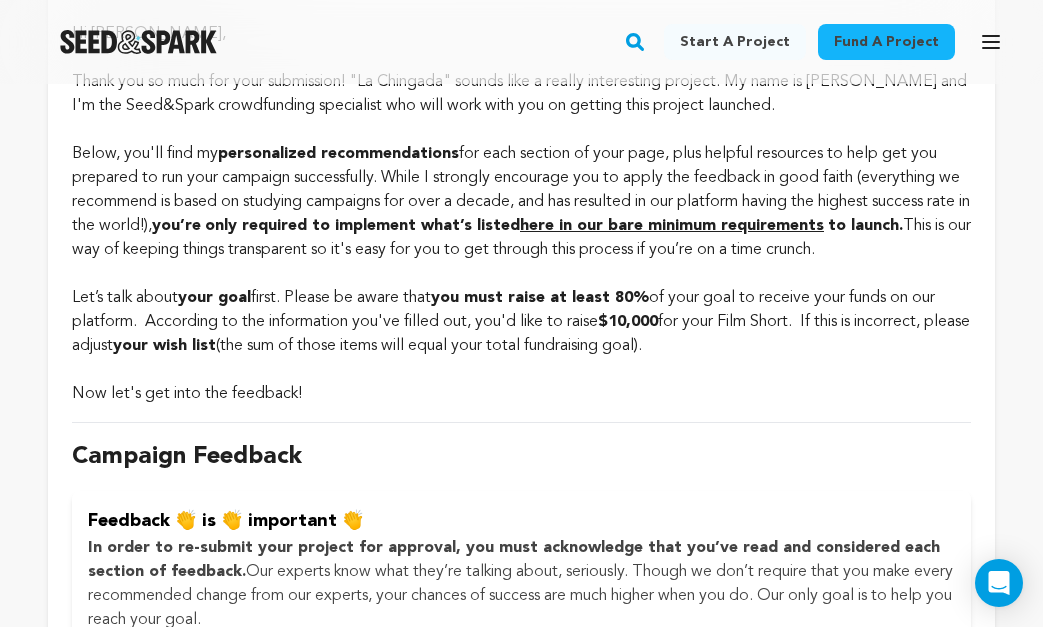 scroll, scrollTop: 805, scrollLeft: 0, axis: vertical 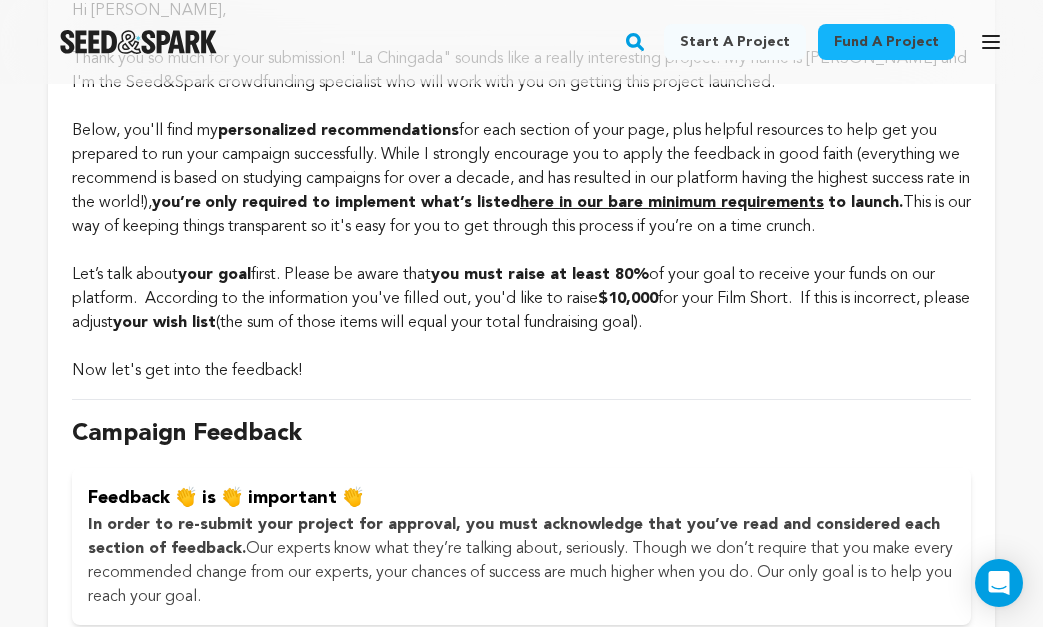 click on "Let’s talk about  your goal  first. Please be aware that  you must raise at least 80%  of your goal to receive your funds on our platform.  According to the information you've filled out, you'd like to raise  $10,000  for your Film Short.  If this is incorrect, please adjust  your wish list  (the sum of those items will equal your total fundraising goal)." at bounding box center [521, 299] 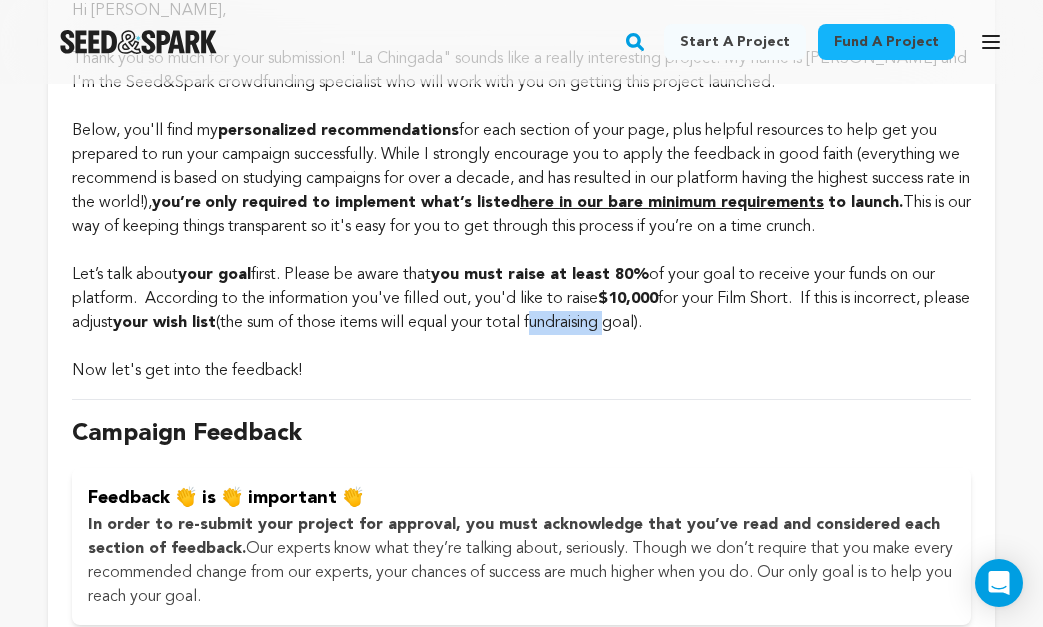 click on "Let’s talk about  your goal  first. Please be aware that  you must raise at least 80%  of your goal to receive your funds on our platform.  According to the information you've filled out, you'd like to raise  $10,000  for your Film Short.  If this is incorrect, please adjust  your wish list  (the sum of those items will equal your total fundraising goal)." at bounding box center (521, 299) 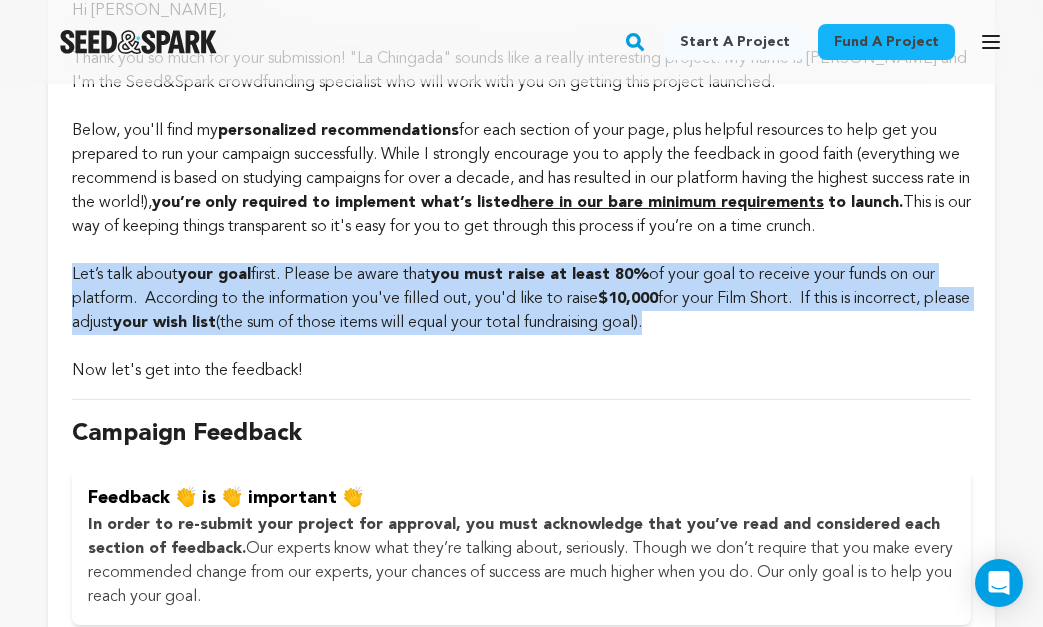 click on "Let’s talk about  your goal  first. Please be aware that  you must raise at least 80%  of your goal to receive your funds on our platform.  According to the information you've filled out, you'd like to raise  $10,000  for your Film Short.  If this is incorrect, please adjust  your wish list  (the sum of those items will equal your total fundraising goal)." at bounding box center [521, 299] 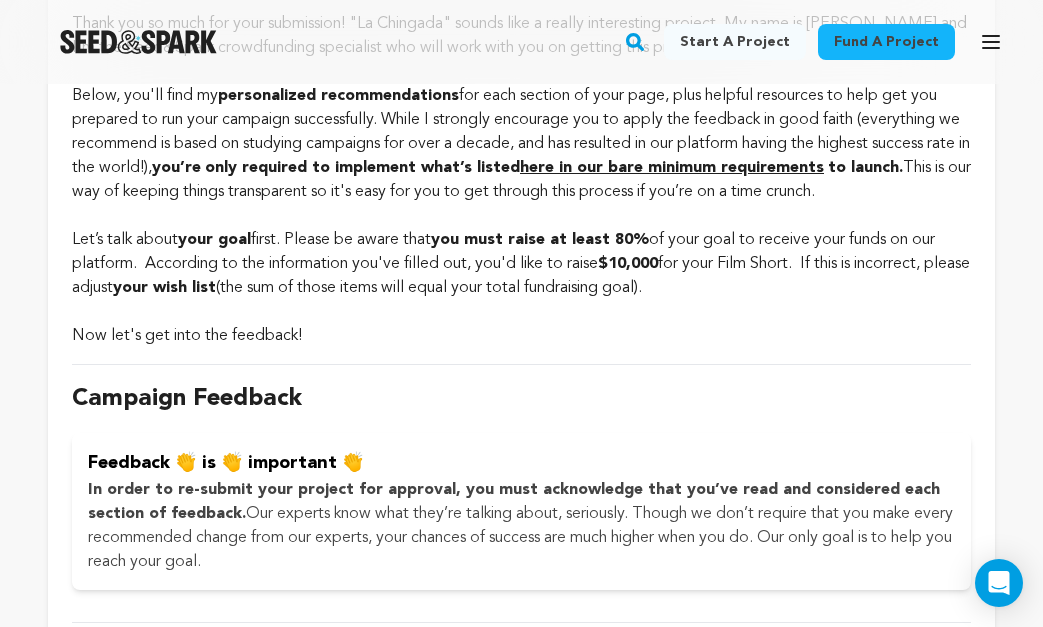 scroll, scrollTop: 842, scrollLeft: 0, axis: vertical 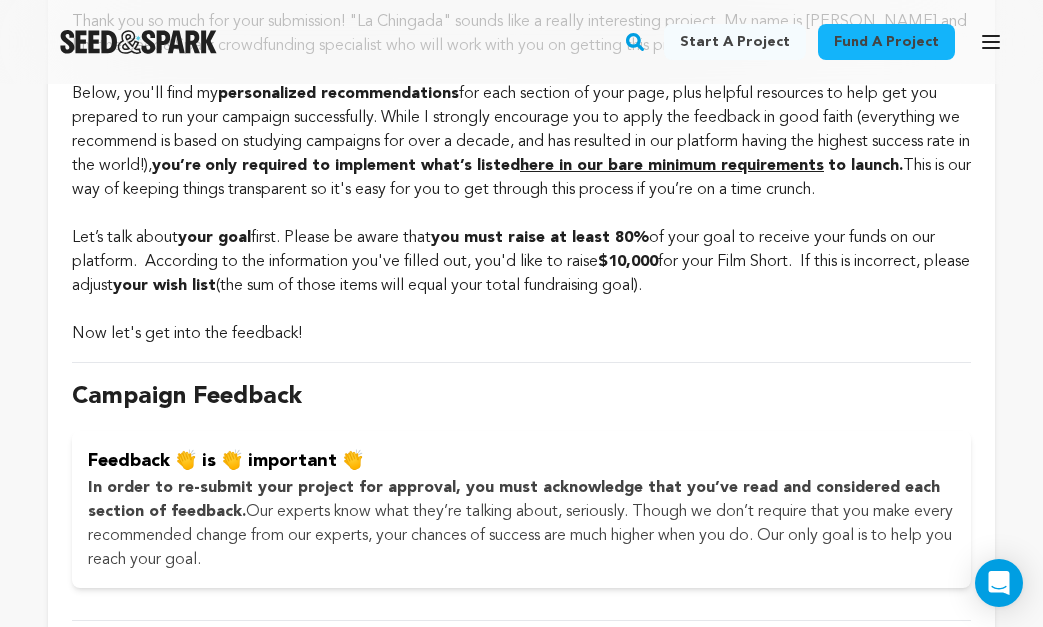 click at bounding box center [521, 310] 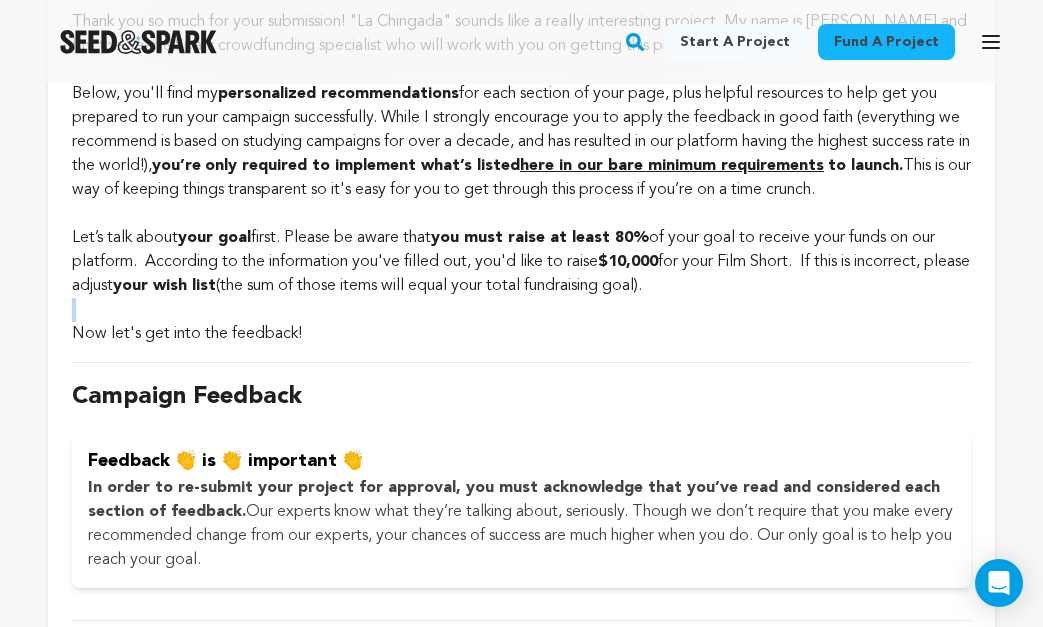 click at bounding box center (521, 310) 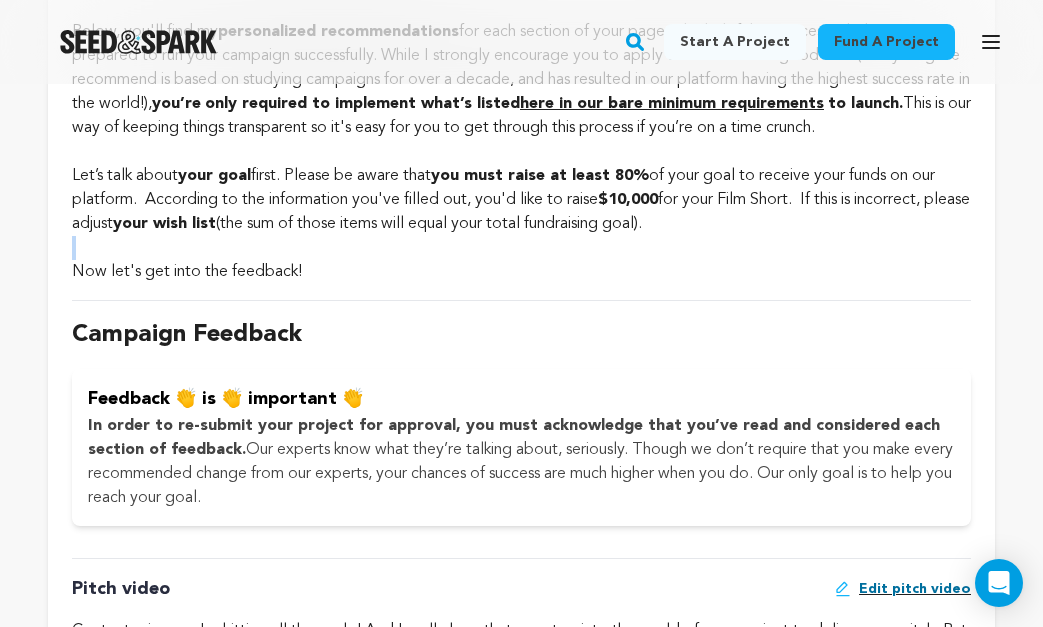click on "Campaign Feedback
Feedback 👏 is 👏 important 👏
In order to re-submit your project for approval, you must acknowledge that
you’ve read and considered each section of feedback.
Our experts know what they’re talking about, seriously. Though we don’t require that
you make every recommended change from our experts, your chances of success are much
higher when you do. Our only goal is to help you reach your goal." at bounding box center [521, 421] 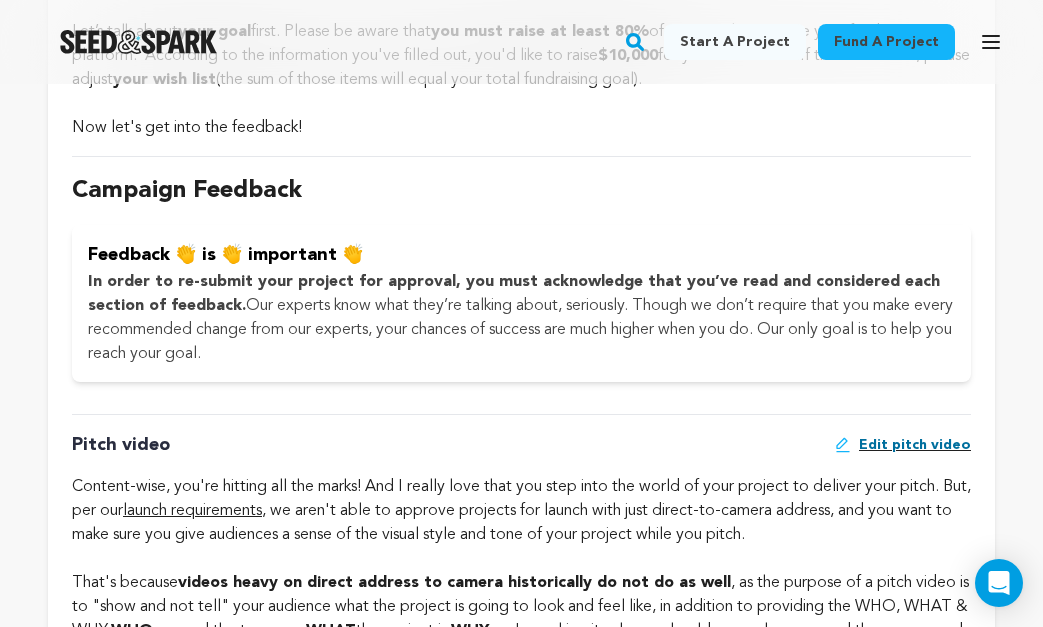 scroll, scrollTop: 1050, scrollLeft: 0, axis: vertical 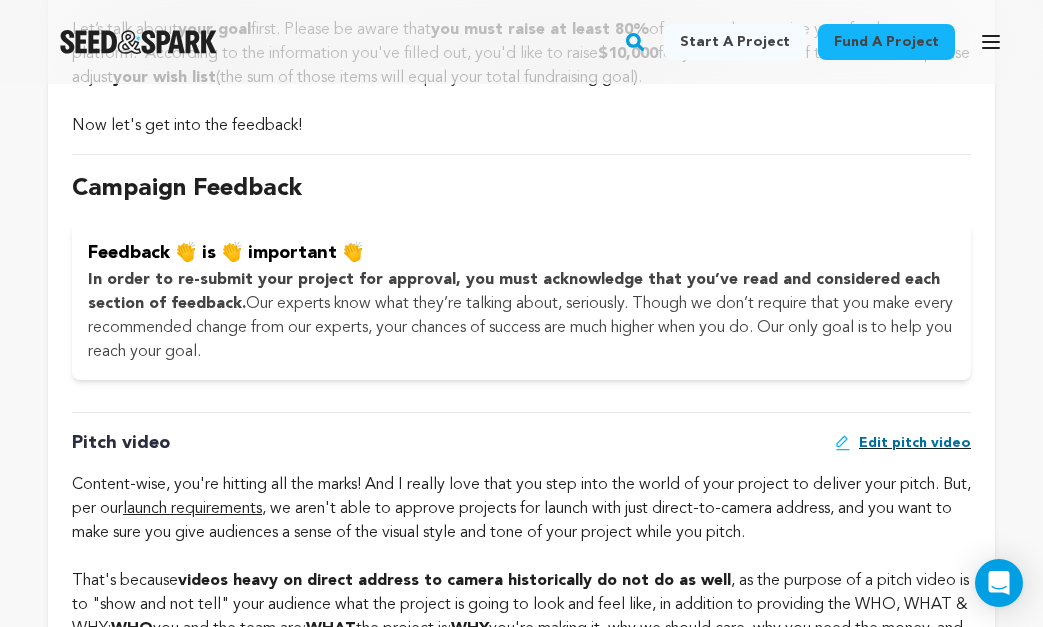 click on "In order to re-submit your project for approval, you must acknowledge that
you’ve read and considered each section of feedback.
Our experts know what they’re talking about, seriously. Though we don’t require that
you make every recommended change from our experts, your chances of success are much
higher when you do. Our only goal is to help you reach your goal." at bounding box center (521, 316) 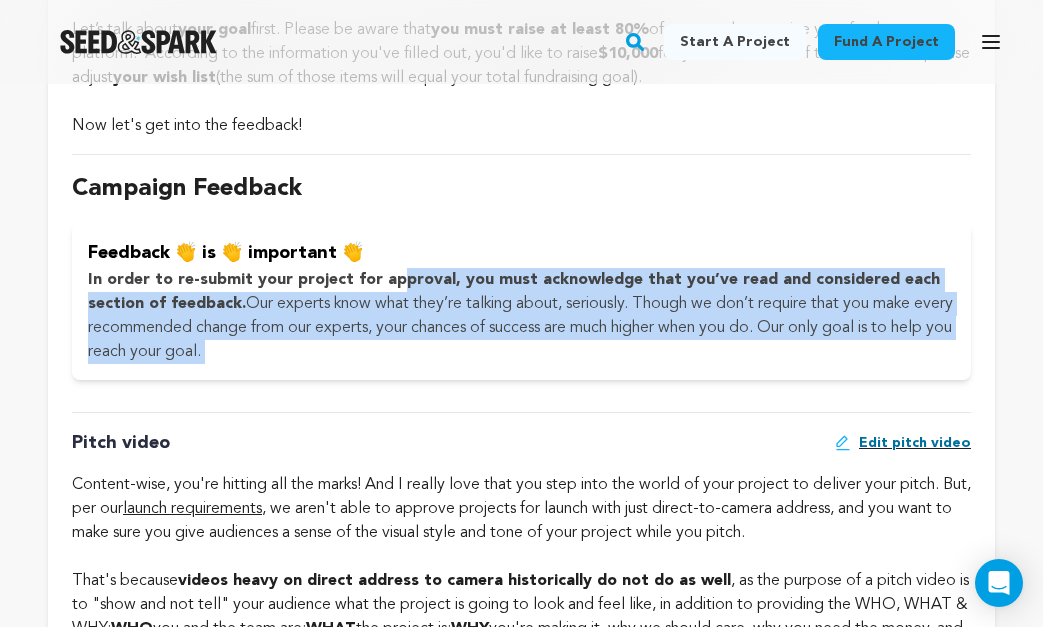 click on "In order to re-submit your project for approval, you must acknowledge that
you’ve read and considered each section of feedback.
Our experts know what they’re talking about, seriously. Though we don’t require that
you make every recommended change from our experts, your chances of success are much
higher when you do. Our only goal is to help you reach your goal." at bounding box center (521, 316) 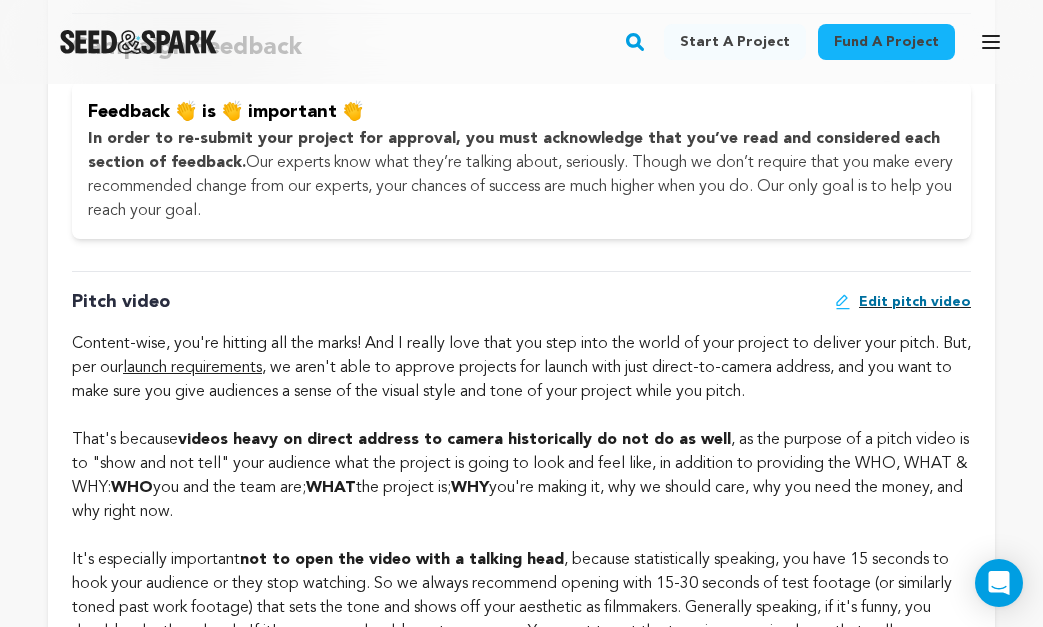 scroll, scrollTop: 1196, scrollLeft: 0, axis: vertical 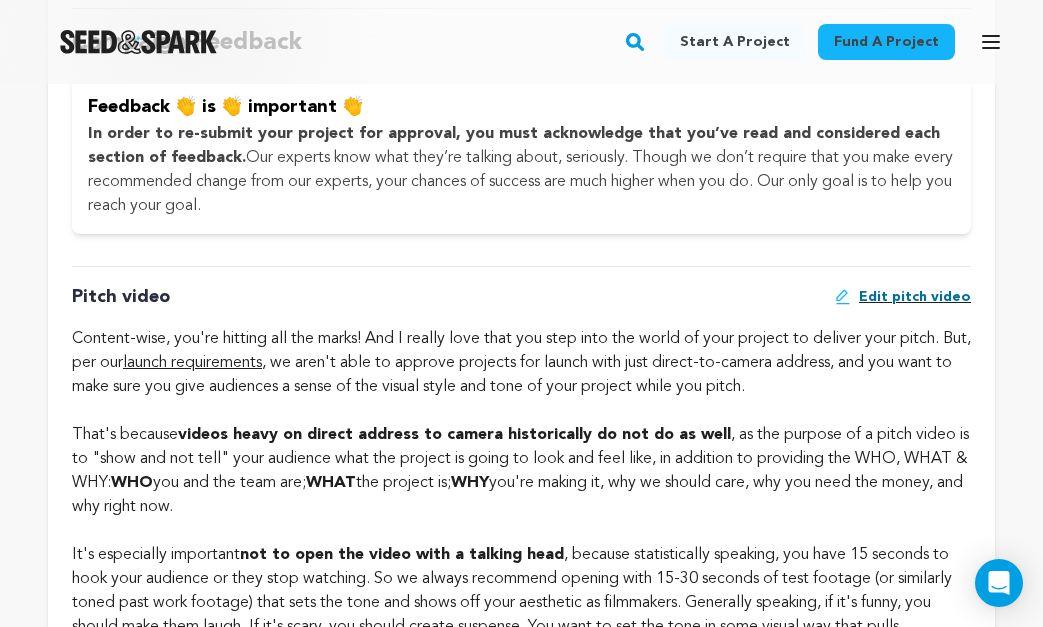 click on "Content-wise, you're hitting all the marks! And I really love that you step into the world of your project to deliver your pitch. But, per our  launch requirements , we aren't able to approve projects for launch with just direct-to-camera address, and you want to make sure you give audiences a sense of the visual style and tone of your project while you pitch." at bounding box center (521, -284) 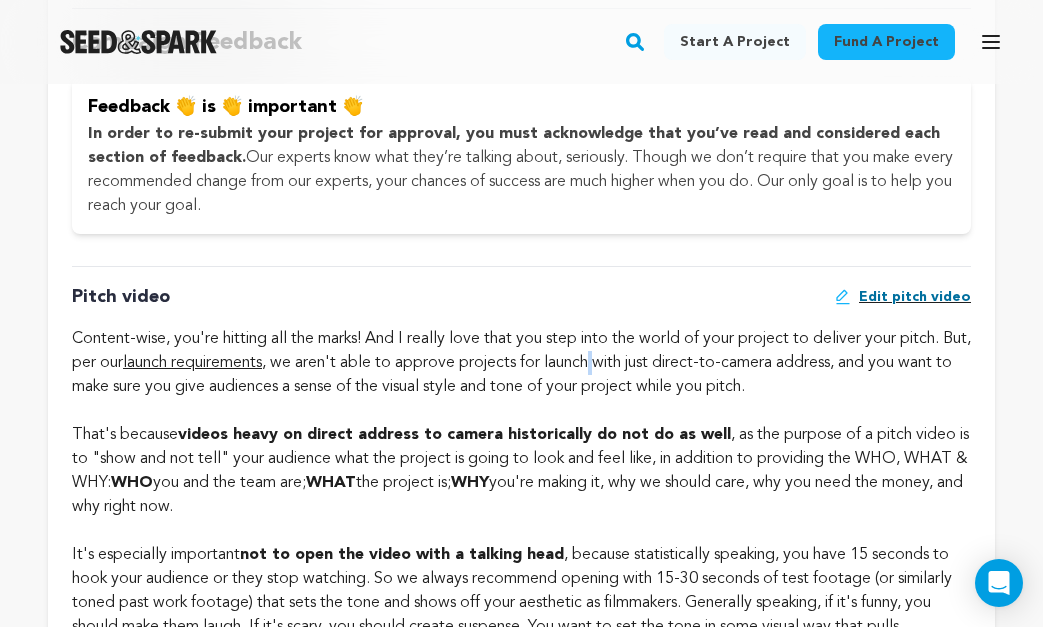 click on "Content-wise, you're hitting all the marks! And I really love that you step into the world of your project to deliver your pitch. But, per our  launch requirements , we aren't able to approve projects for launch with just direct-to-camera address, and you want to make sure you give audiences a sense of the visual style and tone of your project while you pitch." at bounding box center (521, -284) 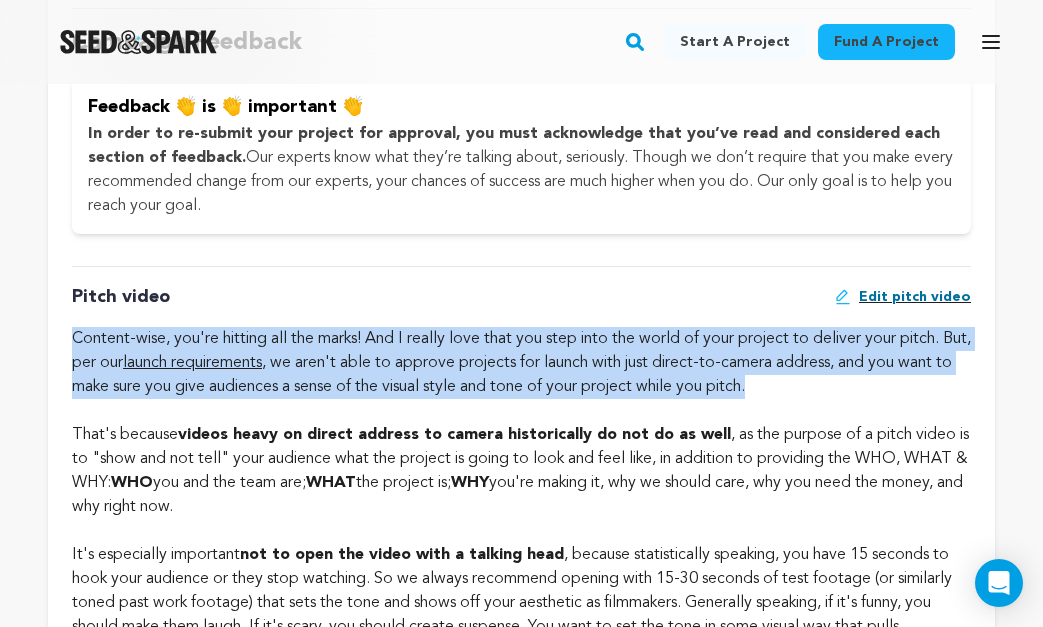 click on "Content-wise, you're hitting all the marks! And I really love that you step into the world of your project to deliver your pitch. But, per our  launch requirements , we aren't able to approve projects for launch with just direct-to-camera address, and you want to make sure you give audiences a sense of the visual style and tone of your project while you pitch." at bounding box center (521, -284) 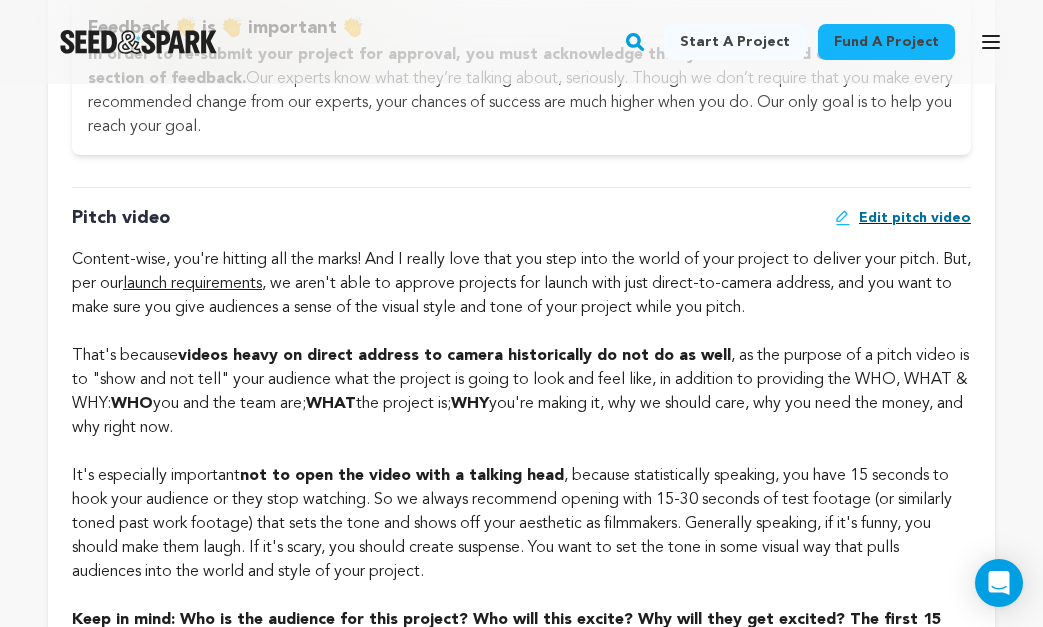 scroll, scrollTop: 1277, scrollLeft: 0, axis: vertical 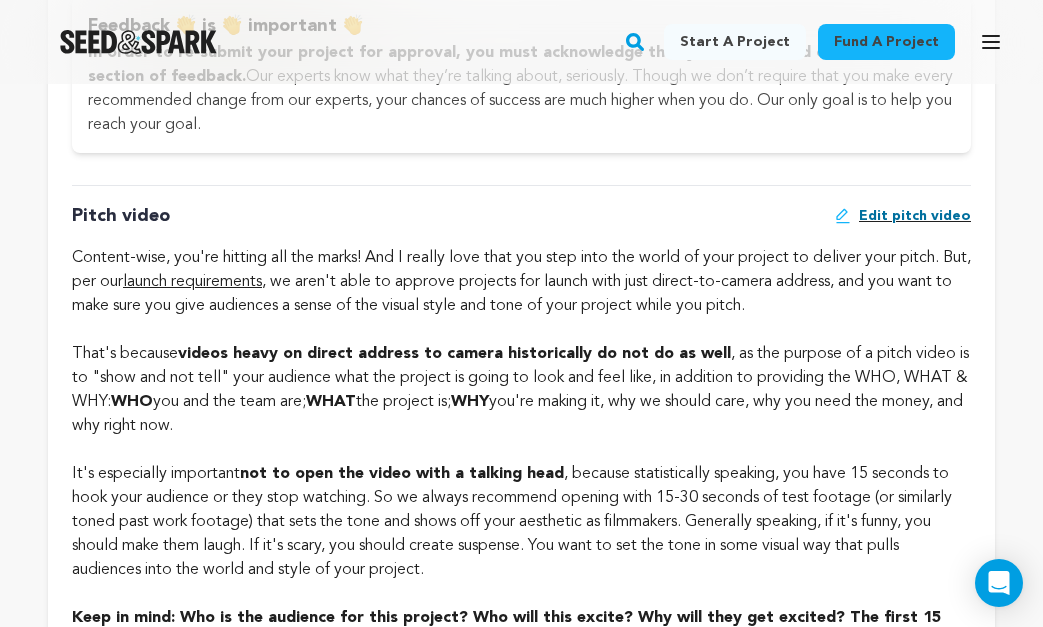 click on "That's because  videos heavy on direct address to camera historically do not do as well , as the purpose of a pitch video is to "show and not tell" your audience what the project is going to look and feel like, in addition to providing the WHO, WHAT & WHY:  WHO  you and the team are;  WHAT  the project is;  WHY  you're making it, why we should care, why you need the money, and why right now." at bounding box center [521, -221] 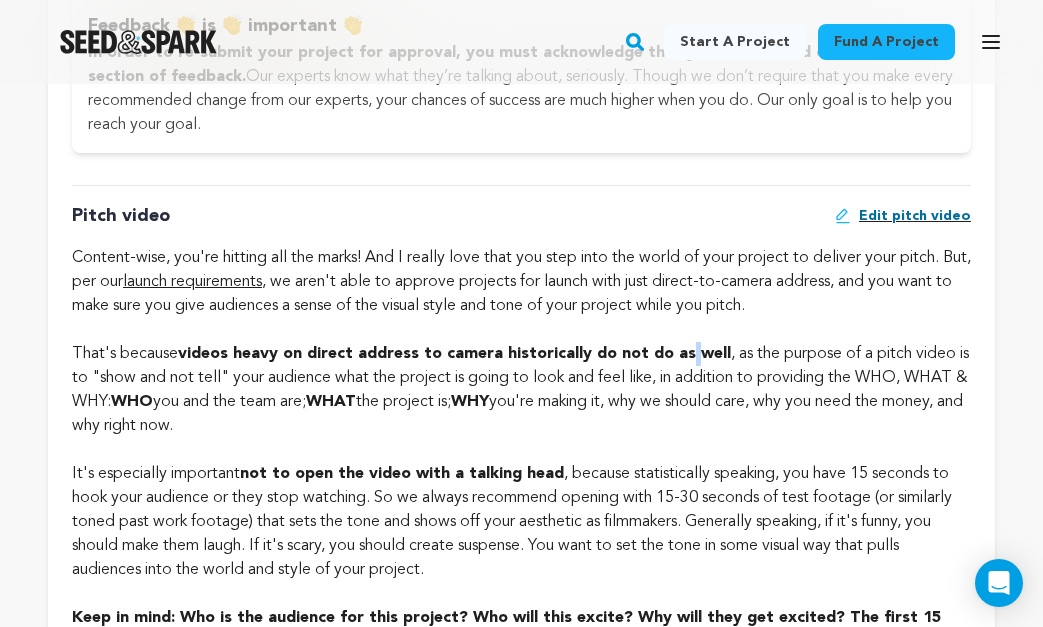 click on "That's because  videos heavy on direct address to camera historically do not do as well , as the purpose of a pitch video is to "show and not tell" your audience what the project is going to look and feel like, in addition to providing the WHO, WHAT & WHY:  WHO  you and the team are;  WHAT  the project is;  WHY  you're making it, why we should care, why you need the money, and why right now." at bounding box center (521, -221) 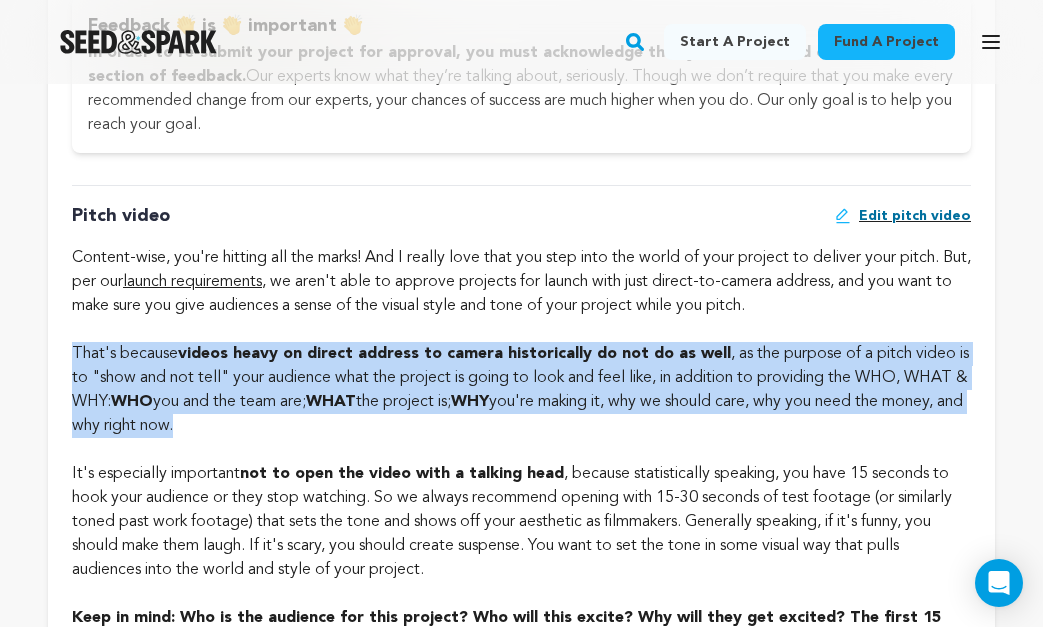 click on "That's because  videos heavy on direct address to camera historically do not do as well , as the purpose of a pitch video is to "show and not tell" your audience what the project is going to look and feel like, in addition to providing the WHO, WHAT & WHY:  WHO  you and the team are;  WHAT  the project is;  WHY  you're making it, why we should care, why you need the money, and why right now." at bounding box center (521, -221) 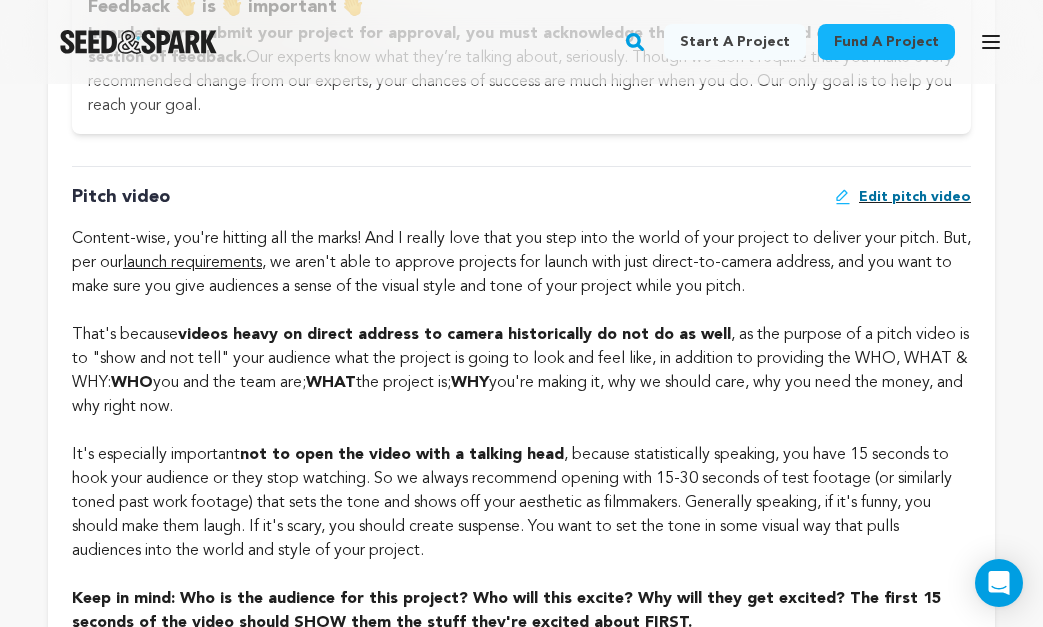 scroll, scrollTop: 1302, scrollLeft: 0, axis: vertical 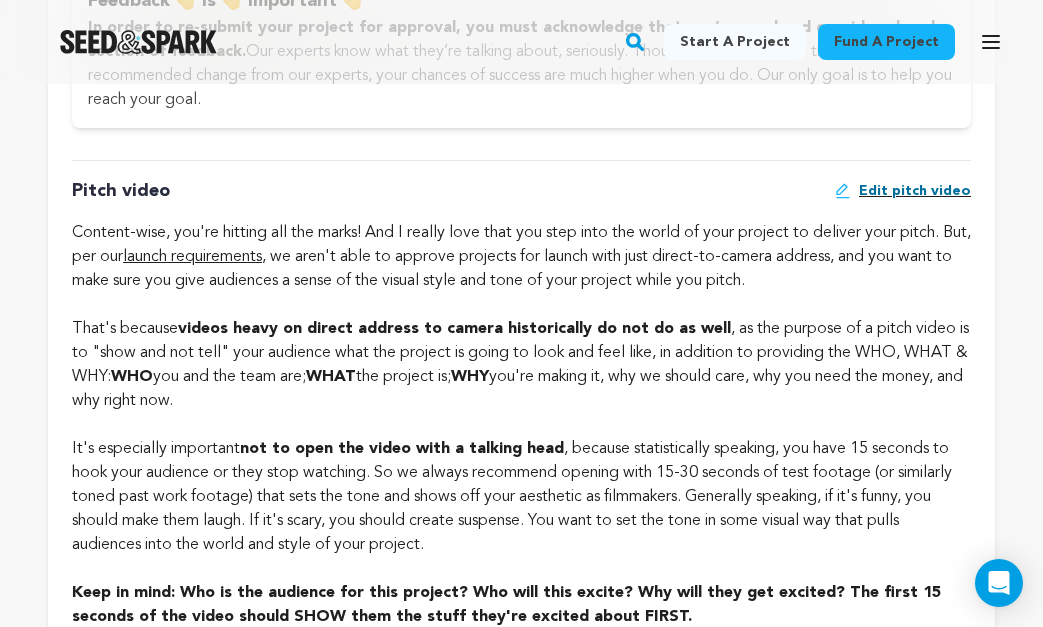 click on "That's because  videos heavy on direct address to camera historically do not do as well , as the purpose of a pitch video is to "show and not tell" your audience what the project is going to look and feel like, in addition to providing the WHO, WHAT & WHY:  WHO  you and the team are;  WHAT  the project is;  WHY  you're making it, why we should care, why you need the money, and why right now." at bounding box center (521, -246) 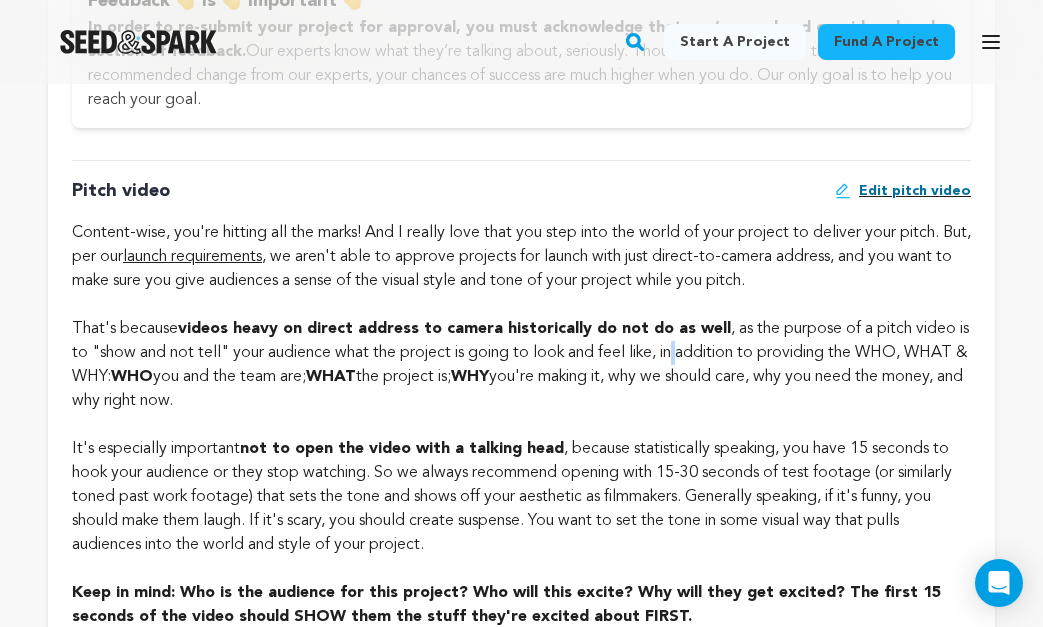 click on "That's because  videos heavy on direct address to camera historically do not do as well , as the purpose of a pitch video is to "show and not tell" your audience what the project is going to look and feel like, in addition to providing the WHO, WHAT & WHY:  WHO  you and the team are;  WHAT  the project is;  WHY  you're making it, why we should care, why you need the money, and why right now." at bounding box center [521, -246] 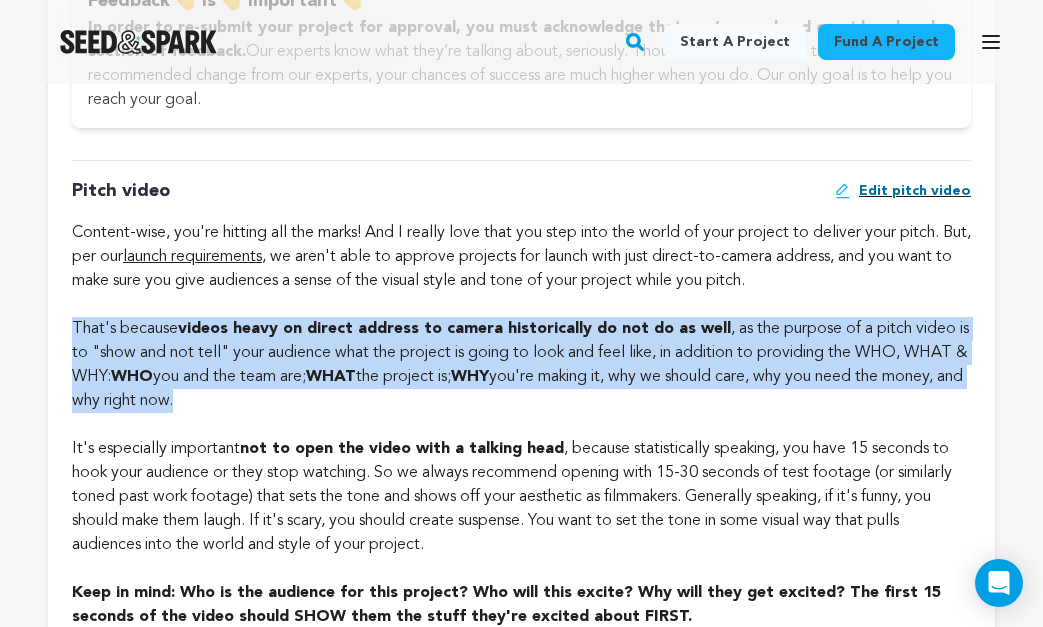 click on "That's because  videos heavy on direct address to camera historically do not do as well , as the purpose of a pitch video is to "show and not tell" your audience what the project is going to look and feel like, in addition to providing the WHO, WHAT & WHY:  WHO  you and the team are;  WHAT  the project is;  WHY  you're making it, why we should care, why you need the money, and why right now." at bounding box center [521, -246] 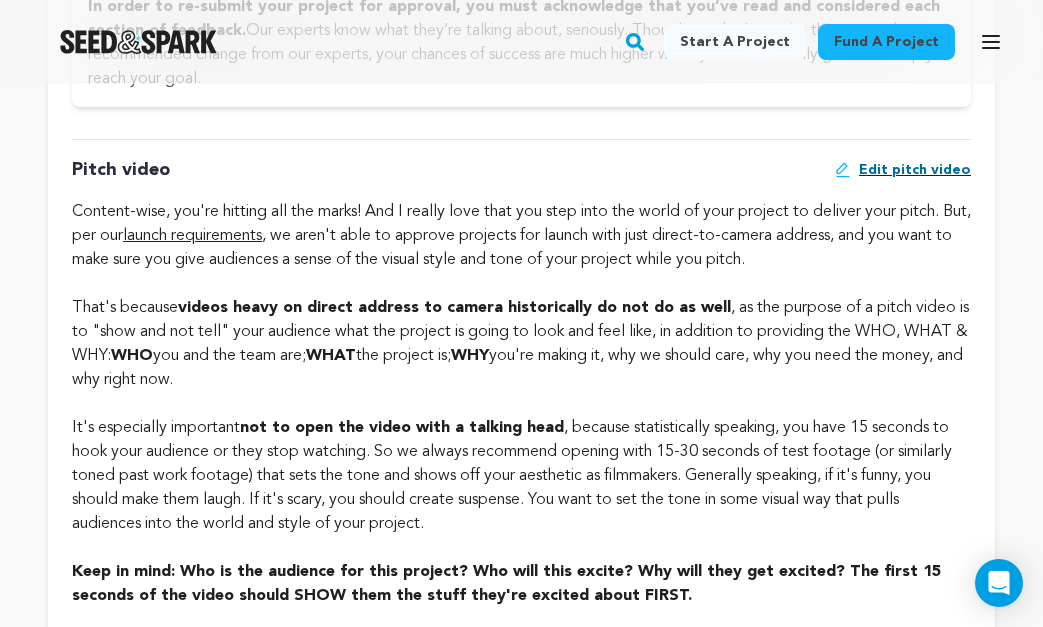 scroll, scrollTop: 1327, scrollLeft: 0, axis: vertical 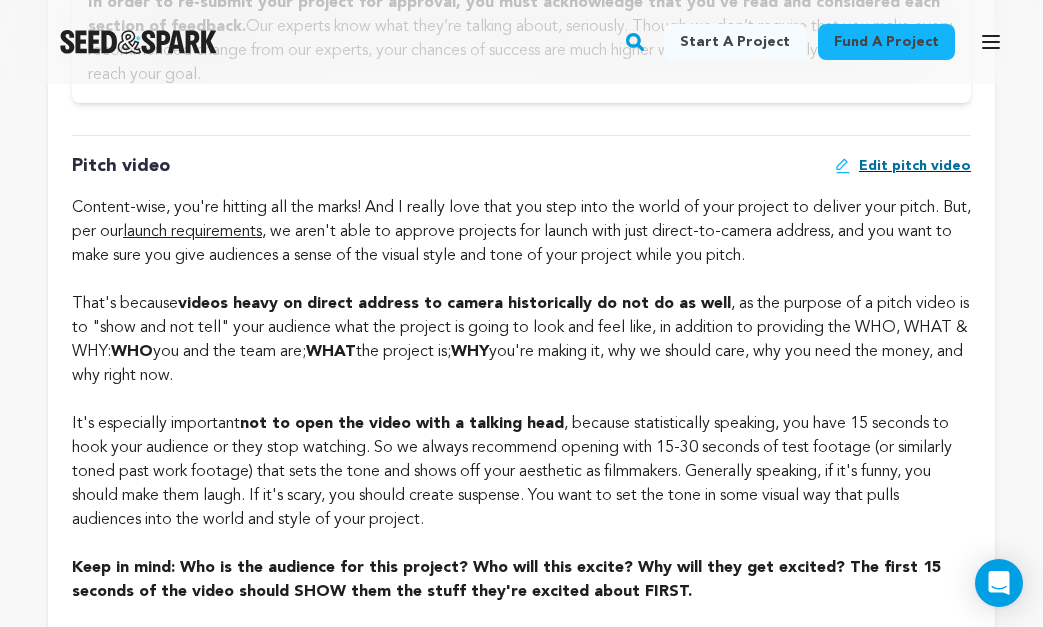 click on "That's because  videos heavy on direct address to camera historically do not do as well , as the purpose of a pitch video is to "show and not tell" your audience what the project is going to look and feel like, in addition to providing the WHO, WHAT & WHY:  WHO  you and the team are;  WHAT  the project is;  WHY  you're making it, why we should care, why you need the money, and why right now." at bounding box center (521, -271) 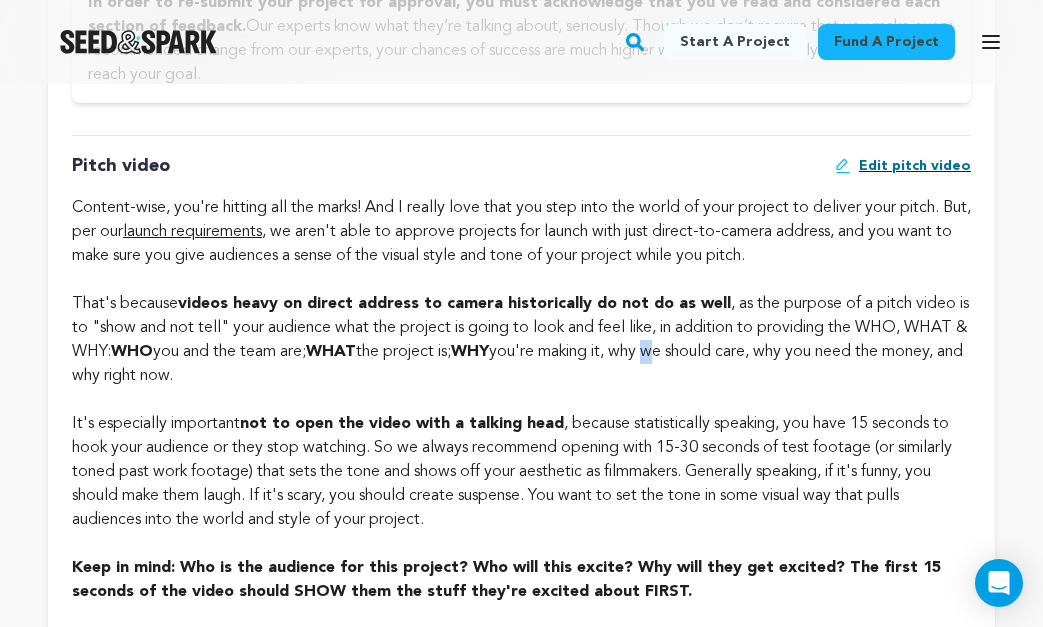 click on "That's because  videos heavy on direct address to camera historically do not do as well , as the purpose of a pitch video is to "show and not tell" your audience what the project is going to look and feel like, in addition to providing the WHO, WHAT & WHY:  WHO  you and the team are;  WHAT  the project is;  WHY  you're making it, why we should care, why you need the money, and why right now." at bounding box center (521, -271) 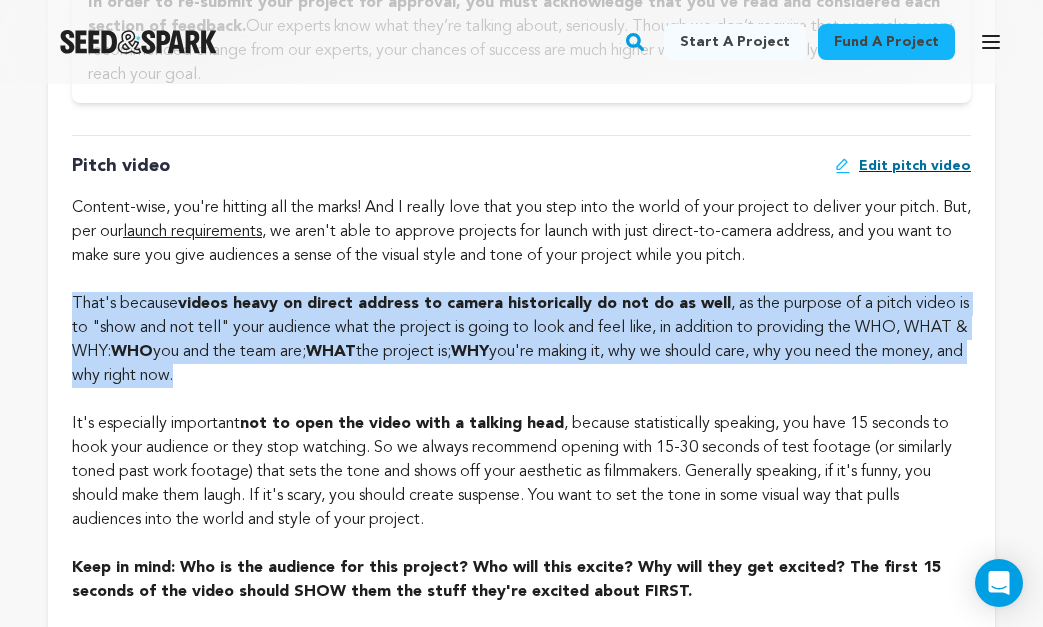 click on "That's because  videos heavy on direct address to camera historically do not do as well , as the purpose of a pitch video is to "show and not tell" your audience what the project is going to look and feel like, in addition to providing the WHO, WHAT & WHY:  WHO  you and the team are;  WHAT  the project is;  WHY  you're making it, why we should care, why you need the money, and why right now." at bounding box center [521, -271] 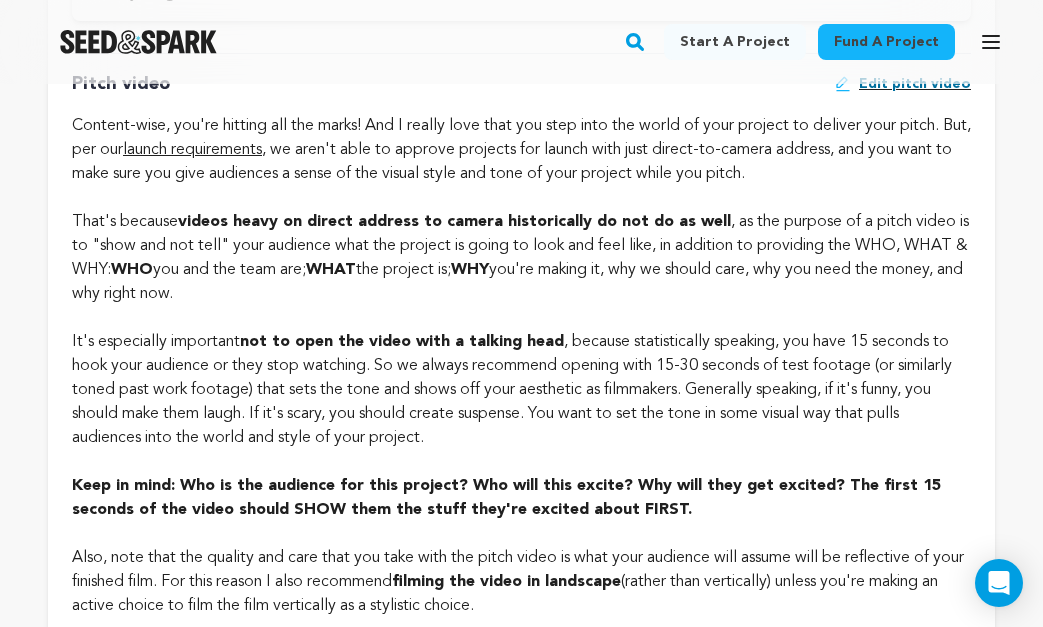 scroll, scrollTop: 1422, scrollLeft: 0, axis: vertical 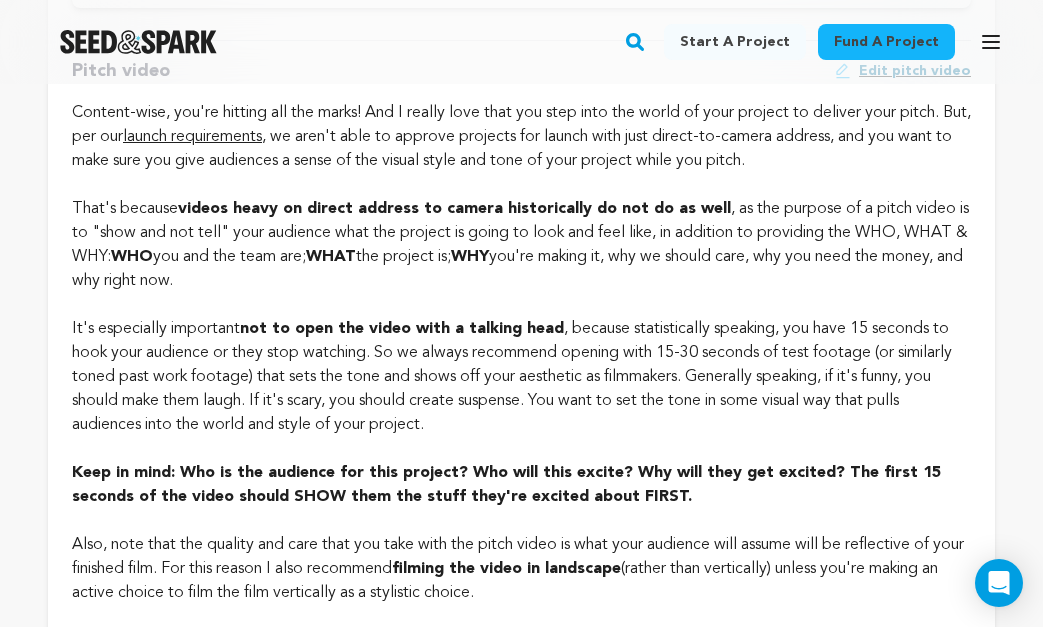 click on "That's because  videos heavy on direct address to camera historically do not do as well , as the purpose of a pitch video is to "show and not tell" your audience what the project is going to look and feel like, in addition to providing the WHO, WHAT & WHY:  WHO  you and the team are;  WHAT  the project is;  WHY  you're making it, why we should care, why you need the money, and why right now." at bounding box center (521, -366) 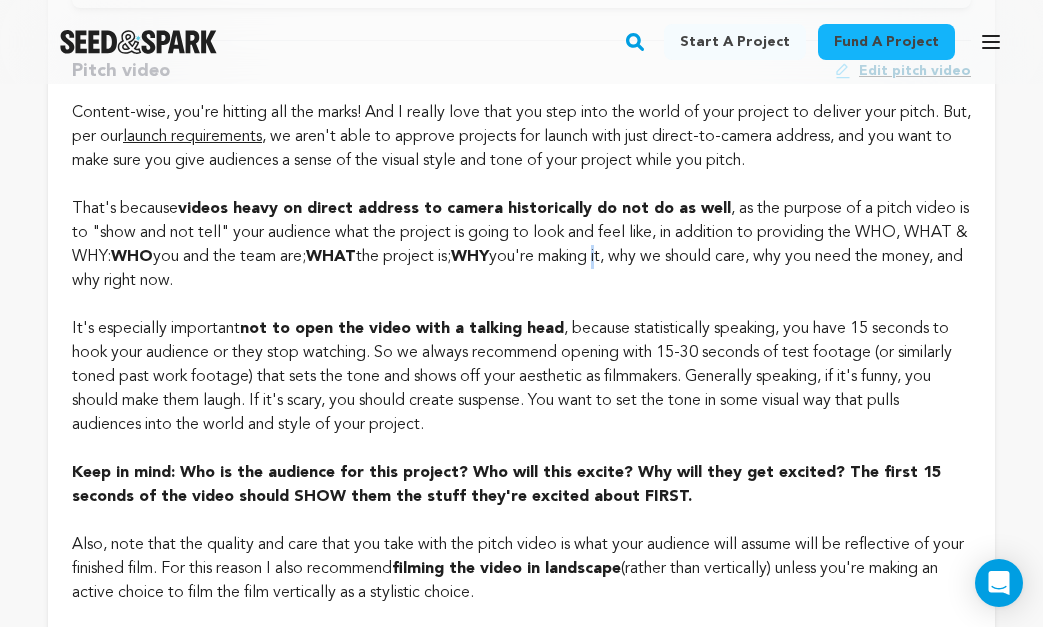 click on "That's because  videos heavy on direct address to camera historically do not do as well , as the purpose of a pitch video is to "show and not tell" your audience what the project is going to look and feel like, in addition to providing the WHO, WHAT & WHY:  WHO  you and the team are;  WHAT  the project is;  WHY  you're making it, why we should care, why you need the money, and why right now." at bounding box center [521, -366] 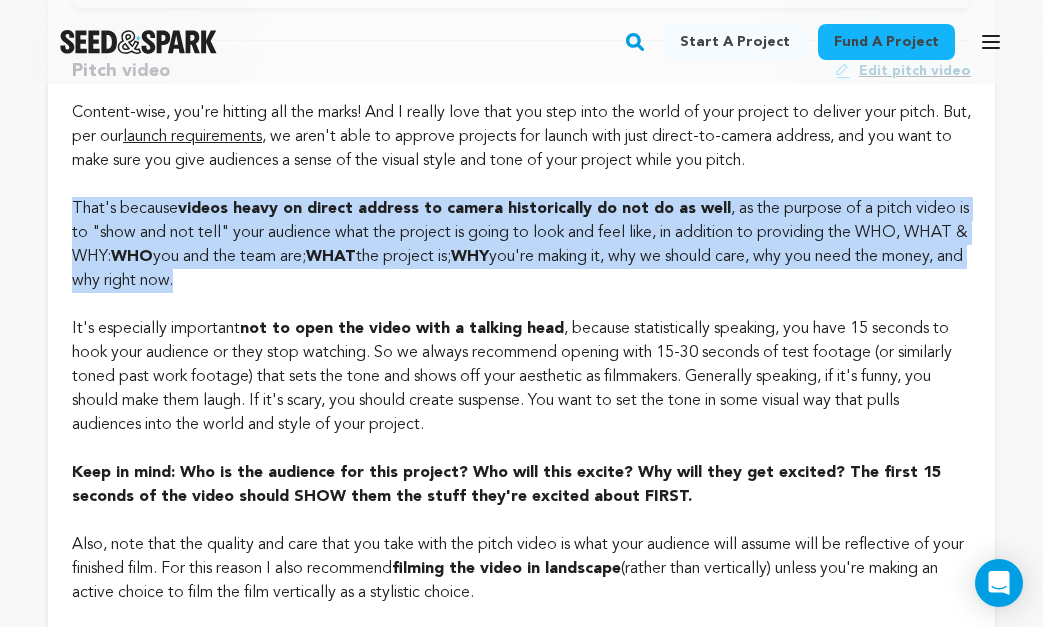 click on "That's because  videos heavy on direct address to camera historically do not do as well , as the purpose of a pitch video is to "show and not tell" your audience what the project is going to look and feel like, in addition to providing the WHO, WHAT & WHY:  WHO  you and the team are;  WHAT  the project is;  WHY  you're making it, why we should care, why you need the money, and why right now." at bounding box center [521, -366] 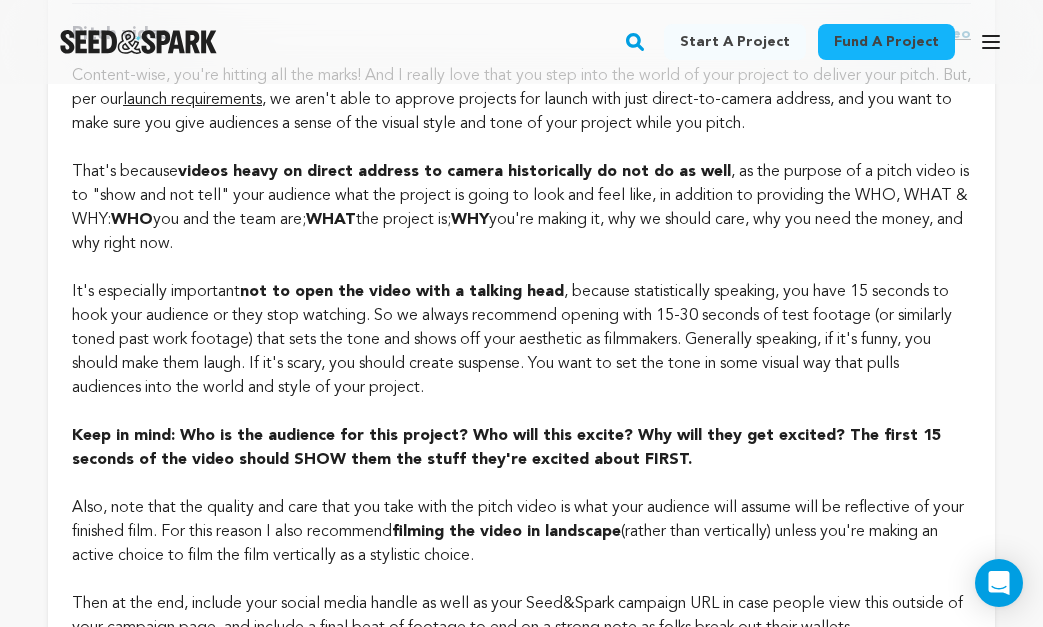 scroll, scrollTop: 1480, scrollLeft: 0, axis: vertical 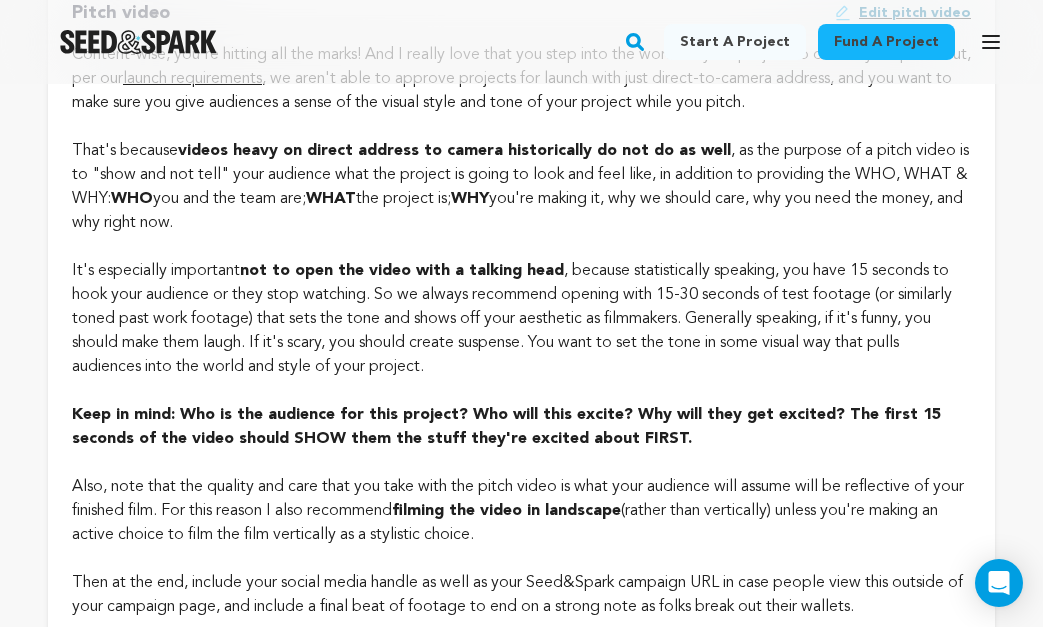 click on "It's especially important  not to open the video with a talking head , because statistically speaking, you have 15 seconds to hook your audience or they stop watching. So we always recommend opening with 15-30 seconds of test footage (or similarly toned past work footage) that sets the tone and shows off your aesthetic as filmmakers. Generally speaking, if it's funny, you should make them laugh. If it's scary, you should create suspense. You want to set the tone in some visual way that pulls audiences into the world and style of your project." at bounding box center (521, -376) 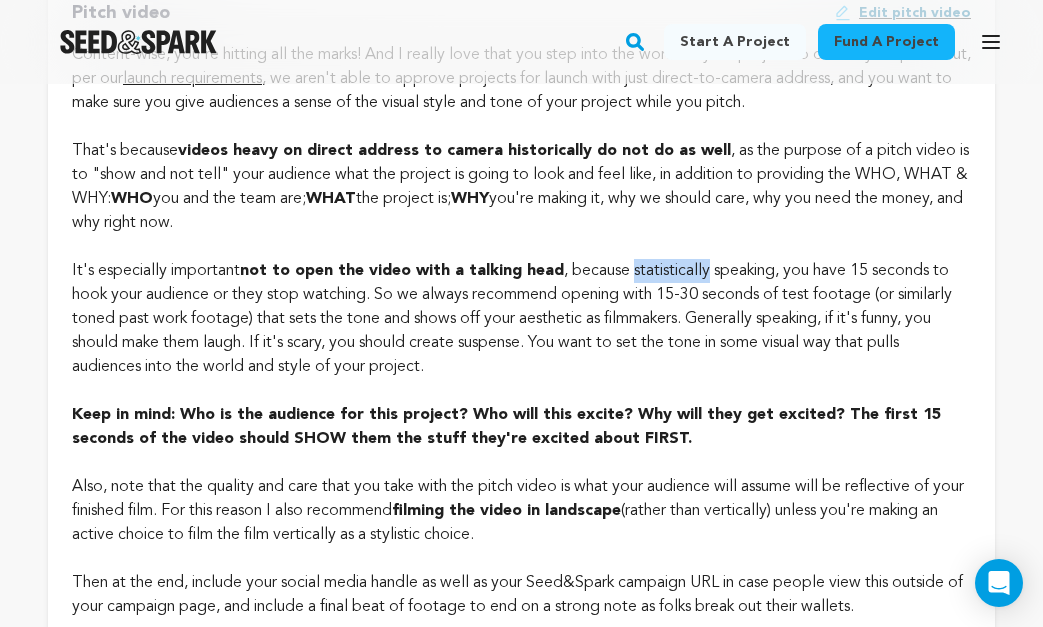 click on "It's especially important  not to open the video with a talking head , because statistically speaking, you have 15 seconds to hook your audience or they stop watching. So we always recommend opening with 15-30 seconds of test footage (or similarly toned past work footage) that sets the tone and shows off your aesthetic as filmmakers. Generally speaking, if it's funny, you should make them laugh. If it's scary, you should create suspense. You want to set the tone in some visual way that pulls audiences into the world and style of your project." at bounding box center [521, -376] 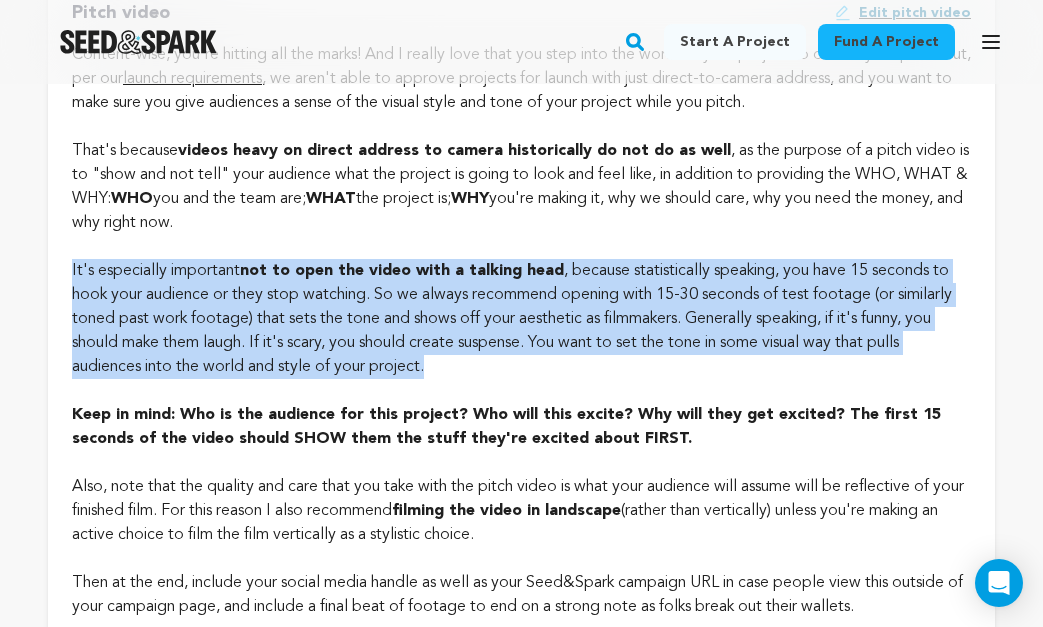 click on "It's especially important  not to open the video with a talking head , because statistically speaking, you have 15 seconds to hook your audience or they stop watching. So we always recommend opening with 15-30 seconds of test footage (or similarly toned past work footage) that sets the tone and shows off your aesthetic as filmmakers. Generally speaking, if it's funny, you should make them laugh. If it's scary, you should create suspense. You want to set the tone in some visual way that pulls audiences into the world and style of your project." at bounding box center [521, -376] 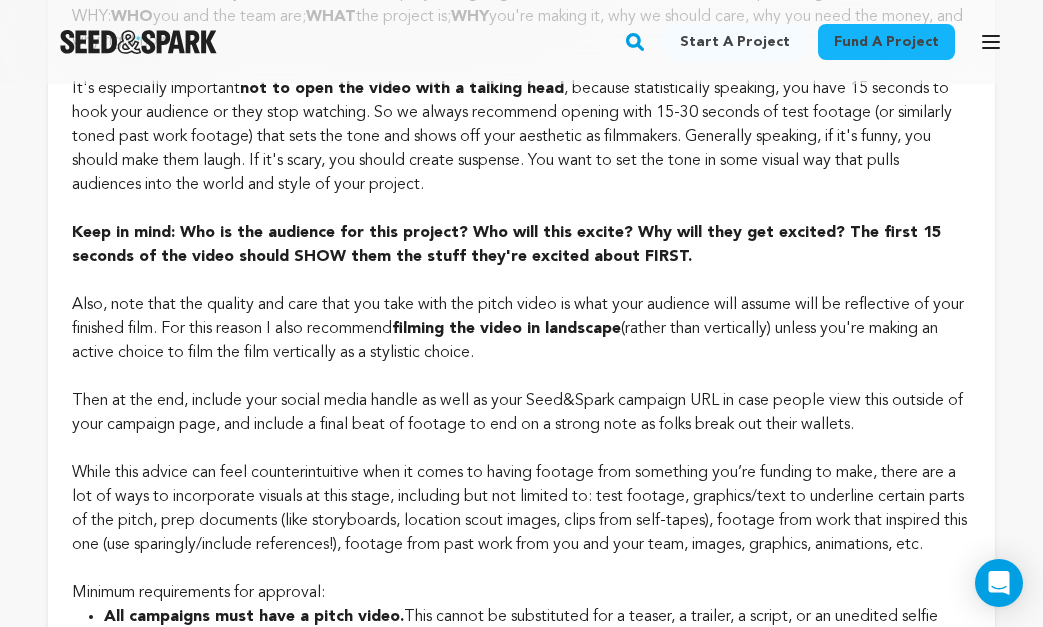 scroll, scrollTop: 1664, scrollLeft: 0, axis: vertical 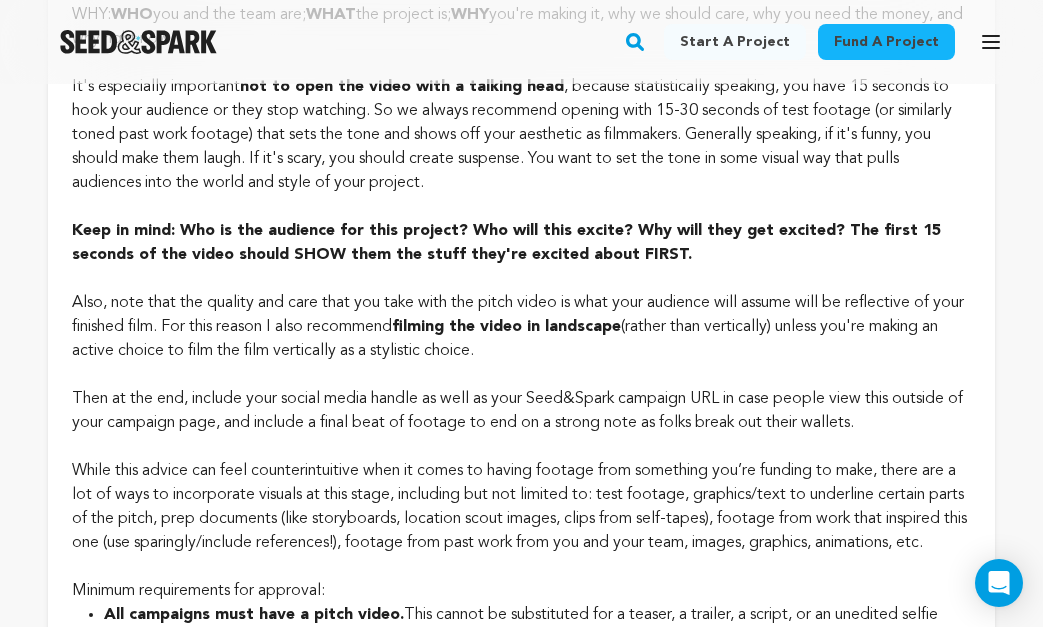 click on "It's especially important  not to open the video with a talking head , because statistically speaking, you have 15 seconds to hook your audience or they stop watching. So we always recommend opening with 15-30 seconds of test footage (or similarly toned past work footage) that sets the tone and shows off your aesthetic as filmmakers. Generally speaking, if it's funny, you should make them laugh. If it's scary, you should create suspense. You want to set the tone in some visual way that pulls audiences into the world and style of your project." at bounding box center [521, -560] 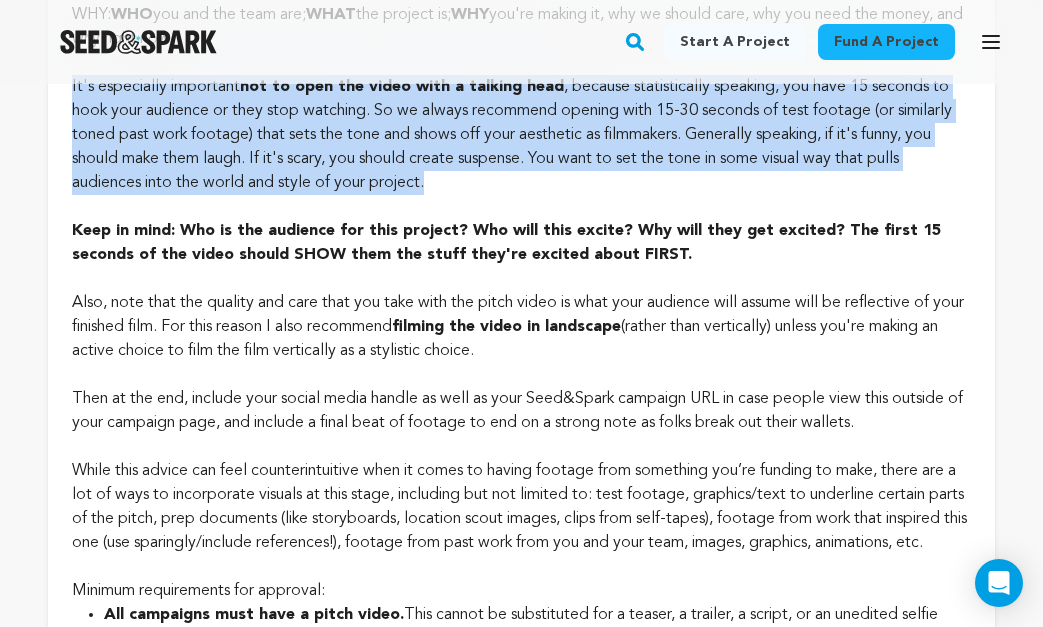 click on "It's especially important  not to open the video with a talking head , because statistically speaking, you have 15 seconds to hook your audience or they stop watching. So we always recommend opening with 15-30 seconds of test footage (or similarly toned past work footage) that sets the tone and shows off your aesthetic as filmmakers. Generally speaking, if it's funny, you should make them laugh. If it's scary, you should create suspense. You want to set the tone in some visual way that pulls audiences into the world and style of your project." at bounding box center [521, -560] 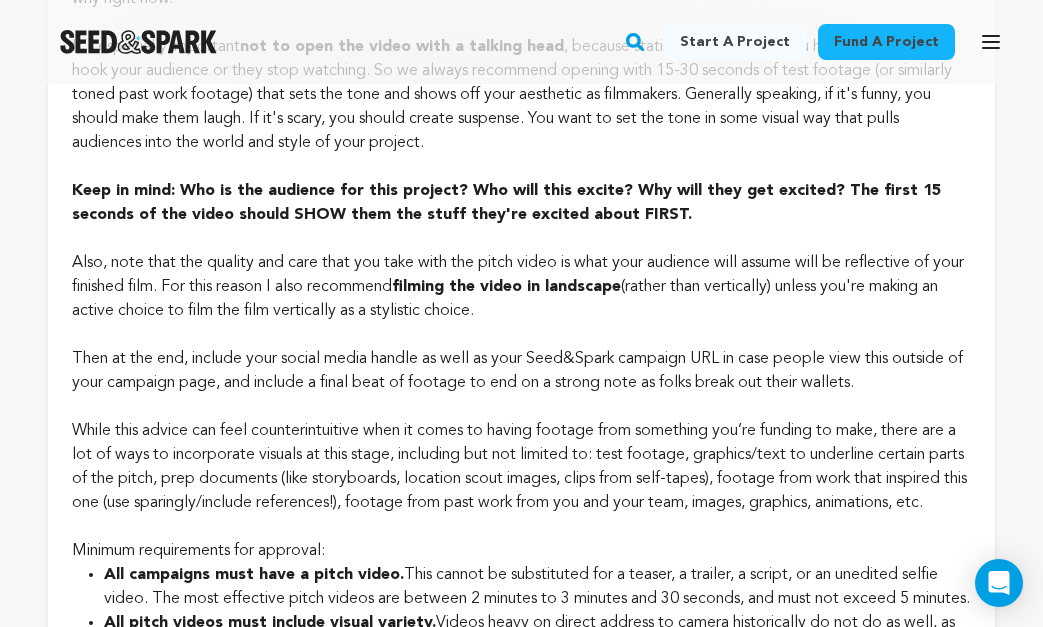 scroll, scrollTop: 1720, scrollLeft: 0, axis: vertical 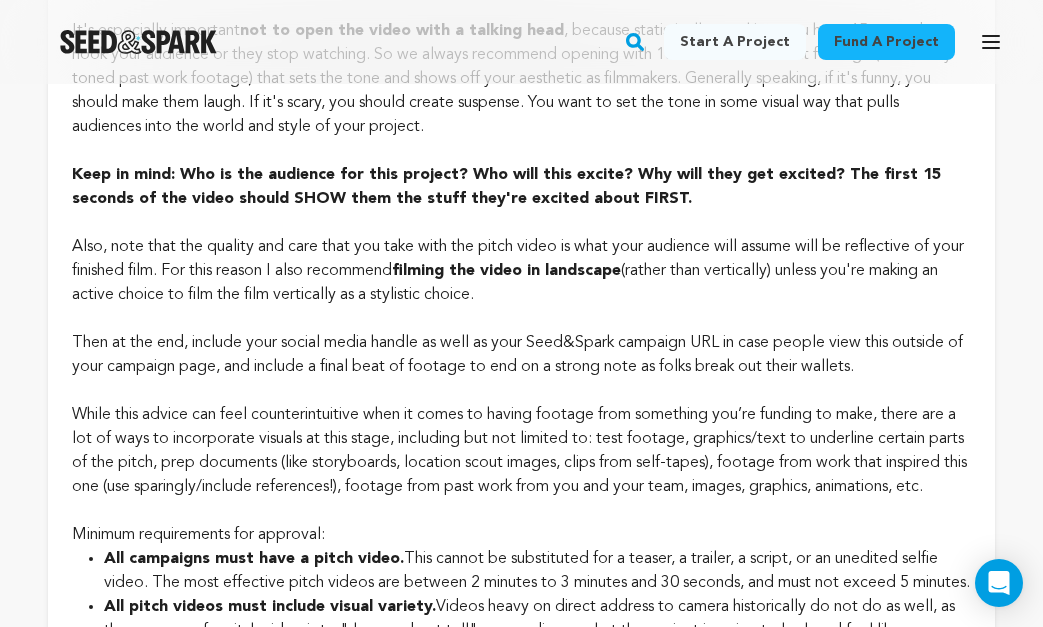 click on "Keep in mind: Who is the audience for this project? Who will this excite? Why will they get excited? The first 15 seconds of the video should SHOW them the stuff they're excited about FIRST." at bounding box center [506, 187] 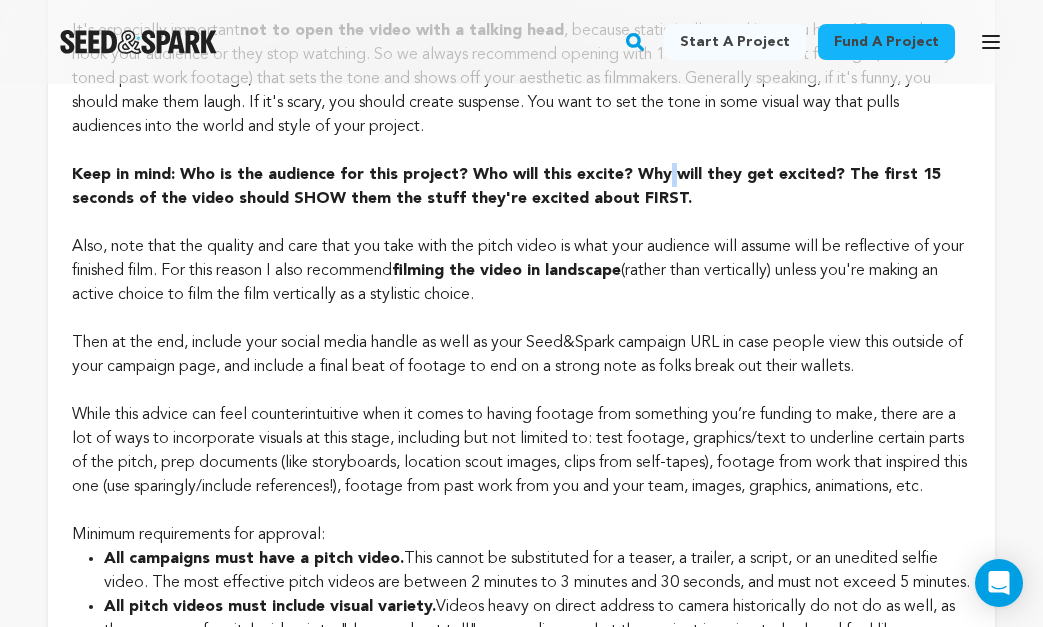 click on "Keep in mind: Who is the audience for this project? Who will this excite? Why will they get excited? The first 15 seconds of the video should SHOW them the stuff they're excited about FIRST." at bounding box center (506, 187) 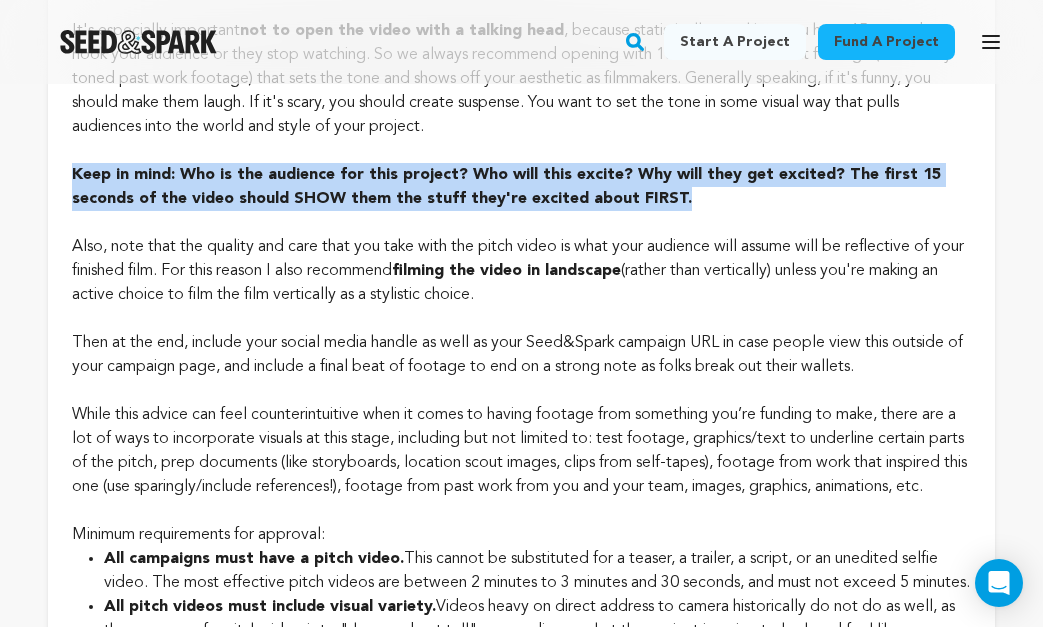 click on "Keep in mind: Who is the audience for this project? Who will this excite? Why will they get excited? The first 15 seconds of the video should SHOW them the stuff they're excited about FIRST." at bounding box center [521, -544] 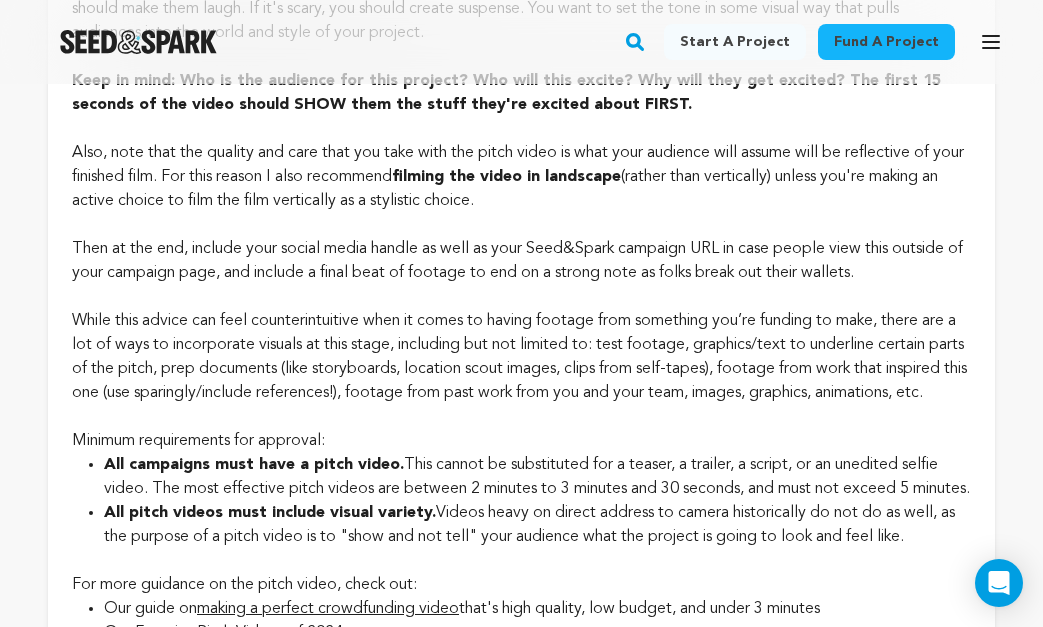 scroll, scrollTop: 1820, scrollLeft: 0, axis: vertical 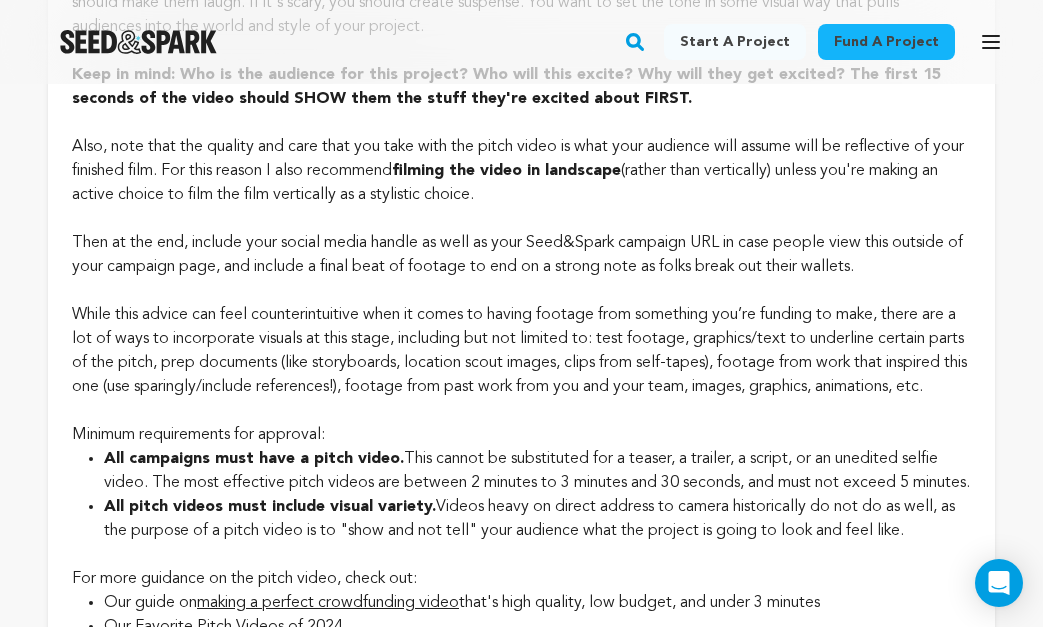 click on "Also, note that the quality and care that you take with the pitch video is what your audience will assume will be reflective of your finished film. For this reason I also recommend  filming the video in landscape  (rather than vertically) unless you're making an active choice to film the film vertically as a stylistic choice." at bounding box center [521, 171] 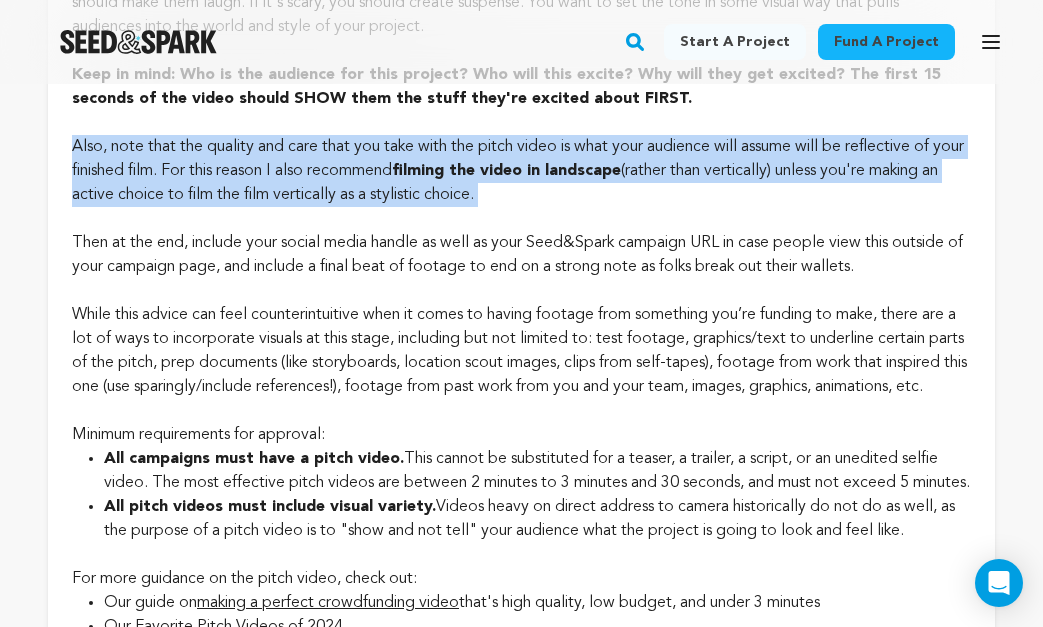 click on "Also, note that the quality and care that you take with the pitch video is what your audience will assume will be reflective of your finished film. For this reason I also recommend  filming the video in landscape  (rather than vertically) unless you're making an active choice to film the film vertically as a stylistic choice." at bounding box center [521, 171] 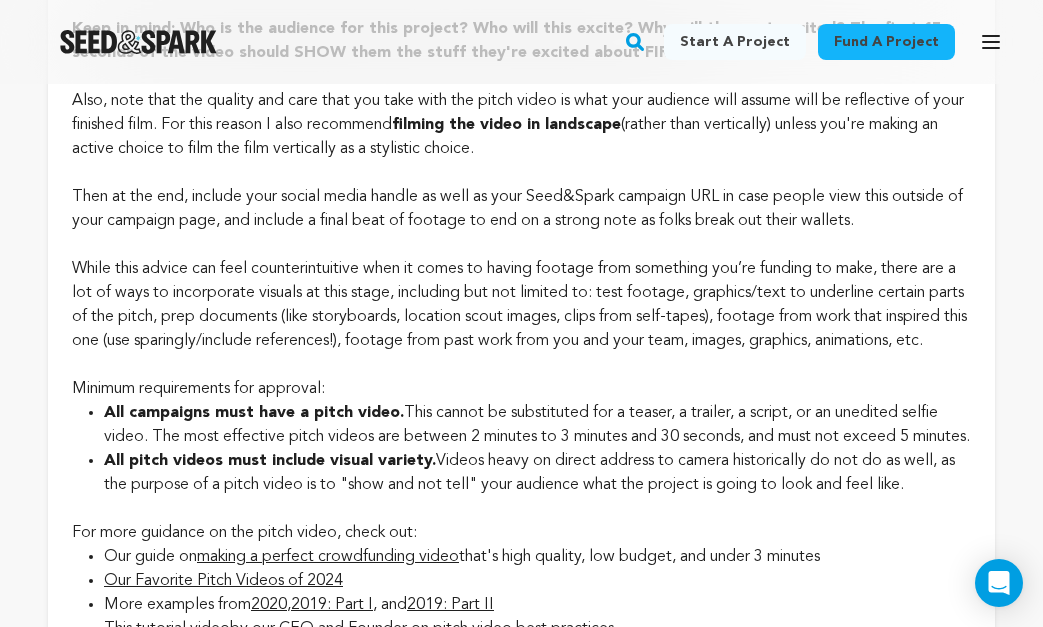 scroll, scrollTop: 1867, scrollLeft: 0, axis: vertical 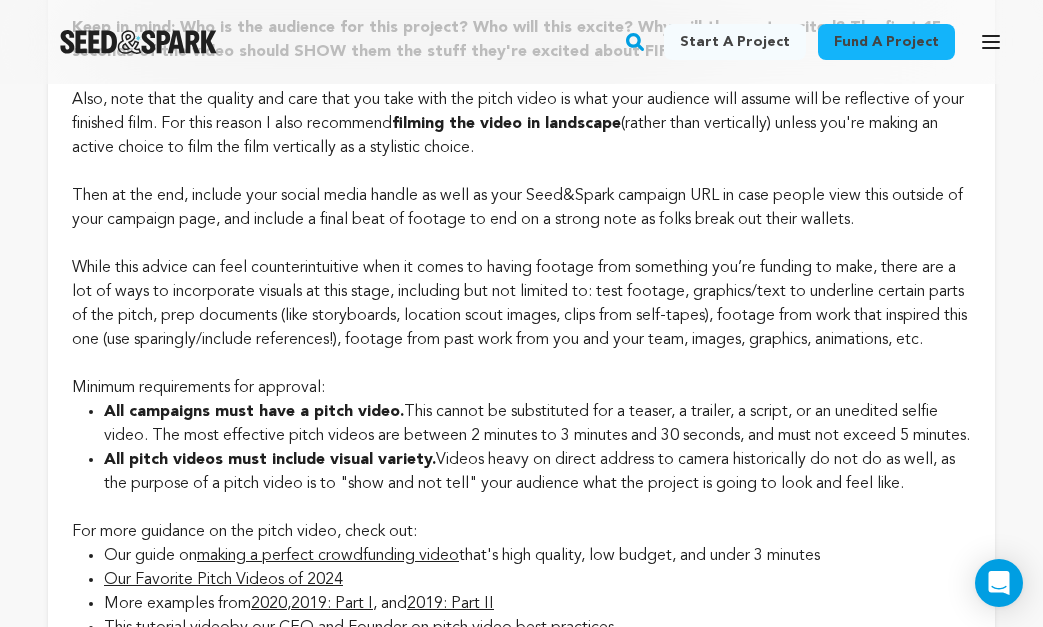 click on "Then at the end, include your social media handle as well as your Seed&Spark campaign URL in case people view this outside of your campaign page, and include a final beat of footage to end on a strong note as folks break out their wallets." at bounding box center (521, 208) 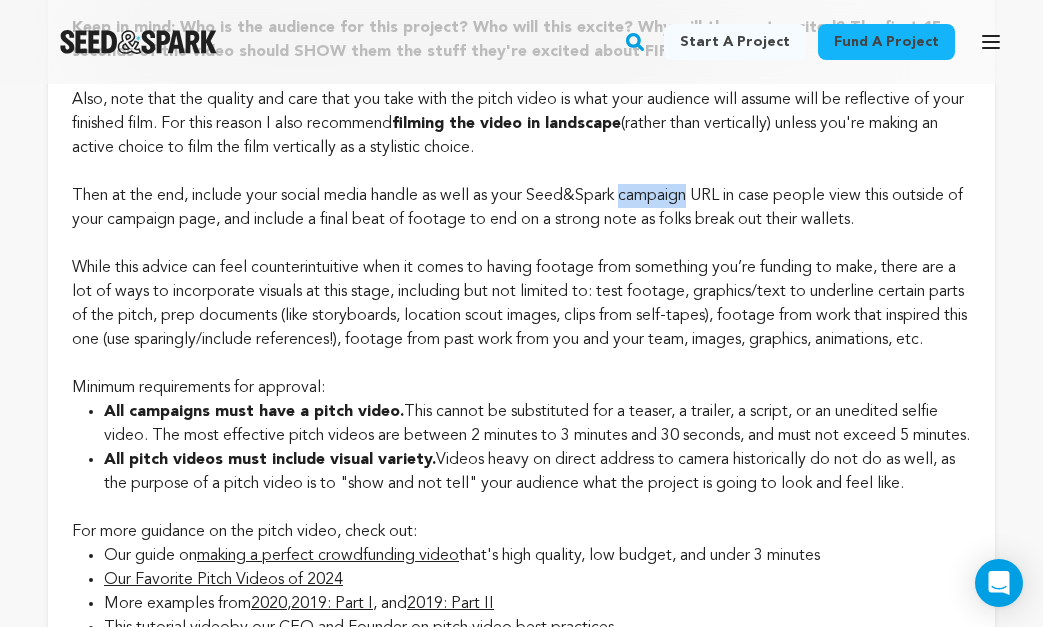 click on "Then at the end, include your social media handle as well as your Seed&Spark campaign URL in case people view this outside of your campaign page, and include a final beat of footage to end on a strong note as folks break out their wallets." at bounding box center [521, 208] 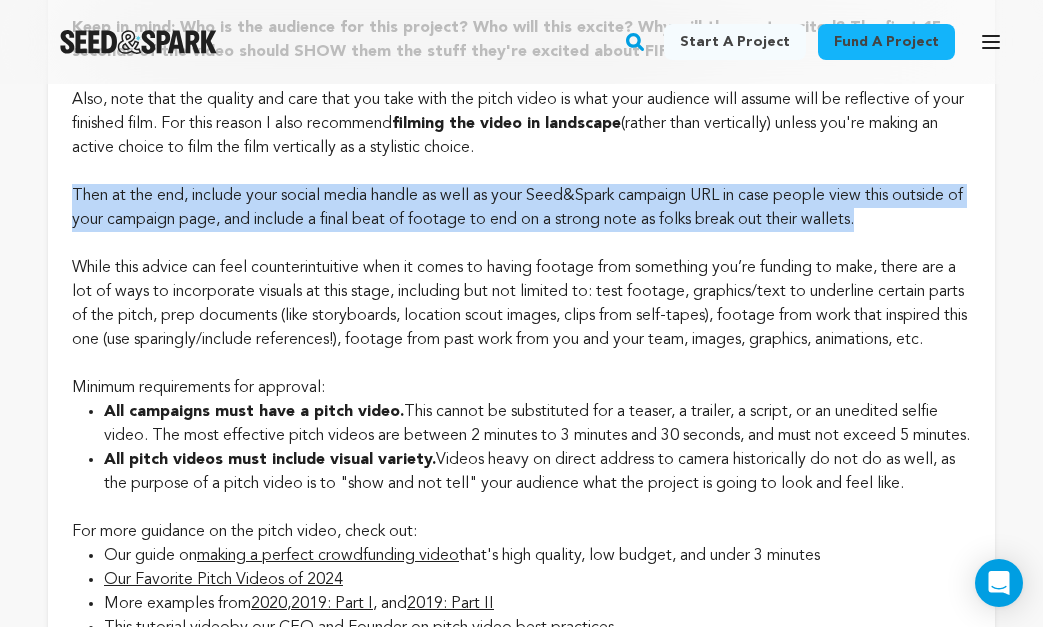 click on "Then at the end, include your social media handle as well as your Seed&Spark campaign URL in case people view this outside of your campaign page, and include a final beat of footage to end on a strong note as folks break out their wallets." at bounding box center [521, 208] 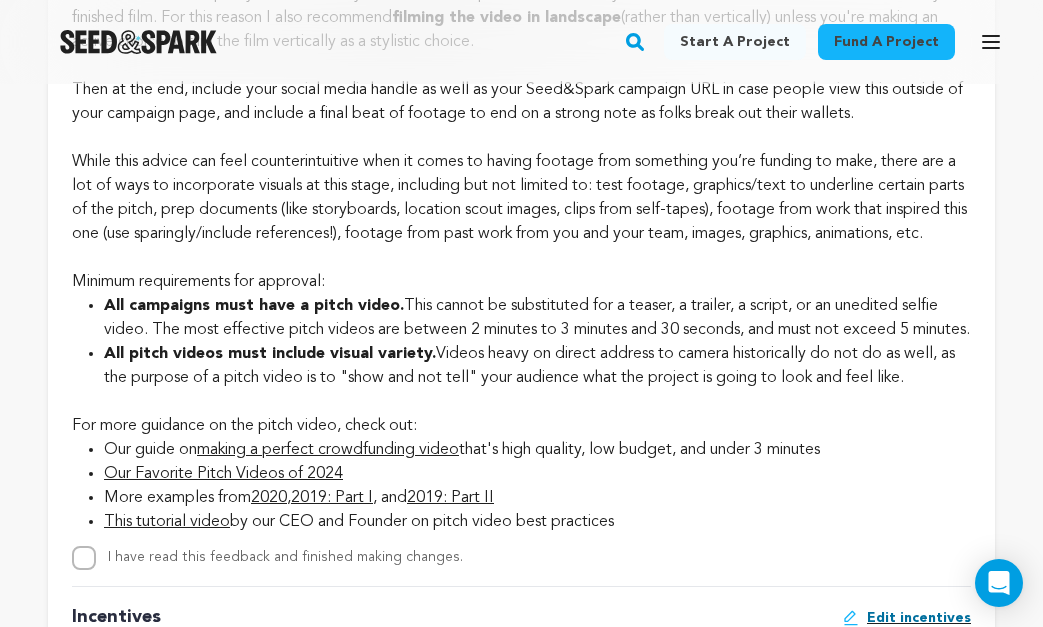scroll, scrollTop: 1983, scrollLeft: 0, axis: vertical 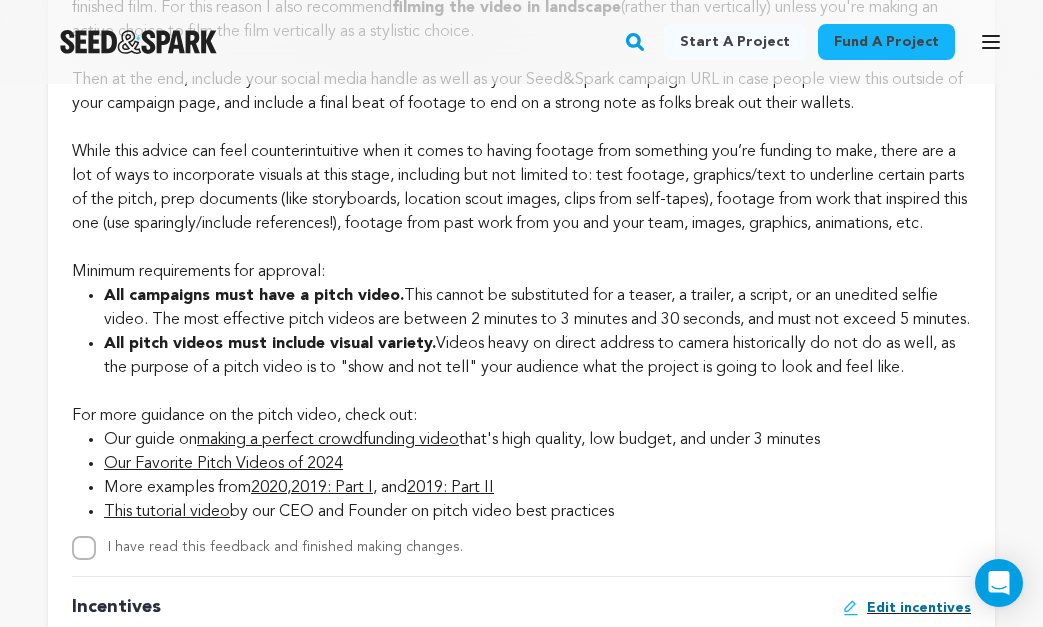 click at bounding box center [521, 128] 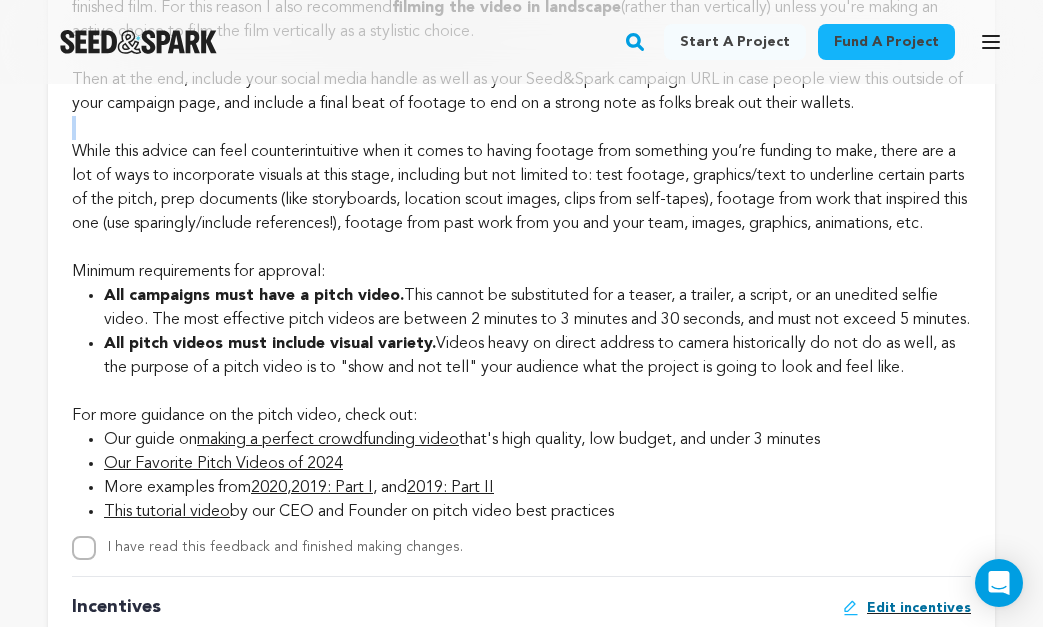 click at bounding box center (521, 128) 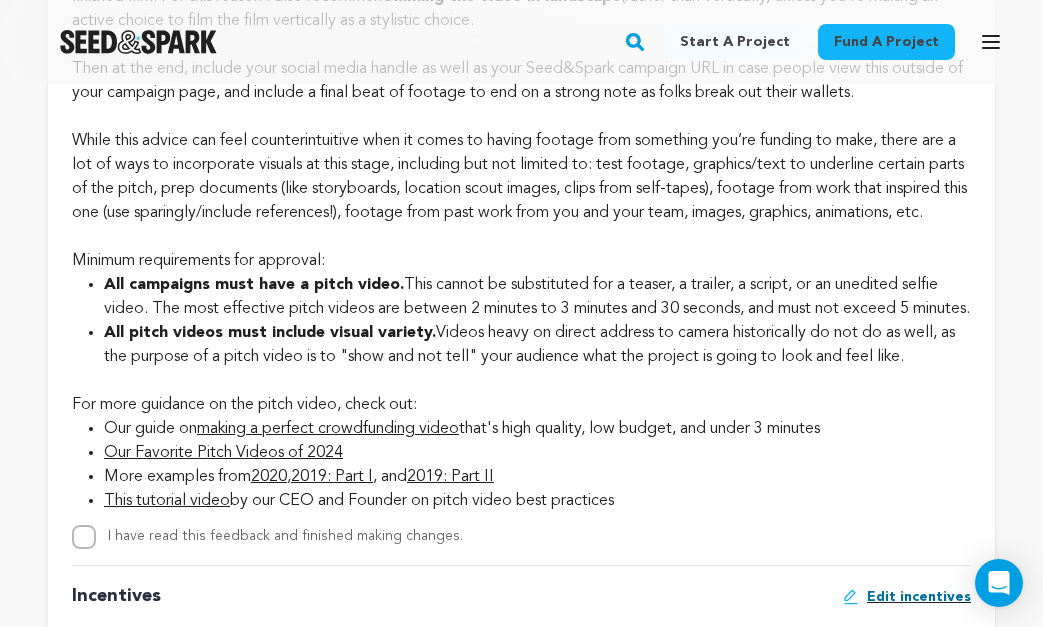 scroll, scrollTop: 1998, scrollLeft: 0, axis: vertical 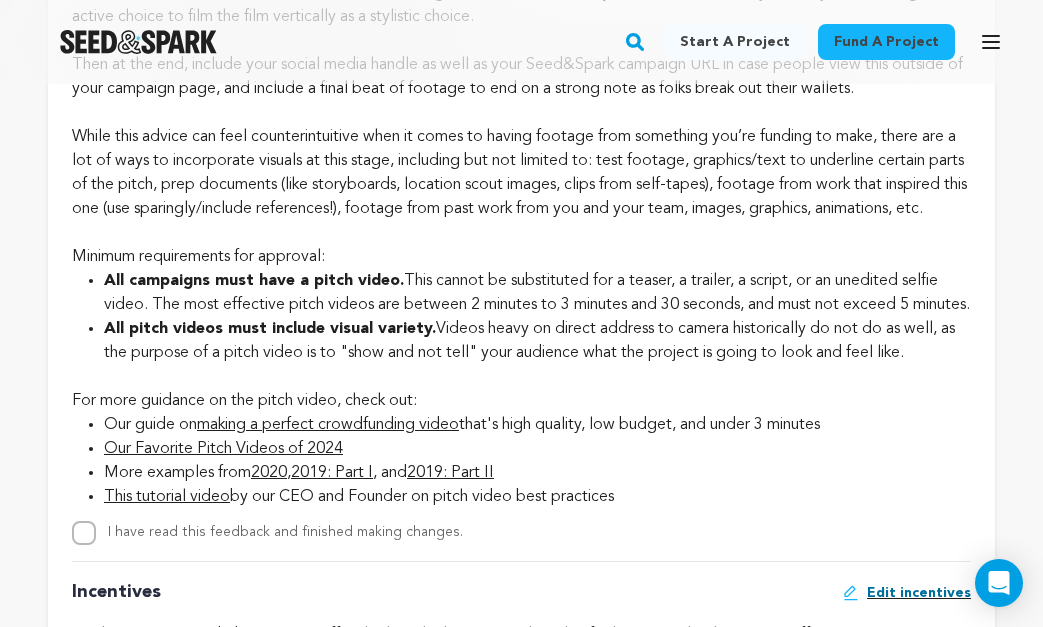 click on "While this advice can feel counterintuitive when it comes to having footage from something you’re funding to make, there are a lot of ways to incorporate visuals at this stage, including but not limited to: test footage, graphics/text to underline certain parts of the pitch, prep documents (like storyboards, location scout images, clips from self-tapes), footage from work that inspired this one (use sparingly/include references!), footage from past work from you and your team, images, graphics, animations, etc." at bounding box center [521, 173] 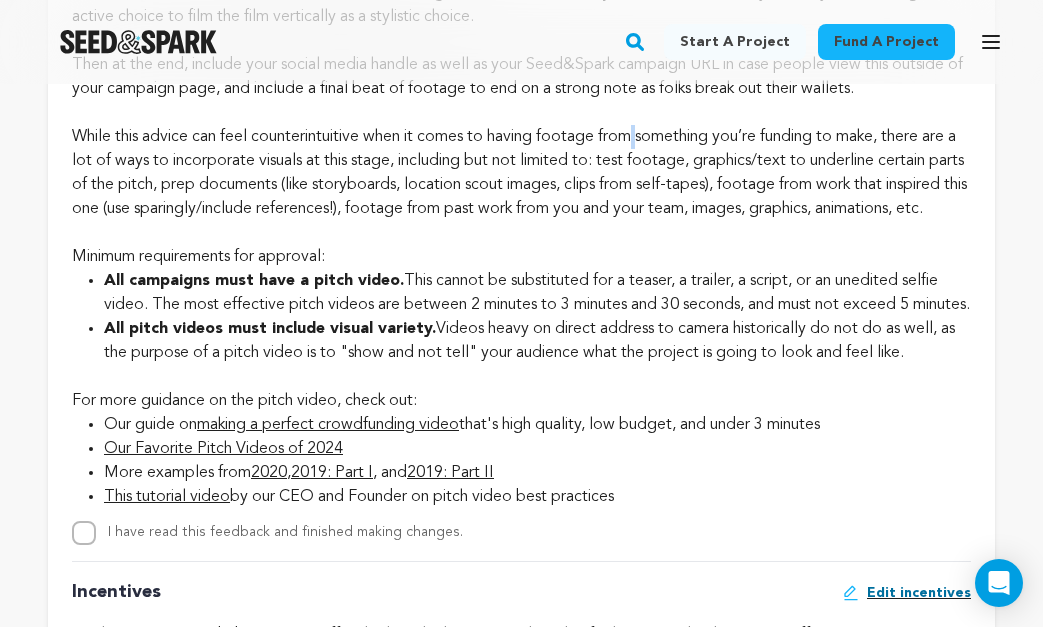 click on "While this advice can feel counterintuitive when it comes to having footage from something you’re funding to make, there are a lot of ways to incorporate visuals at this stage, including but not limited to: test footage, graphics/text to underline certain parts of the pitch, prep documents (like storyboards, location scout images, clips from self-tapes), footage from work that inspired this one (use sparingly/include references!), footage from past work from you and your team, images, graphics, animations, etc." at bounding box center (521, 173) 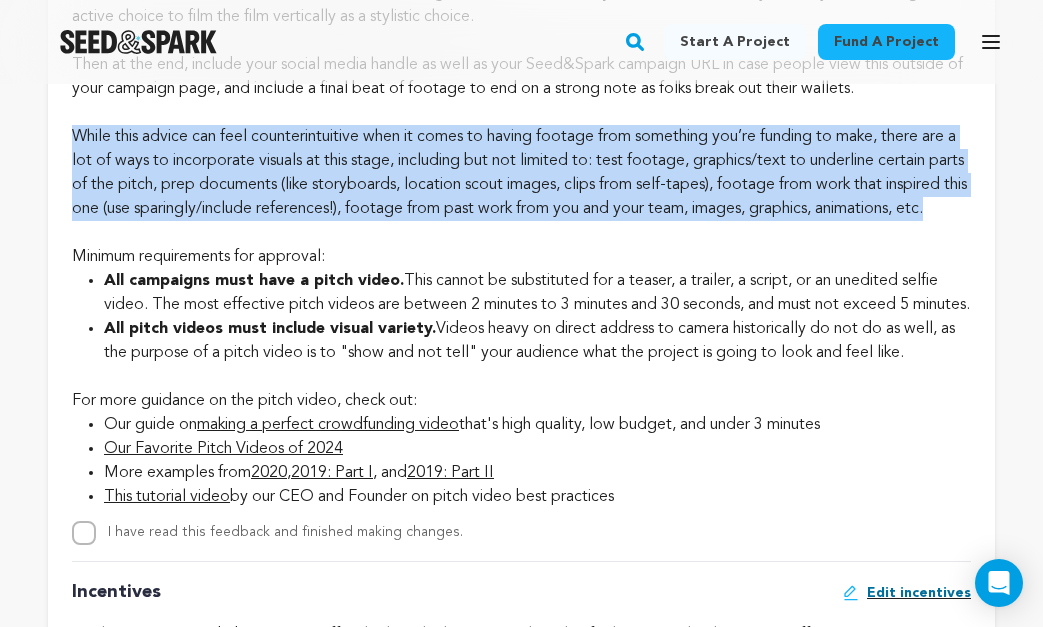 click on "While this advice can feel counterintuitive when it comes to having footage from something you’re funding to make, there are a lot of ways to incorporate visuals at this stage, including but not limited to: test footage, graphics/text to underline certain parts of the pitch, prep documents (like storyboards, location scout images, clips from self-tapes), footage from work that inspired this one (use sparingly/include references!), footage from past work from you and your team, images, graphics, animations, etc." at bounding box center [521, 173] 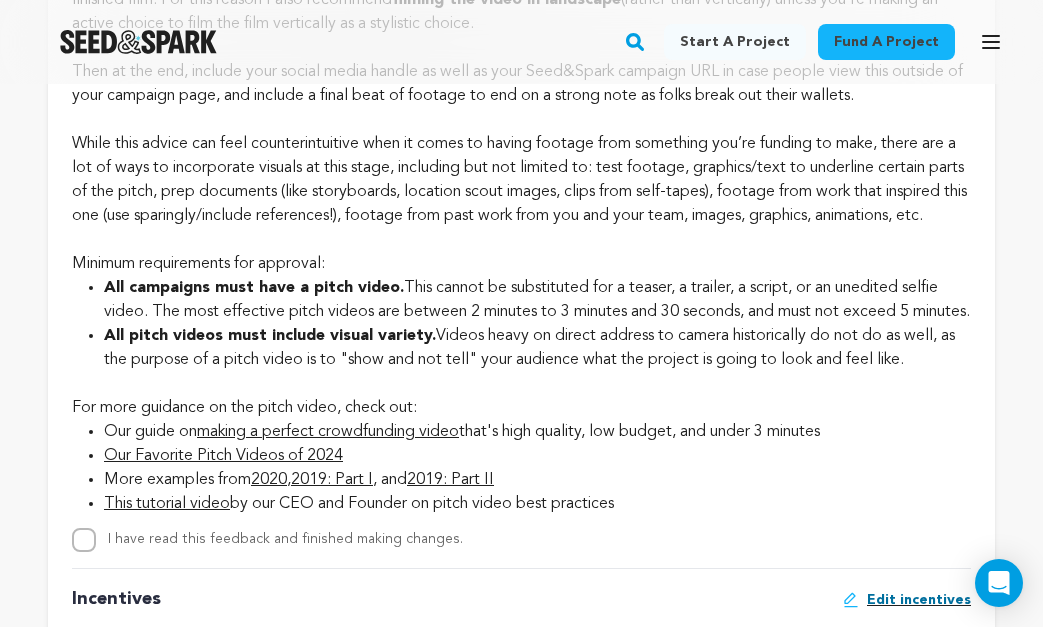 scroll, scrollTop: 1977, scrollLeft: 0, axis: vertical 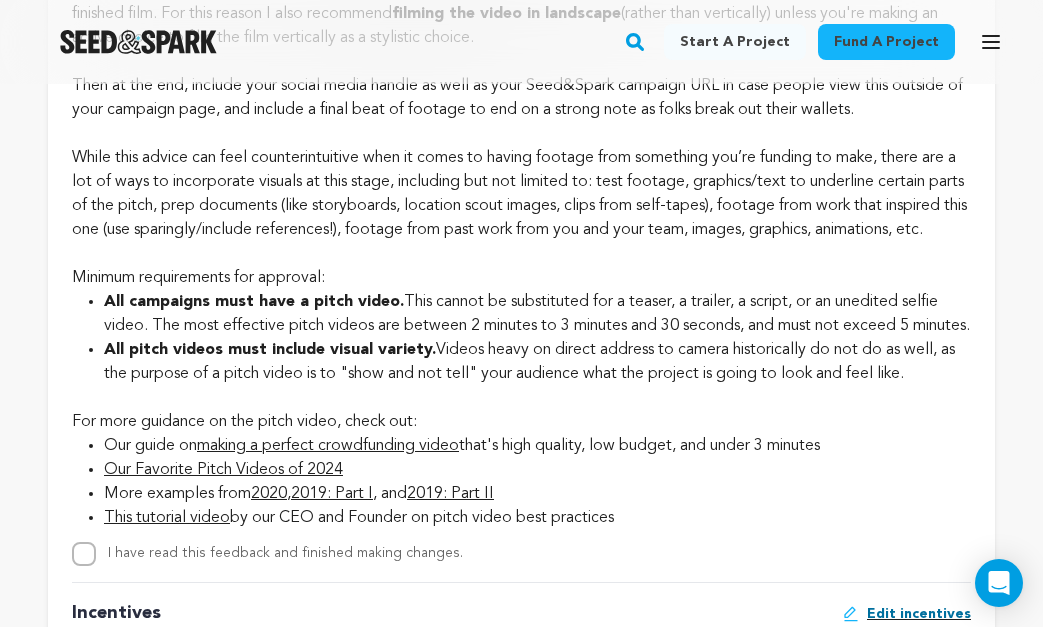 click on "While this advice can feel counterintuitive when it comes to having footage from something you’re funding to make, there are a lot of ways to incorporate visuals at this stage, including but not limited to: test footage, graphics/text to underline certain parts of the pitch, prep documents (like storyboards, location scout images, clips from self-tapes), footage from work that inspired this one (use sparingly/include references!), footage from past work from you and your team, images, graphics, animations, etc." at bounding box center [521, 194] 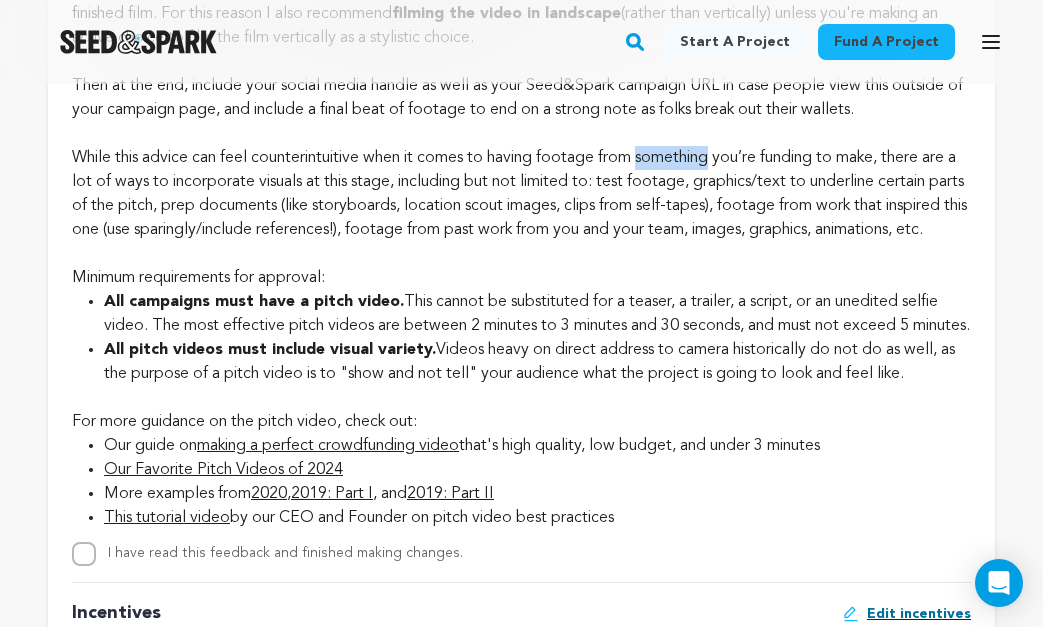 click on "While this advice can feel counterintuitive when it comes to having footage from something you’re funding to make, there are a lot of ways to incorporate visuals at this stage, including but not limited to: test footage, graphics/text to underline certain parts of the pitch, prep documents (like storyboards, location scout images, clips from self-tapes), footage from work that inspired this one (use sparingly/include references!), footage from past work from you and your team, images, graphics, animations, etc." at bounding box center [521, 194] 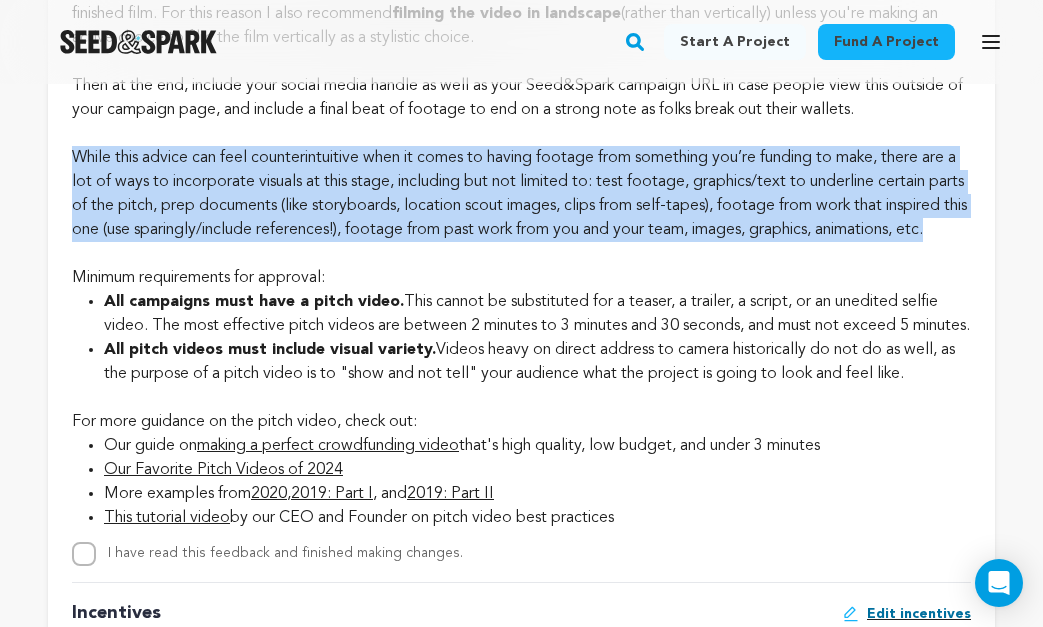 click on "While this advice can feel counterintuitive when it comes to having footage from something you’re funding to make, there are a lot of ways to incorporate visuals at this stage, including but not limited to: test footage, graphics/text to underline certain parts of the pitch, prep documents (like storyboards, location scout images, clips from self-tapes), footage from work that inspired this one (use sparingly/include references!), footage from past work from you and your team, images, graphics, animations, etc." at bounding box center [521, 194] 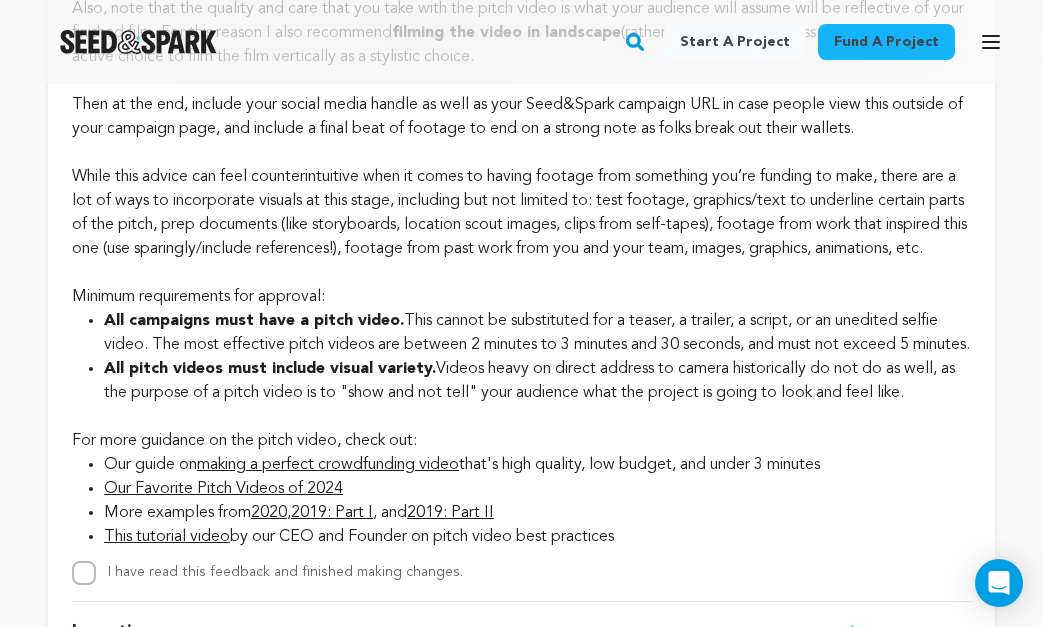 scroll, scrollTop: 1959, scrollLeft: 0, axis: vertical 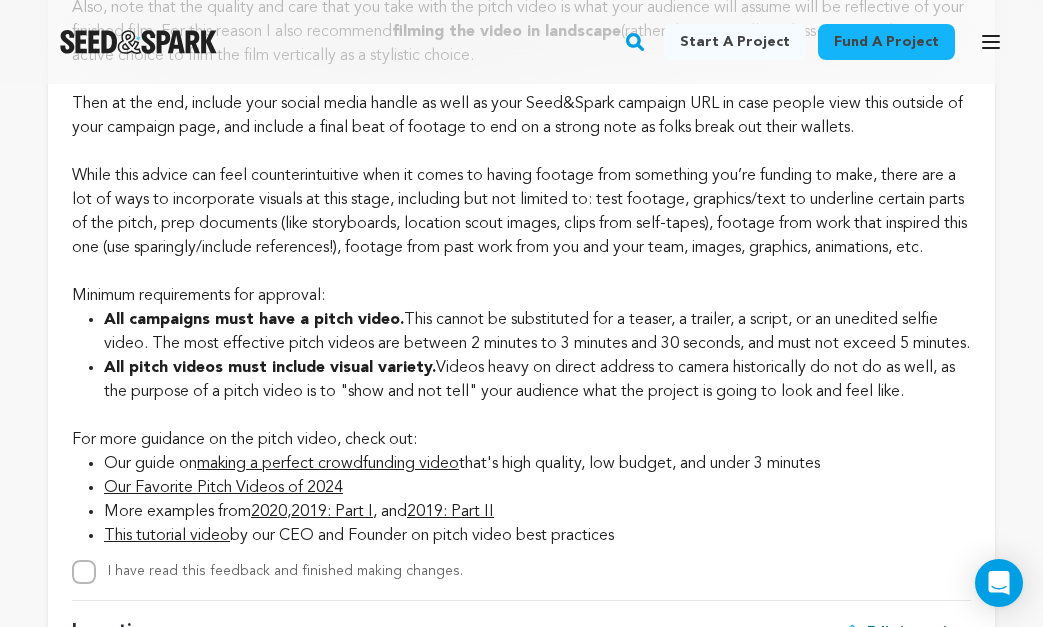 click on "While this advice can feel counterintuitive when it comes to having footage from something you’re funding to make, there are a lot of ways to incorporate visuals at this stage, including but not limited to: test footage, graphics/text to underline certain parts of the pitch, prep documents (like storyboards, location scout images, clips from self-tapes), footage from work that inspired this one (use sparingly/include references!), footage from past work from you and your team, images, graphics, animations, etc." at bounding box center (521, 212) 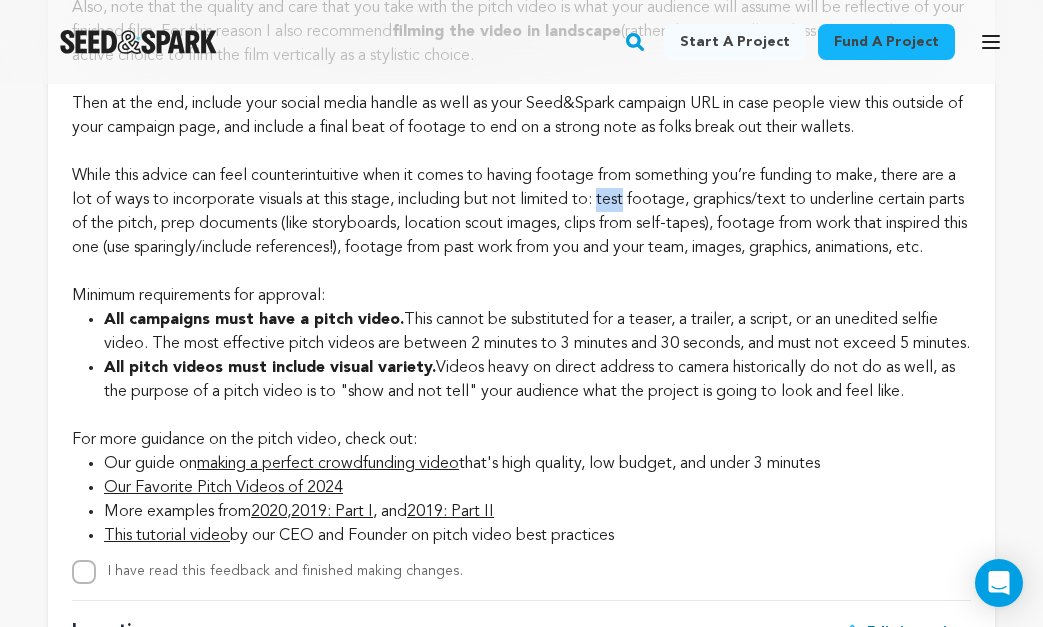 click on "While this advice can feel counterintuitive when it comes to having footage from something you’re funding to make, there are a lot of ways to incorporate visuals at this stage, including but not limited to: test footage, graphics/text to underline certain parts of the pitch, prep documents (like storyboards, location scout images, clips from self-tapes), footage from work that inspired this one (use sparingly/include references!), footage from past work from you and your team, images, graphics, animations, etc." at bounding box center [521, 212] 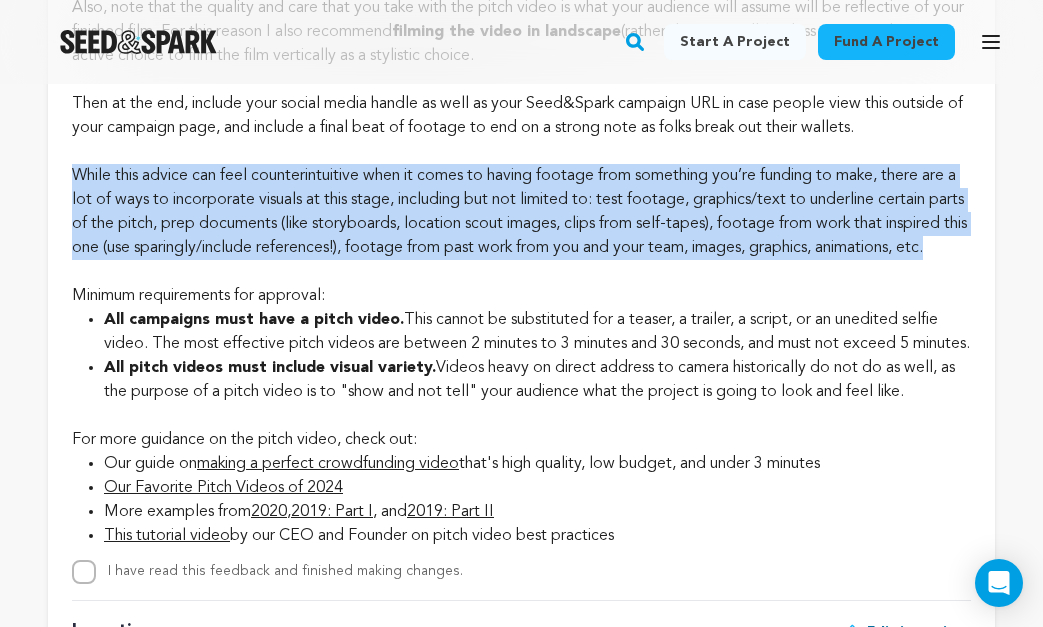 click on "While this advice can feel counterintuitive when it comes to having footage from something you’re funding to make, there are a lot of ways to incorporate visuals at this stage, including but not limited to: test footage, graphics/text to underline certain parts of the pitch, prep documents (like storyboards, location scout images, clips from self-tapes), footage from work that inspired this one (use sparingly/include references!), footage from past work from you and your team, images, graphics, animations, etc." at bounding box center [521, 212] 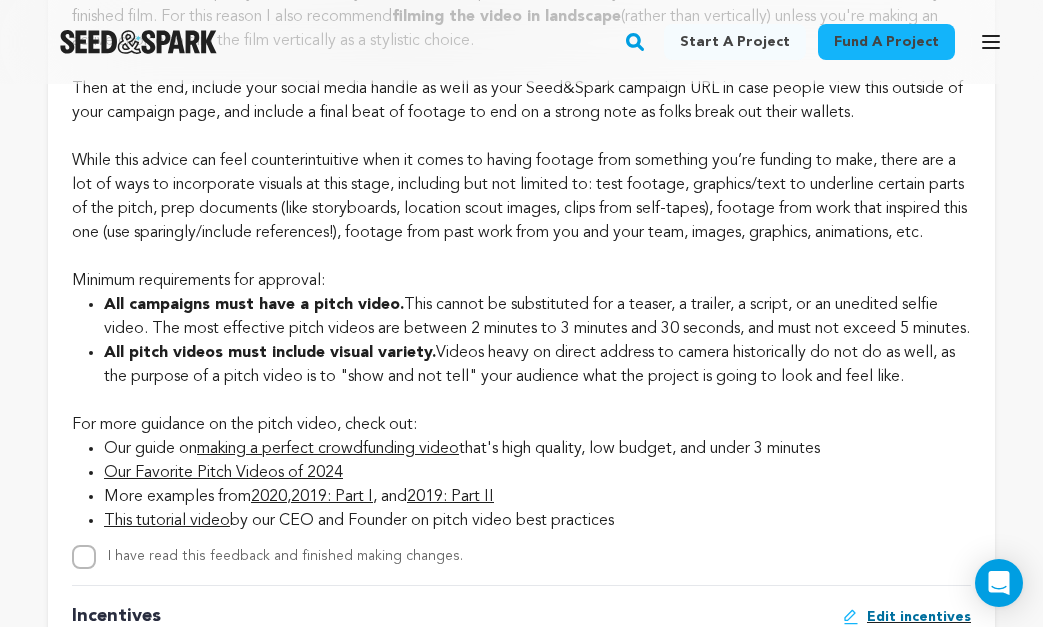 click on "While this advice can feel counterintuitive when it comes to having footage from something you’re funding to make, there are a lot of ways to incorporate visuals at this stage, including but not limited to: test footage, graphics/text to underline certain parts of the pitch, prep documents (like storyboards, location scout images, clips from self-tapes), footage from work that inspired this one (use sparingly/include references!), footage from past work from you and your team, images, graphics, animations, etc." at bounding box center (521, 197) 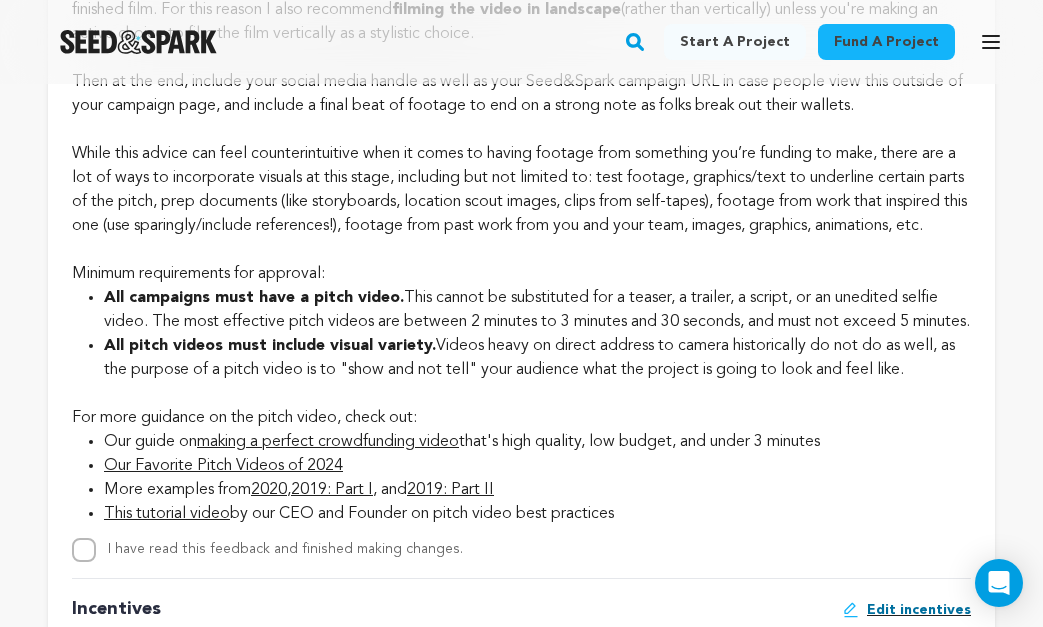scroll, scrollTop: 1987, scrollLeft: 0, axis: vertical 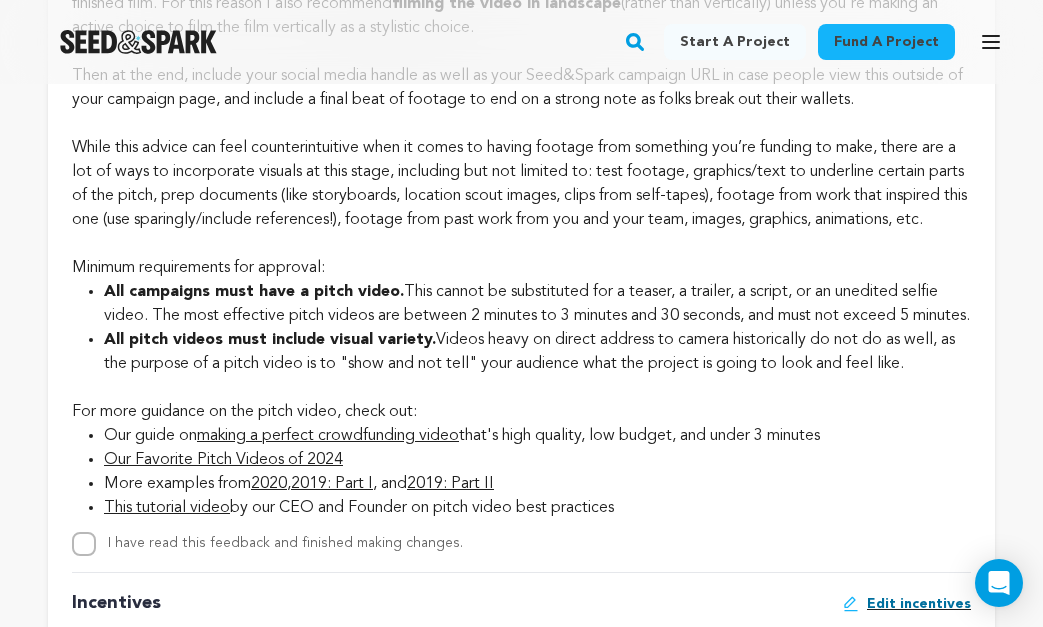 click on "While this advice can feel counterintuitive when it comes to having footage from something you’re funding to make, there are a lot of ways to incorporate visuals at this stage, including but not limited to: test footage, graphics/text to underline certain parts of the pitch, prep documents (like storyboards, location scout images, clips from self-tapes), footage from work that inspired this one (use sparingly/include references!), footage from past work from you and your team, images, graphics, animations, etc." at bounding box center [521, 184] 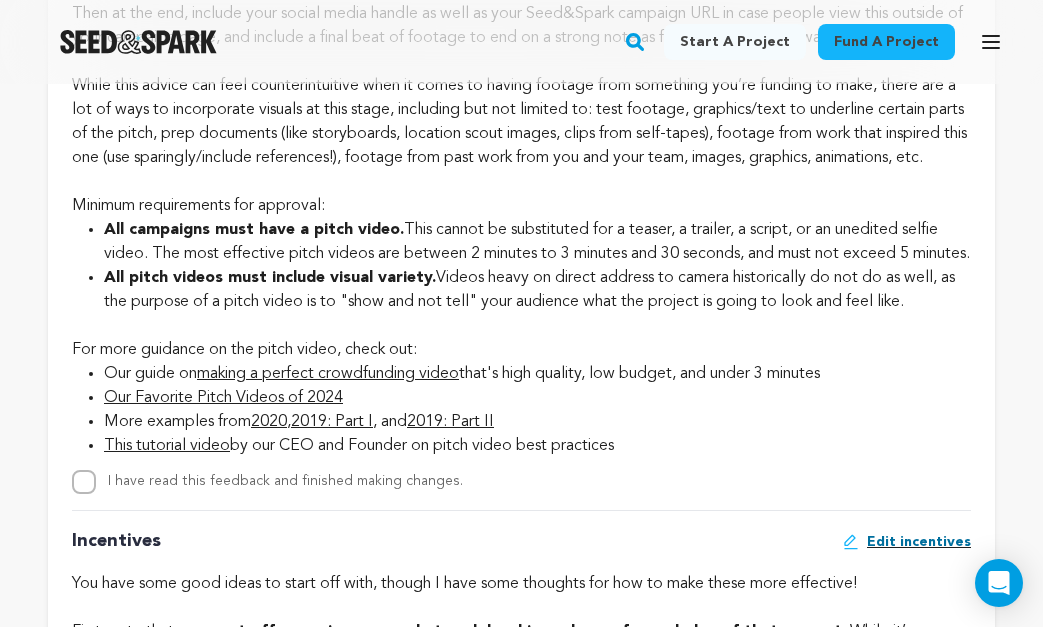 scroll, scrollTop: 2051, scrollLeft: 0, axis: vertical 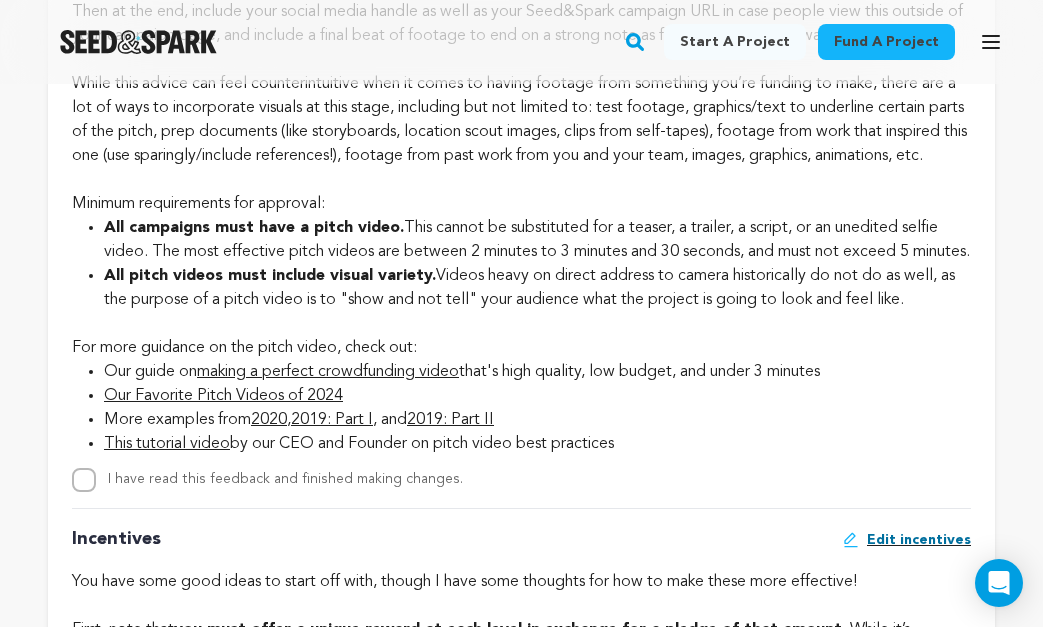 click on "Minimum requirements for approval:" at bounding box center (521, 192) 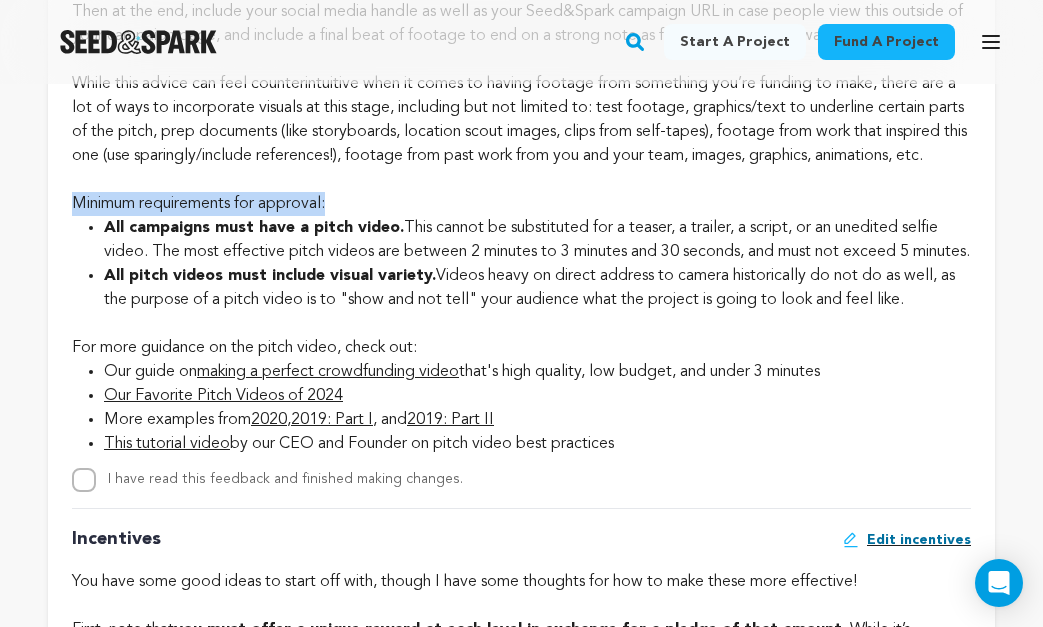 click on "All campaigns must have a pitch video.  This cannot be substituted for a teaser, a trailer, a script, or an unedited selfie video. The most effective pitch videos are between 2 minutes to 3 minutes and 30 seconds, and must not exceed 5 minutes." at bounding box center (537, 240) 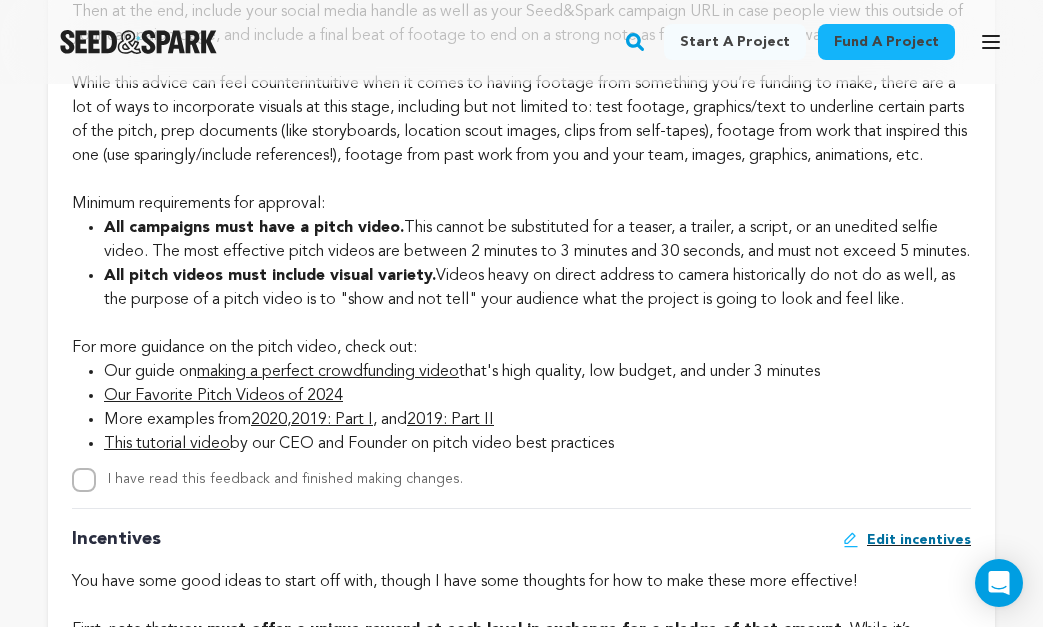 click on "All campaigns must have a pitch video.  This cannot be substituted for a teaser, a trailer, a script, or an unedited selfie video. The most effective pitch videos are between 2 minutes to 3 minutes and 30 seconds, and must not exceed 5 minutes." at bounding box center [537, 240] 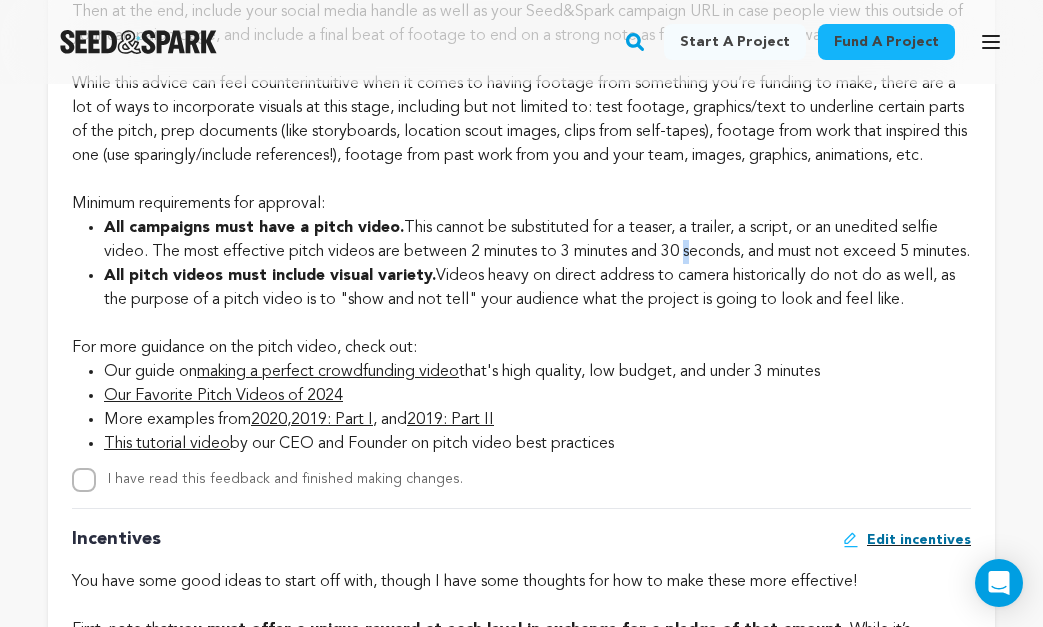click on "All campaigns must have a pitch video.  This cannot be substituted for a teaser, a trailer, a script, or an unedited selfie video. The most effective pitch videos are between 2 minutes to 3 minutes and 30 seconds, and must not exceed 5 minutes." at bounding box center [537, 240] 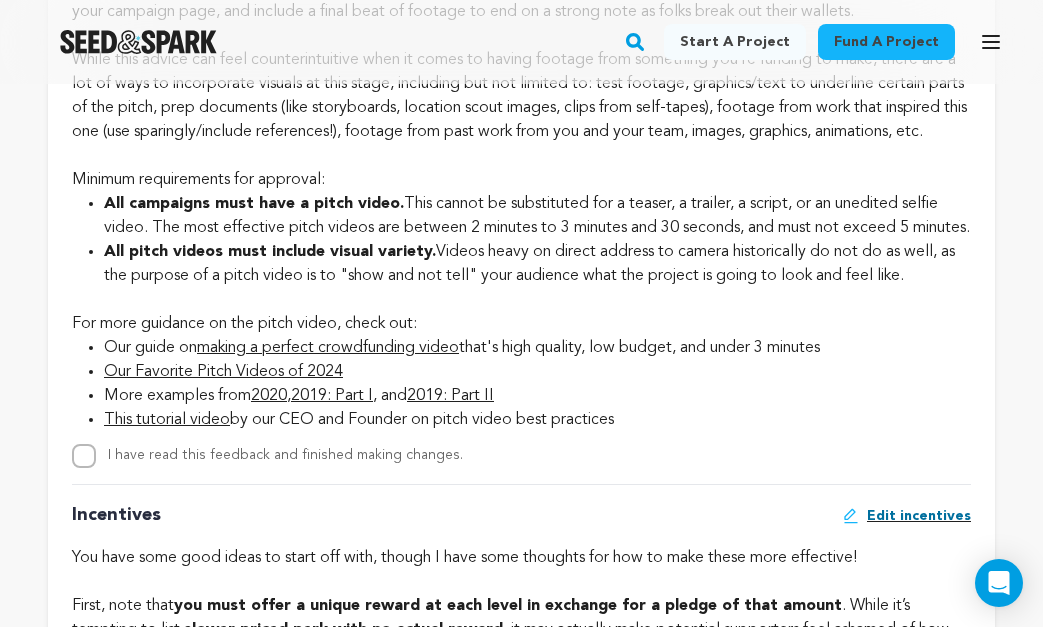 scroll, scrollTop: 2086, scrollLeft: 0, axis: vertical 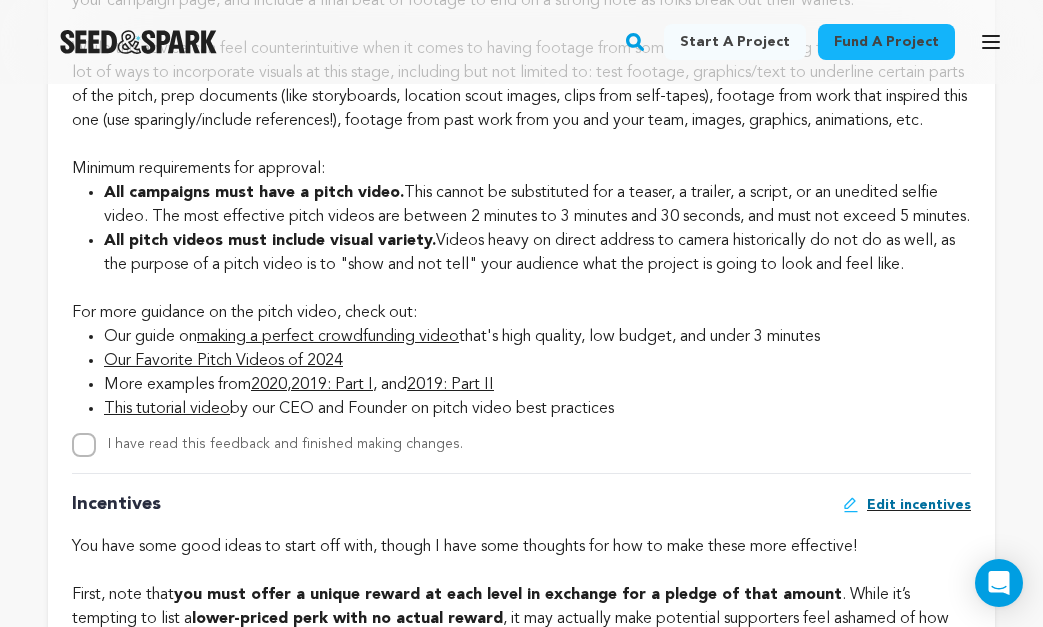 click on "All campaigns must have a pitch video.  This cannot be substituted for a teaser, a trailer, a script, or an unedited selfie video. The most effective pitch videos are between 2 minutes to 3 minutes and 30 seconds, and must not exceed 5 minutes." at bounding box center (537, 205) 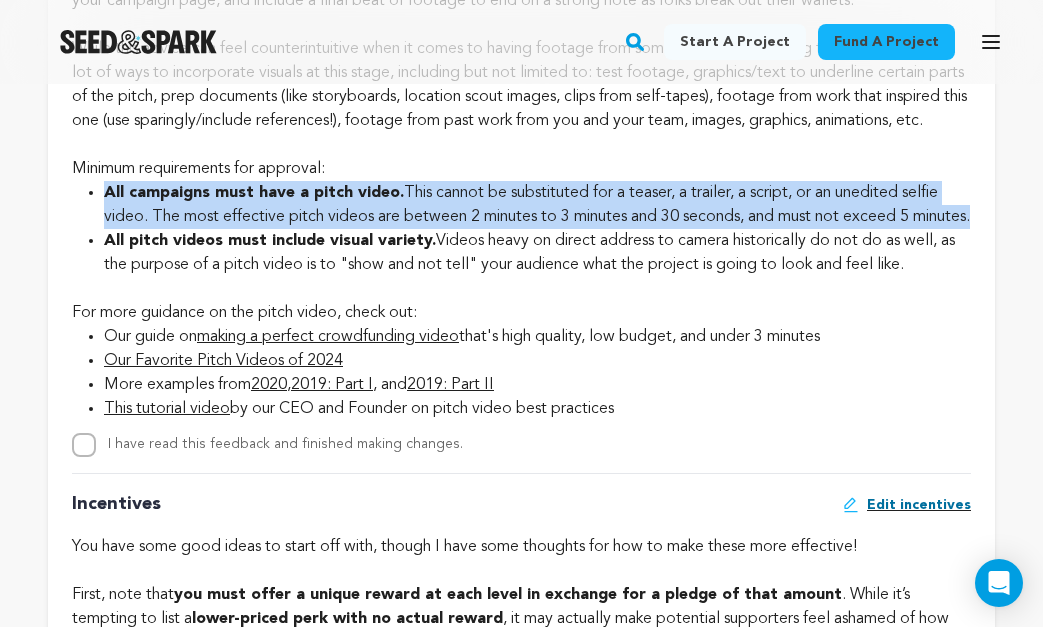 click on "All campaigns must have a pitch video.  This cannot be substituted for a teaser, a trailer, a script, or an unedited selfie video. The most effective pitch videos are between 2 minutes to 3 minutes and 30 seconds, and must not exceed 5 minutes." at bounding box center [537, 205] 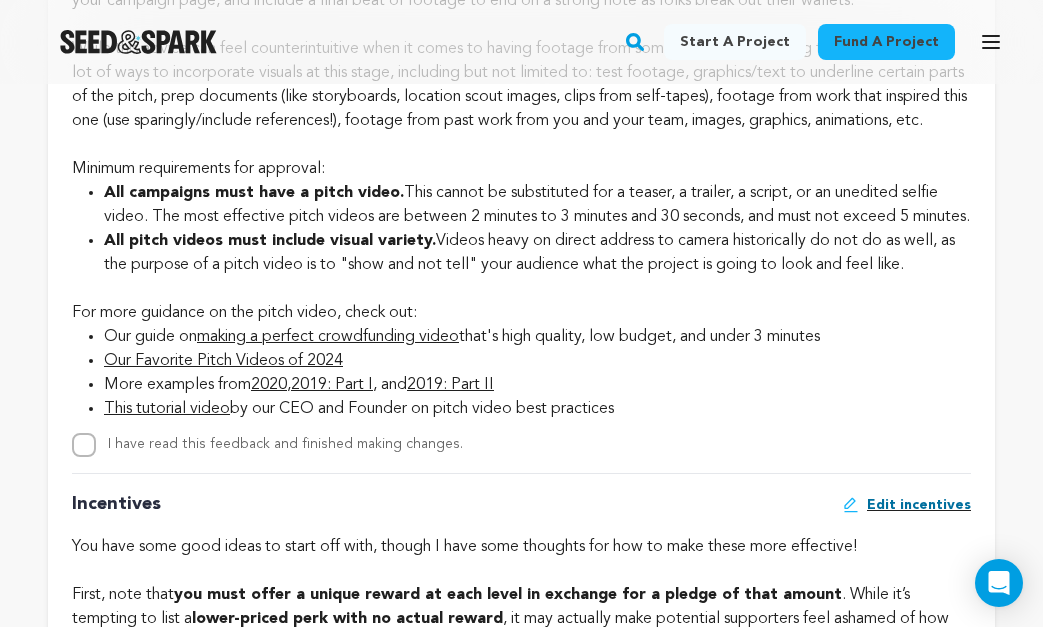 click on "All campaigns must have a pitch video.  This cannot be substituted for a teaser, a trailer, a script, or an unedited selfie video. The most effective pitch videos are between 2 minutes to 3 minutes and 30 seconds, and must not exceed 5 minutes." at bounding box center (537, 205) 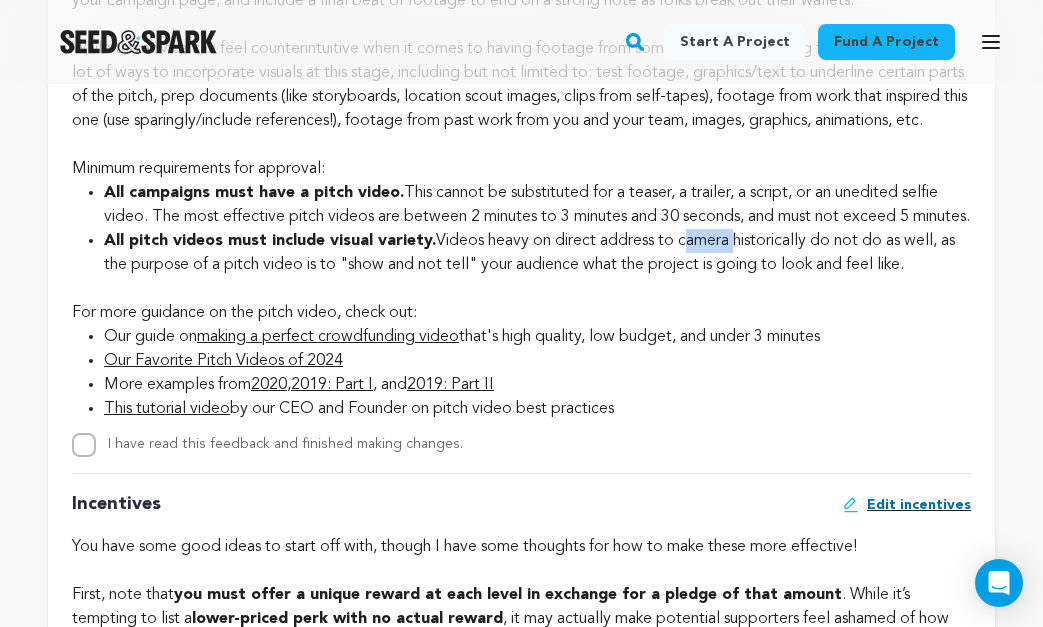 click on "All pitch videos must include visual variety.  Videos heavy on direct address to camera historically do not do as well, as the purpose of a pitch video is to "show and not tell" your audience what the project is going to look and feel like." at bounding box center [537, 253] 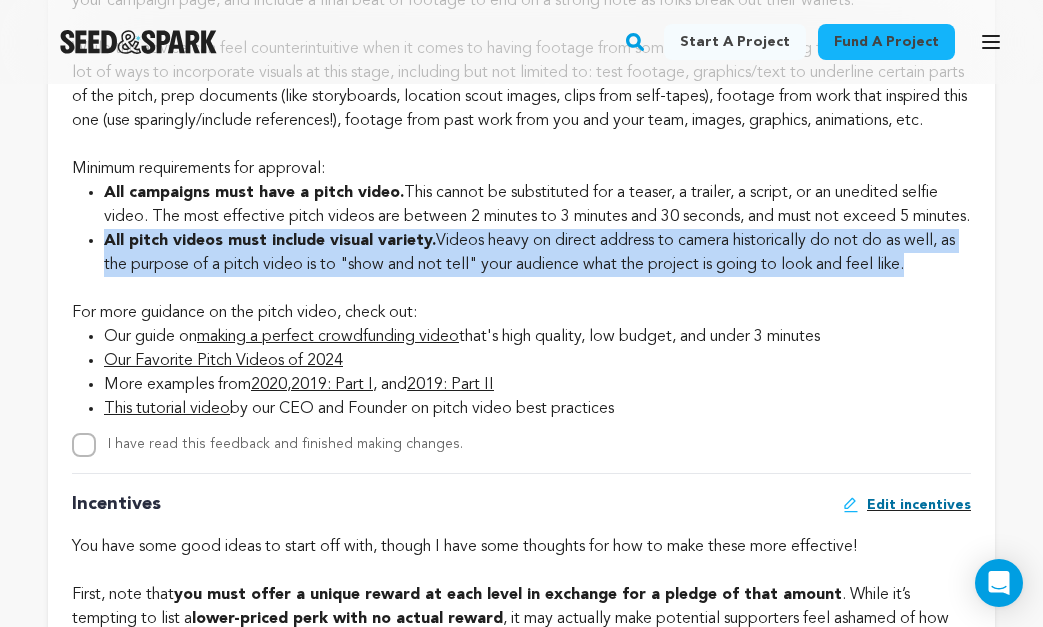 click on "All pitch videos must include visual variety.  Videos heavy on direct address to camera historically do not do as well, as the purpose of a pitch video is to "show and not tell" your audience what the project is going to look and feel like." at bounding box center [537, 253] 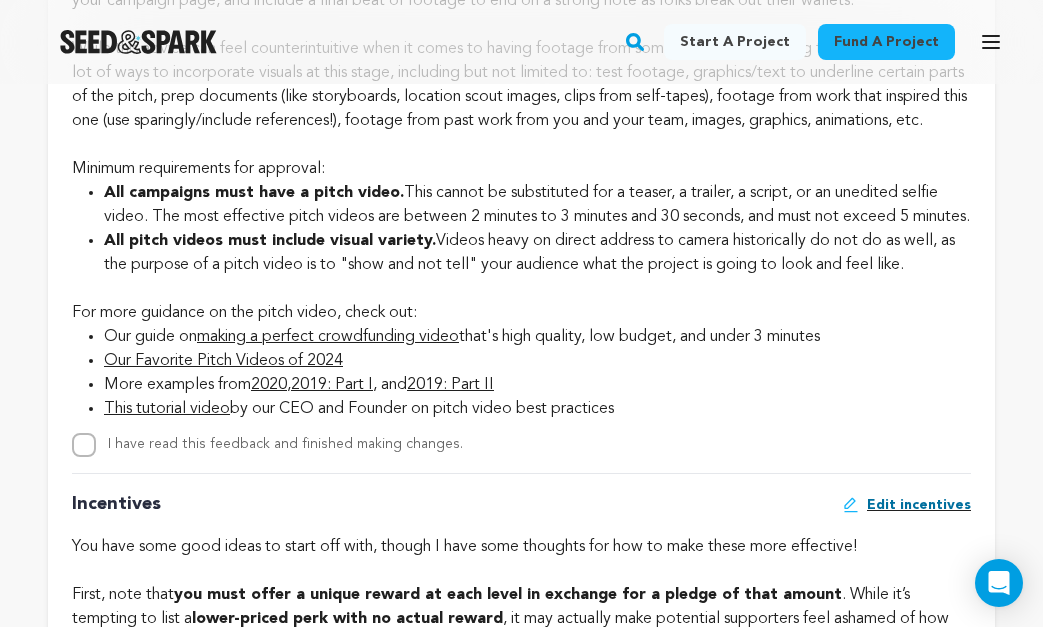 click on "All pitch videos must include visual variety.  Videos heavy on direct address to camera historically do not do as well, as the purpose of a pitch video is to "show and not tell" your audience what the project is going to look and feel like." at bounding box center [537, 253] 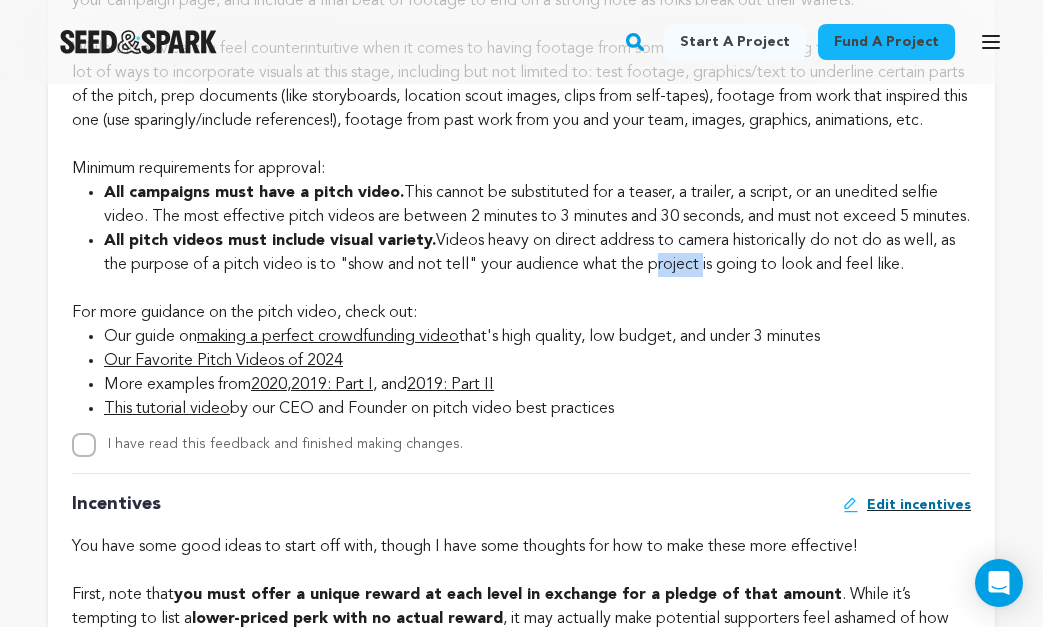 click on "All pitch videos must include visual variety.  Videos heavy on direct address to camera historically do not do as well, as the purpose of a pitch video is to "show and not tell" your audience what the project is going to look and feel like." at bounding box center (537, 253) 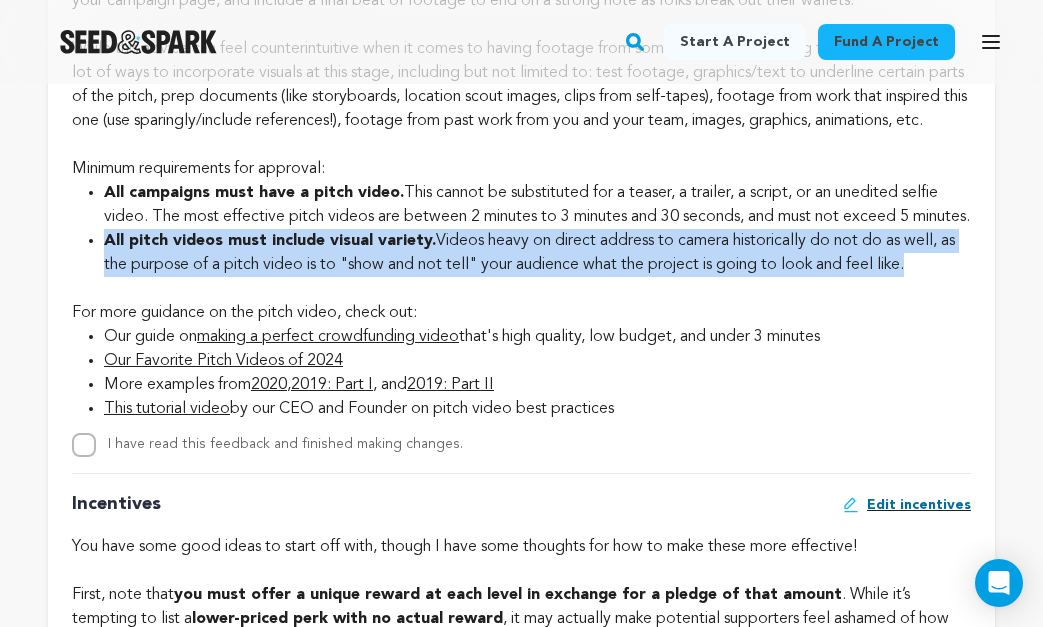 click on "All pitch videos must include visual variety.  Videos heavy on direct address to camera historically do not do as well, as the purpose of a pitch video is to "show and not tell" your audience what the project is going to look and feel like." at bounding box center [537, 253] 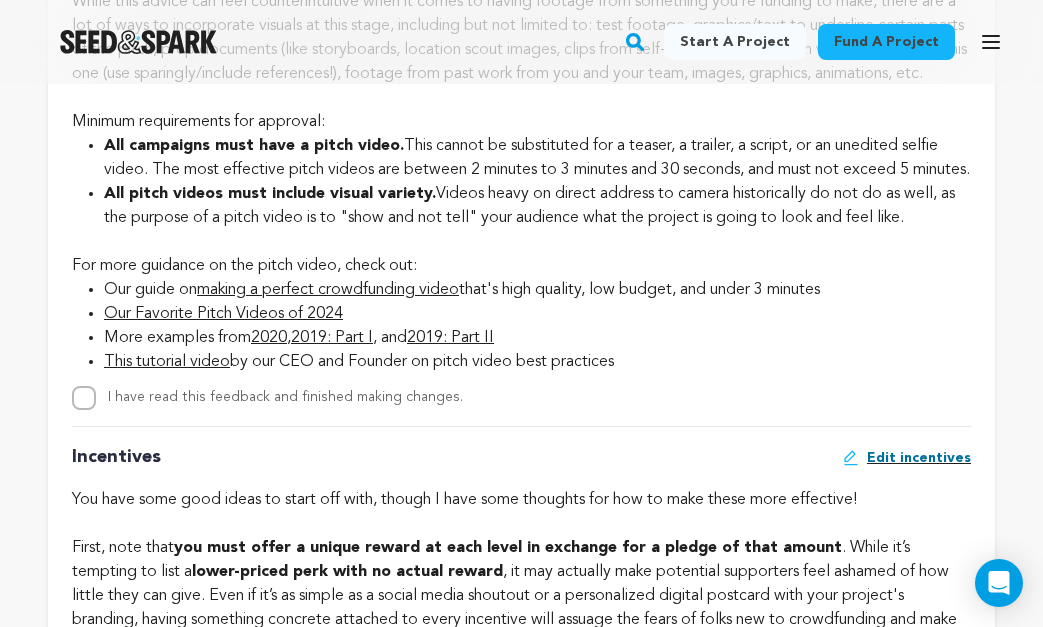 scroll, scrollTop: 2156, scrollLeft: 0, axis: vertical 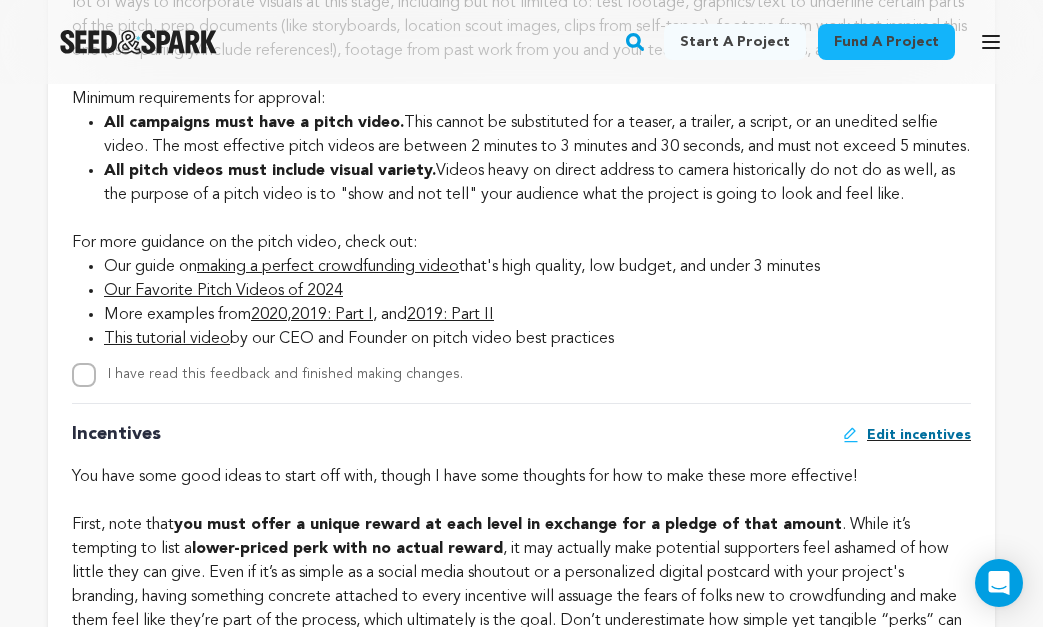 click on "Our guide on  making a perfect crowdfunding video  that's high quality, low budget, and under 3 minutes" at bounding box center [537, 267] 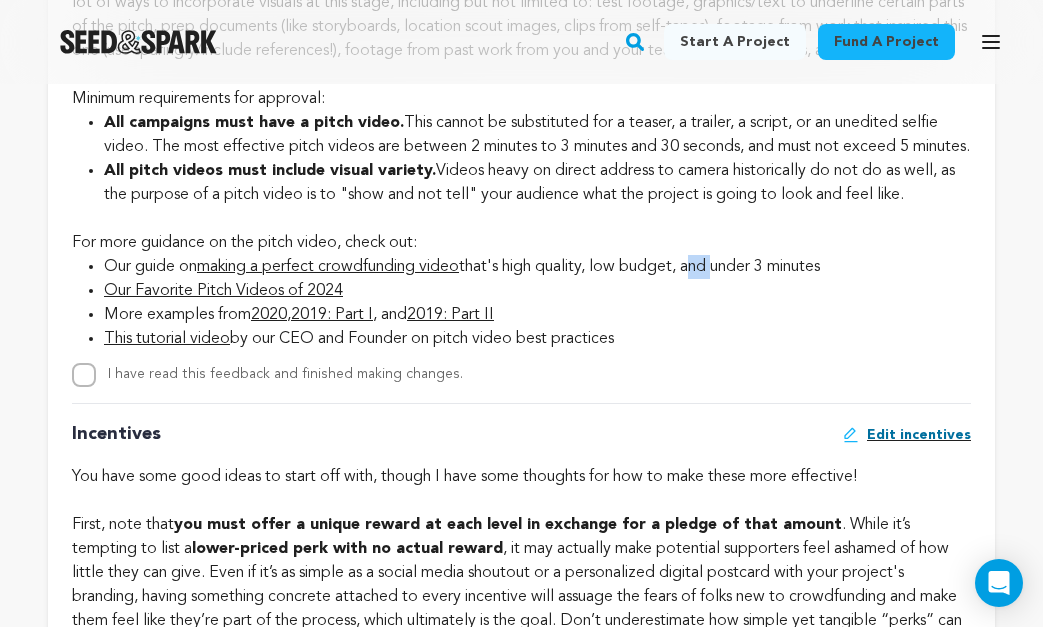 click on "Our guide on  making a perfect crowdfunding video  that's high quality, low budget, and under 3 minutes" at bounding box center (537, 267) 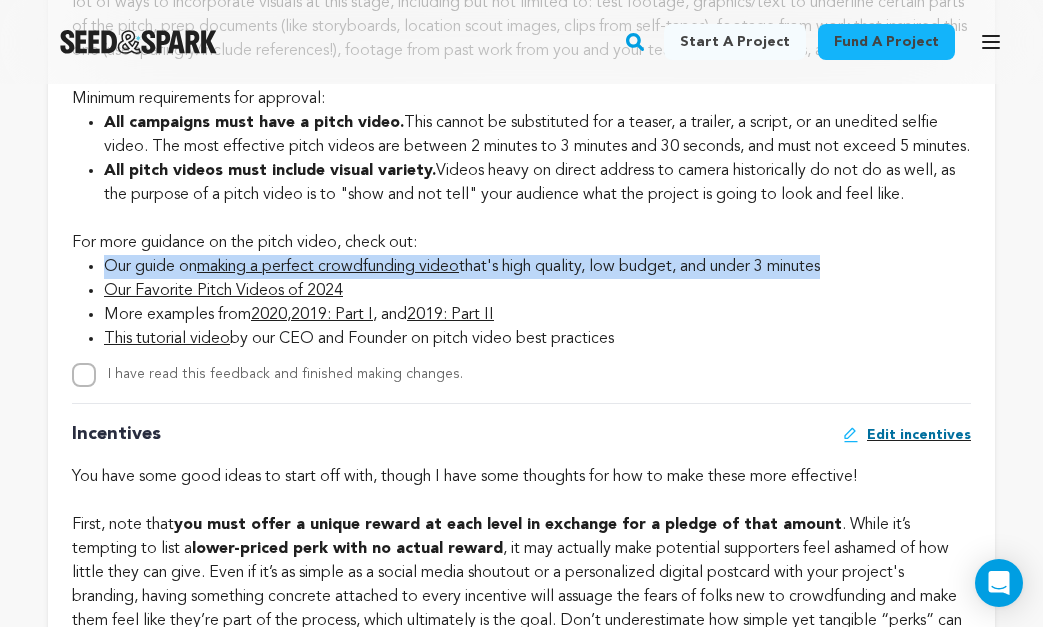 click on "Our guide on  making a perfect crowdfunding video  that's high quality, low budget, and under 3 minutes" at bounding box center (537, 267) 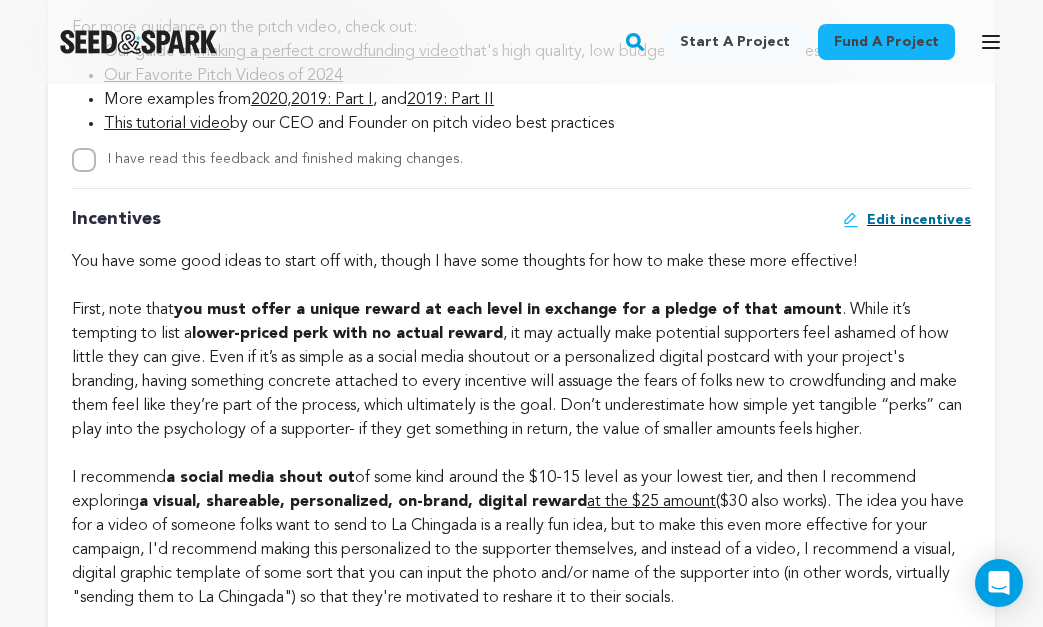 scroll, scrollTop: 2375, scrollLeft: 0, axis: vertical 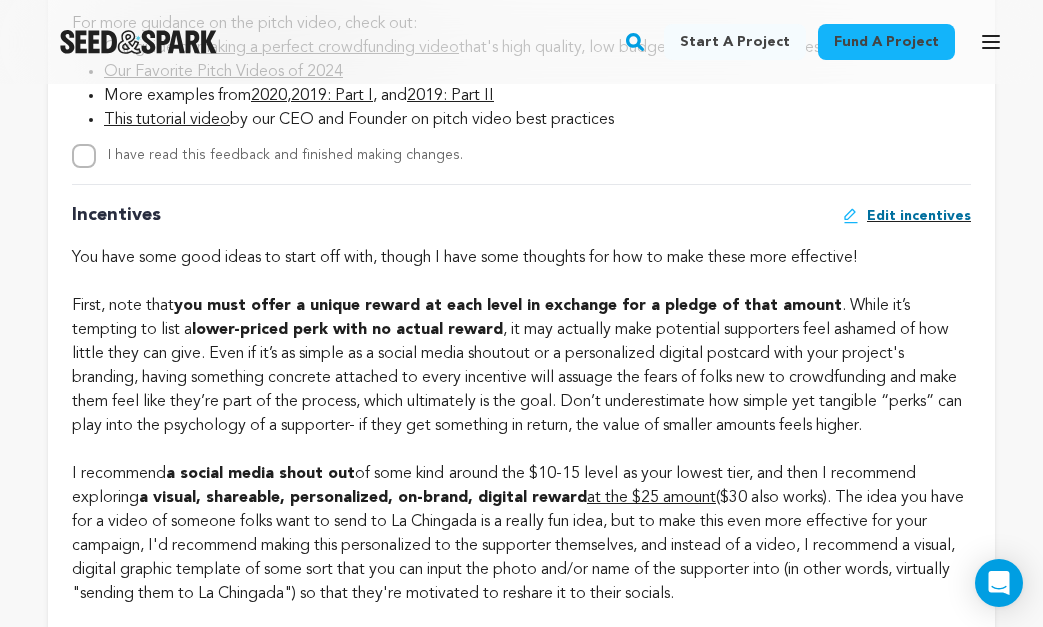 click on "You have some good ideas to start off with, though I have some thoughts for how to make these more effective! First, note that  you must offer a unique reward at each level in exchange for a pledge of that amount . While it’s tempting to list a  lower-priced perk with no actual reward , it may actually make potential supporters feel ashamed of how little they can give. Even if it’s as simple as a social media shoutout or a personalized digital postcard with your project's branding, having something concrete attached to every incentive will assuage the fears of folks new to crowdfunding and make them feel like they’re part of the process, which ultimately is the goal. Don’t underestimate how simple yet tangible “perks” can play into the psychology of a supporter- if they get something in return, the value of smaller amounts feels higher.    I recommend  a social media shout out  of some kind   around the $10-15 level   as your lowest tier, and then I recommend exploring  at the $25 amount at $50" at bounding box center (521, -1463) 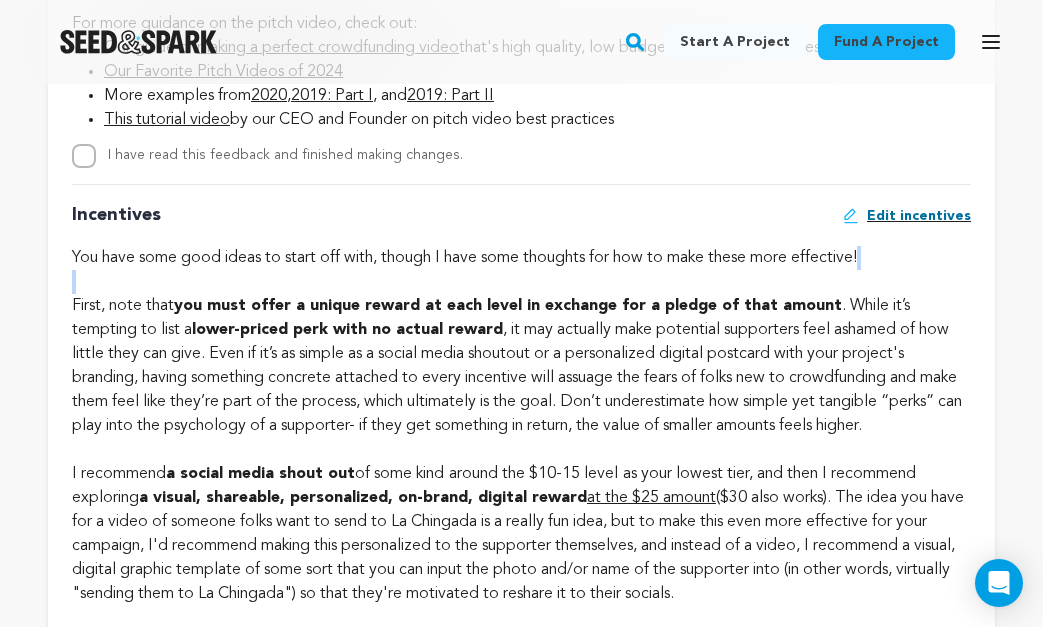 click on "You have some good ideas to start off with, though I have some thoughts for how to make these more effective! First, note that  you must offer a unique reward at each level in exchange for a pledge of that amount . While it’s tempting to list a  lower-priced perk with no actual reward , it may actually make potential supporters feel ashamed of how little they can give. Even if it’s as simple as a social media shoutout or a personalized digital postcard with your project's branding, having something concrete attached to every incentive will assuage the fears of folks new to crowdfunding and make them feel like they’re part of the process, which ultimately is the goal. Don’t underestimate how simple yet tangible “perks” can play into the psychology of a supporter- if they get something in return, the value of smaller amounts feels higher.    I recommend  a social media shout out  of some kind   around the $10-15 level   as your lowest tier, and then I recommend exploring  at the $25 amount at $50" at bounding box center [521, -1463] 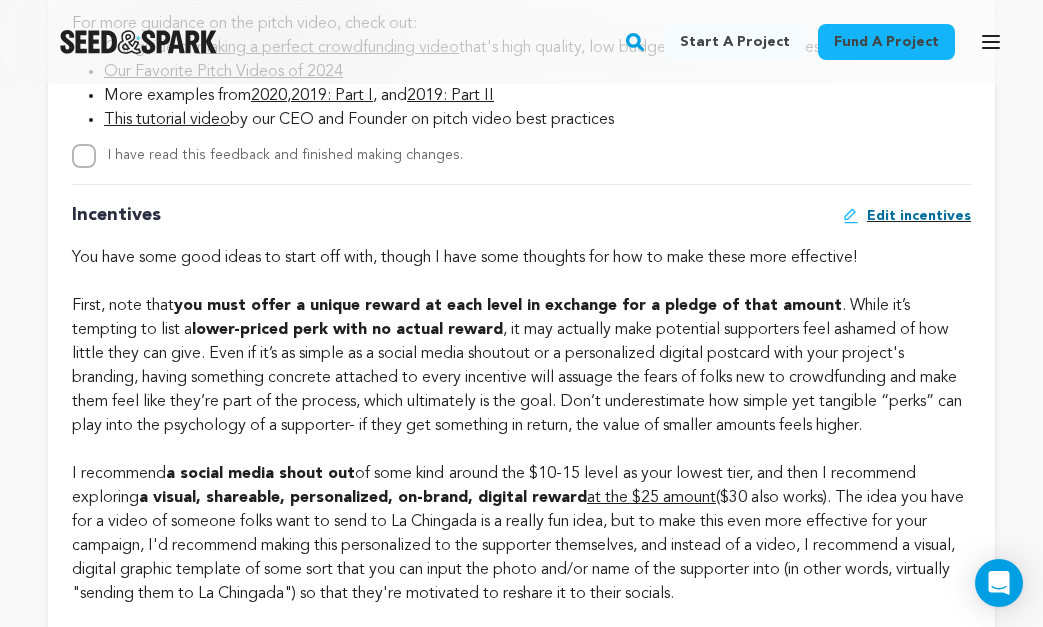 click on "You have some good ideas to start off with, though I have some thoughts for how to make these more effective! First, note that  you must offer a unique reward at each level in exchange for a pledge of that amount . While it’s tempting to list a  lower-priced perk with no actual reward , it may actually make potential supporters feel ashamed of how little they can give. Even if it’s as simple as a social media shoutout or a personalized digital postcard with your project's branding, having something concrete attached to every incentive will assuage the fears of folks new to crowdfunding and make them feel like they’re part of the process, which ultimately is the goal. Don’t underestimate how simple yet tangible “perks” can play into the psychology of a supporter- if they get something in return, the value of smaller amounts feels higher.    I recommend  a social media shout out  of some kind   around the $10-15 level   as your lowest tier, and then I recommend exploring  at the $25 amount at $50" at bounding box center [521, -1463] 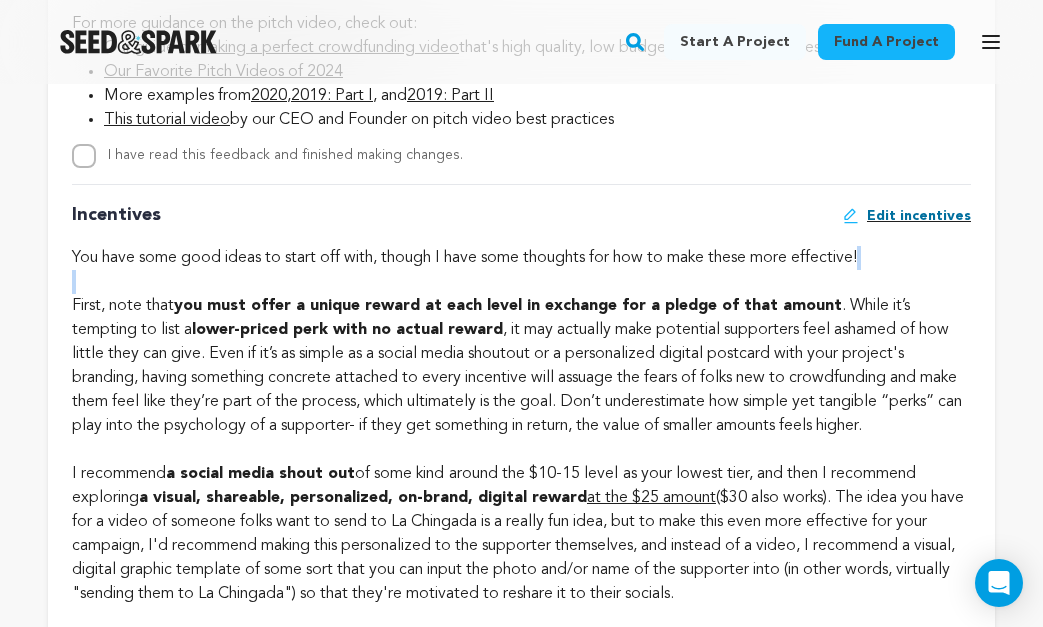 click on "You have some good ideas to start off with, though I have some thoughts for how to make these more effective! First, note that  you must offer a unique reward at each level in exchange for a pledge of that amount . While it’s tempting to list a  lower-priced perk with no actual reward , it may actually make potential supporters feel ashamed of how little they can give. Even if it’s as simple as a social media shoutout or a personalized digital postcard with your project's branding, having something concrete attached to every incentive will assuage the fears of folks new to crowdfunding and make them feel like they’re part of the process, which ultimately is the goal. Don’t underestimate how simple yet tangible “perks” can play into the psychology of a supporter- if they get something in return, the value of smaller amounts feels higher.    I recommend  a social media shout out  of some kind   around the $10-15 level   as your lowest tier, and then I recommend exploring  at the $25 amount at $50" at bounding box center (521, -1463) 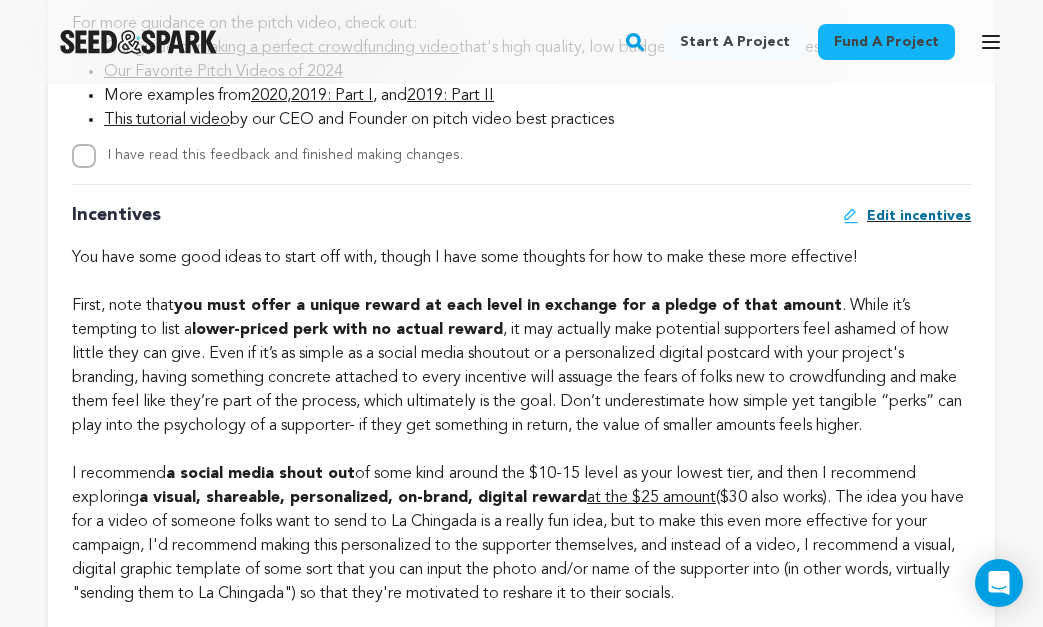 click on "you must offer a unique reward at each level in exchange for a pledge of that amount" at bounding box center (508, 306) 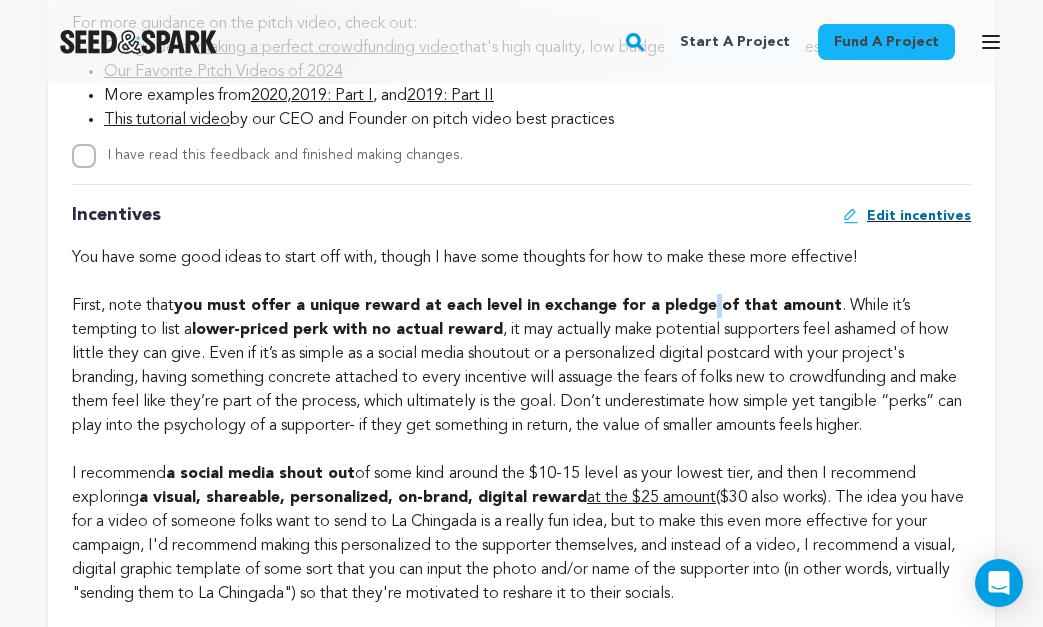 click on "you must offer a unique reward at each level in exchange for a pledge of that amount" at bounding box center (508, 306) 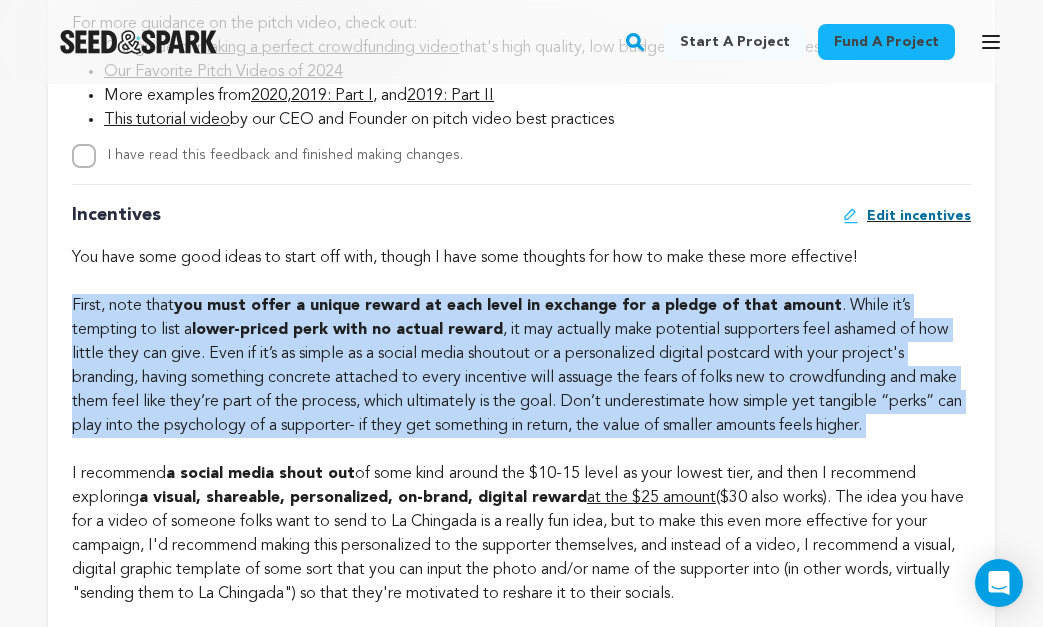 click on "You have some good ideas to start off with, though I have some thoughts for how to make these more effective! First, note that  you must offer a unique reward at each level in exchange for a pledge of that amount . While it’s tempting to list a  lower-priced perk with no actual reward , it may actually make potential supporters feel ashamed of how little they can give. Even if it’s as simple as a social media shoutout or a personalized digital postcard with your project's branding, having something concrete attached to every incentive will assuage the fears of folks new to crowdfunding and make them feel like they’re part of the process, which ultimately is the goal. Don’t underestimate how simple yet tangible “perks” can play into the psychology of a supporter- if they get something in return, the value of smaller amounts feels higher.    I recommend  a social media shout out  of some kind   around the $10-15 level   as your lowest tier, and then I recommend exploring  at the $25 amount at $50" at bounding box center (521, -1463) 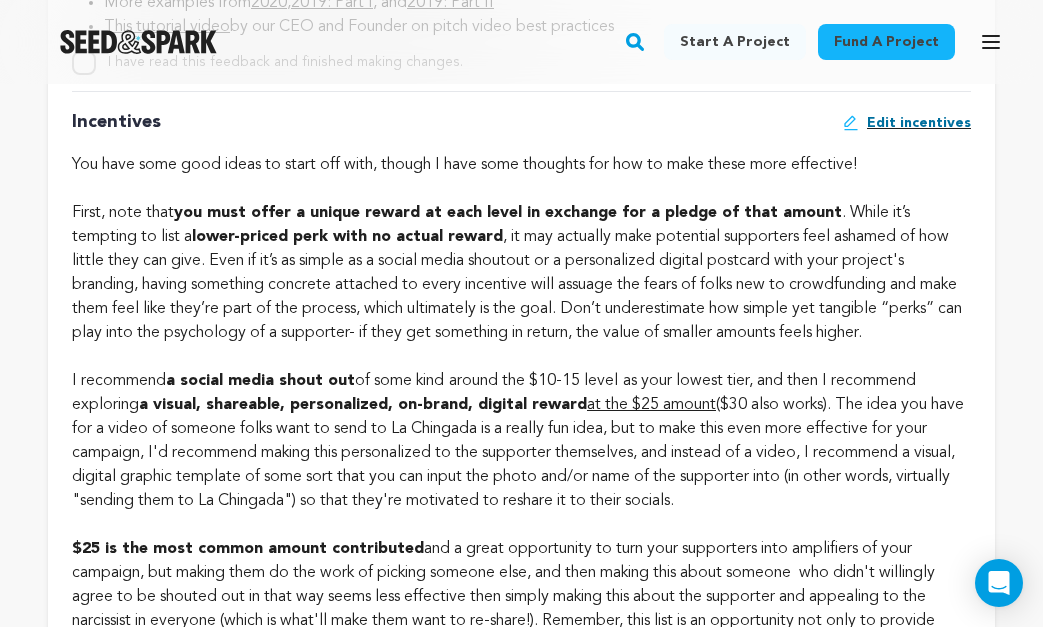 scroll, scrollTop: 2470, scrollLeft: 0, axis: vertical 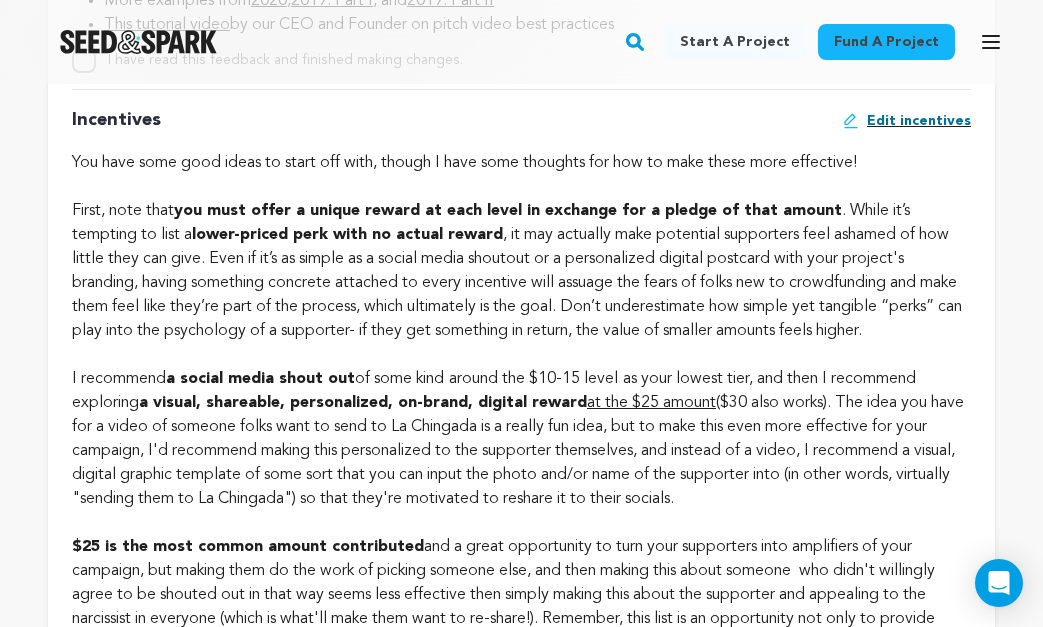 click on "You have some good ideas to start off with, though I have some thoughts for how to make these more effective! First, note that  you must offer a unique reward at each level in exchange for a pledge of that amount . While it’s tempting to list a  lower-priced perk with no actual reward , it may actually make potential supporters feel ashamed of how little they can give. Even if it’s as simple as a social media shoutout or a personalized digital postcard with your project's branding, having something concrete attached to every incentive will assuage the fears of folks new to crowdfunding and make them feel like they’re part of the process, which ultimately is the goal. Don’t underestimate how simple yet tangible “perks” can play into the psychology of a supporter- if they get something in return, the value of smaller amounts feels higher.    I recommend  a social media shout out  of some kind   around the $10-15 level   as your lowest tier, and then I recommend exploring  at the $25 amount at $50" at bounding box center [521, -1558] 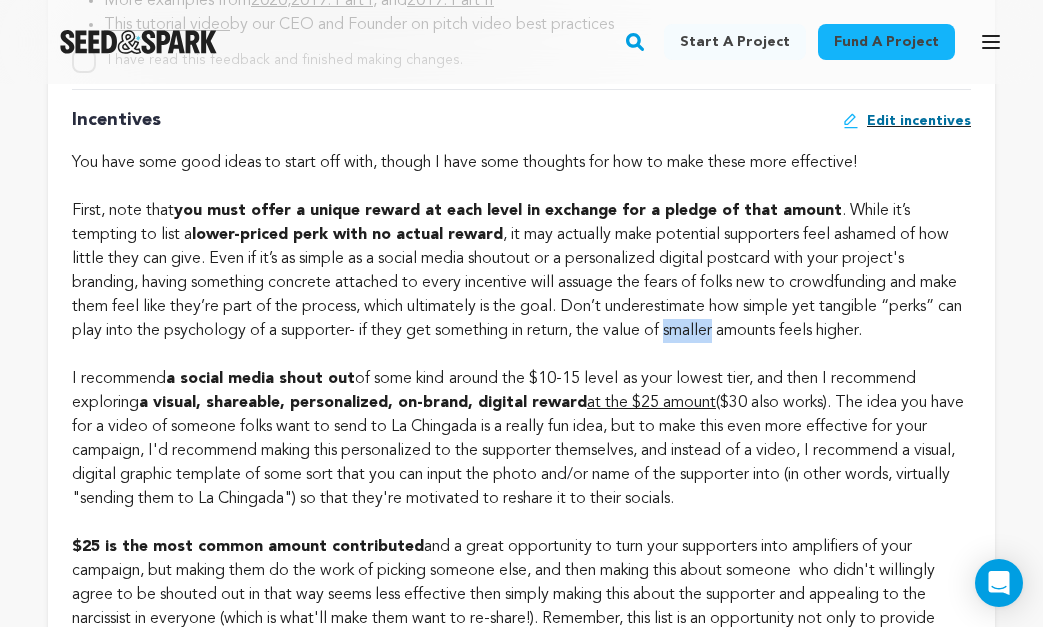 click on "You have some good ideas to start off with, though I have some thoughts for how to make these more effective! First, note that  you must offer a unique reward at each level in exchange for a pledge of that amount . While it’s tempting to list a  lower-priced perk with no actual reward , it may actually make potential supporters feel ashamed of how little they can give. Even if it’s as simple as a social media shoutout or a personalized digital postcard with your project's branding, having something concrete attached to every incentive will assuage the fears of folks new to crowdfunding and make them feel like they’re part of the process, which ultimately is the goal. Don’t underestimate how simple yet tangible “perks” can play into the psychology of a supporter- if they get something in return, the value of smaller amounts feels higher.    I recommend  a social media shout out  of some kind   around the $10-15 level   as your lowest tier, and then I recommend exploring  at the $25 amount at $50" at bounding box center [521, -1558] 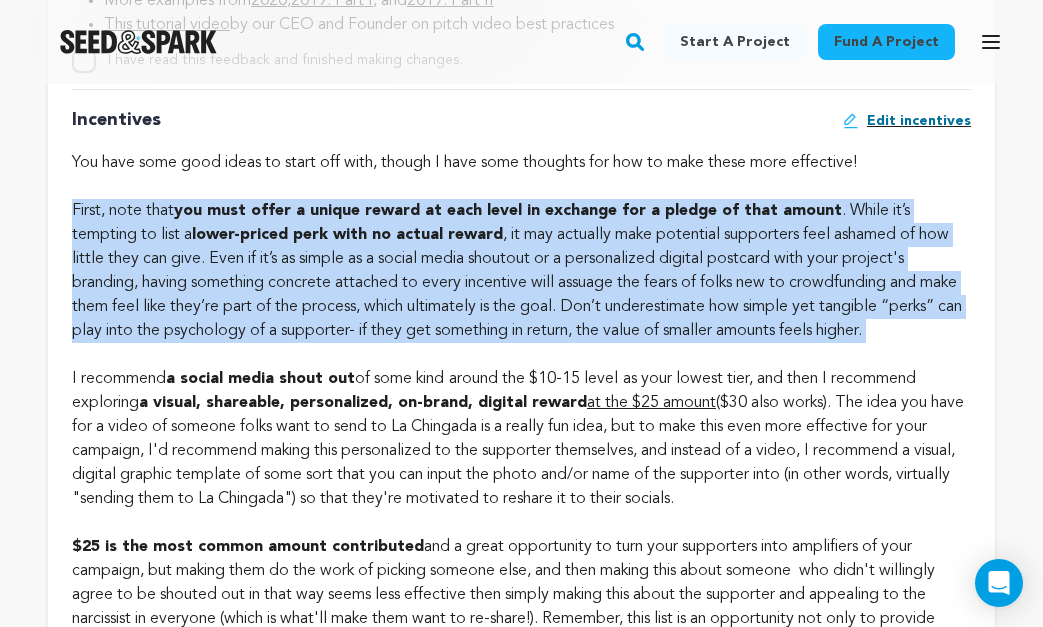 click on "You have some good ideas to start off with, though I have some thoughts for how to make these more effective! First, note that  you must offer a unique reward at each level in exchange for a pledge of that amount . While it’s tempting to list a  lower-priced perk with no actual reward , it may actually make potential supporters feel ashamed of how little they can give. Even if it’s as simple as a social media shoutout or a personalized digital postcard with your project's branding, having something concrete attached to every incentive will assuage the fears of folks new to crowdfunding and make them feel like they’re part of the process, which ultimately is the goal. Don’t underestimate how simple yet tangible “perks” can play into the psychology of a supporter- if they get something in return, the value of smaller amounts feels higher.    I recommend  a social media shout out  of some kind   around the $10-15 level   as your lowest tier, and then I recommend exploring  at the $25 amount at $50" at bounding box center (521, -1558) 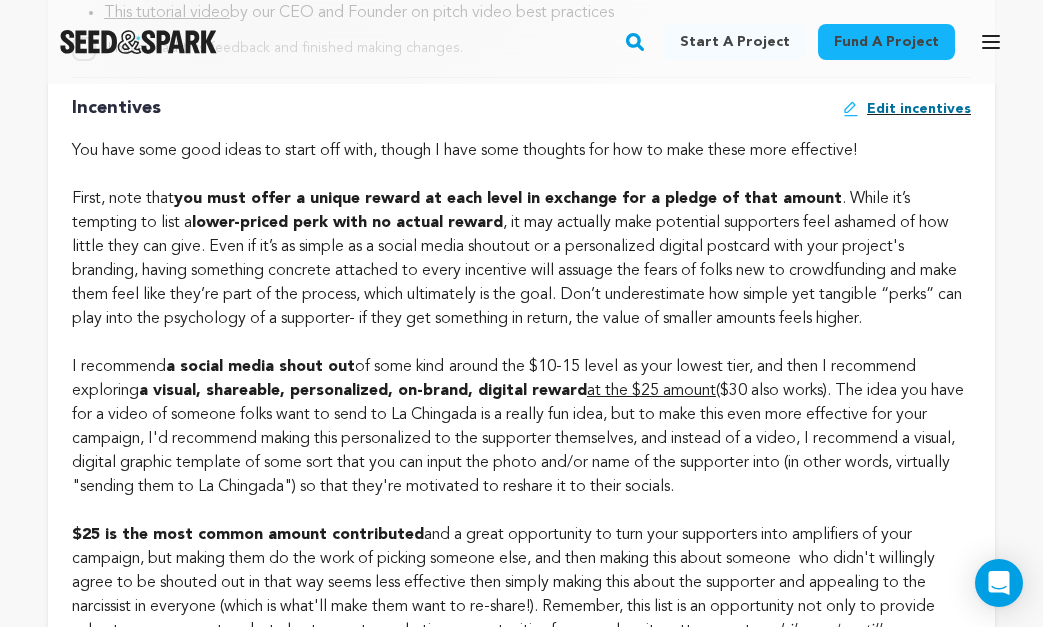 scroll, scrollTop: 2487, scrollLeft: 0, axis: vertical 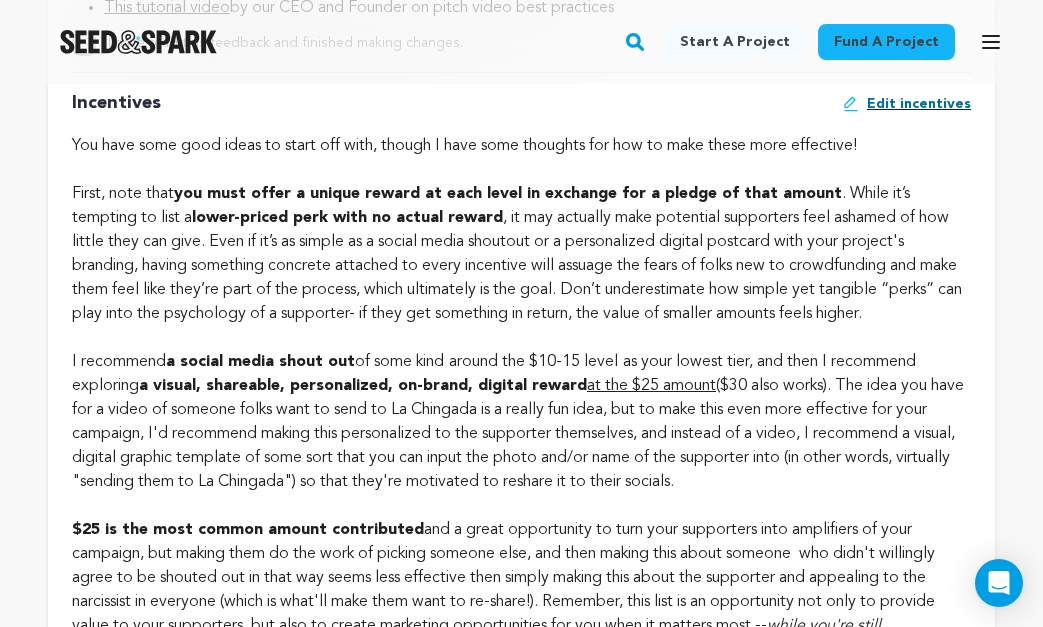 click on "You have some good ideas to start off with, though I have some thoughts for how to make these more effective! First, note that  you must offer a unique reward at each level in exchange for a pledge of that amount . While it’s tempting to list a  lower-priced perk with no actual reward , it may actually make potential supporters feel ashamed of how little they can give. Even if it’s as simple as a social media shoutout or a personalized digital postcard with your project's branding, having something concrete attached to every incentive will assuage the fears of folks new to crowdfunding and make them feel like they’re part of the process, which ultimately is the goal. Don’t underestimate how simple yet tangible “perks” can play into the psychology of a supporter- if they get something in return, the value of smaller amounts feels higher.    I recommend  a social media shout out  of some kind   around the $10-15 level   as your lowest tier, and then I recommend exploring  at the $25 amount at $50" at bounding box center (521, -1575) 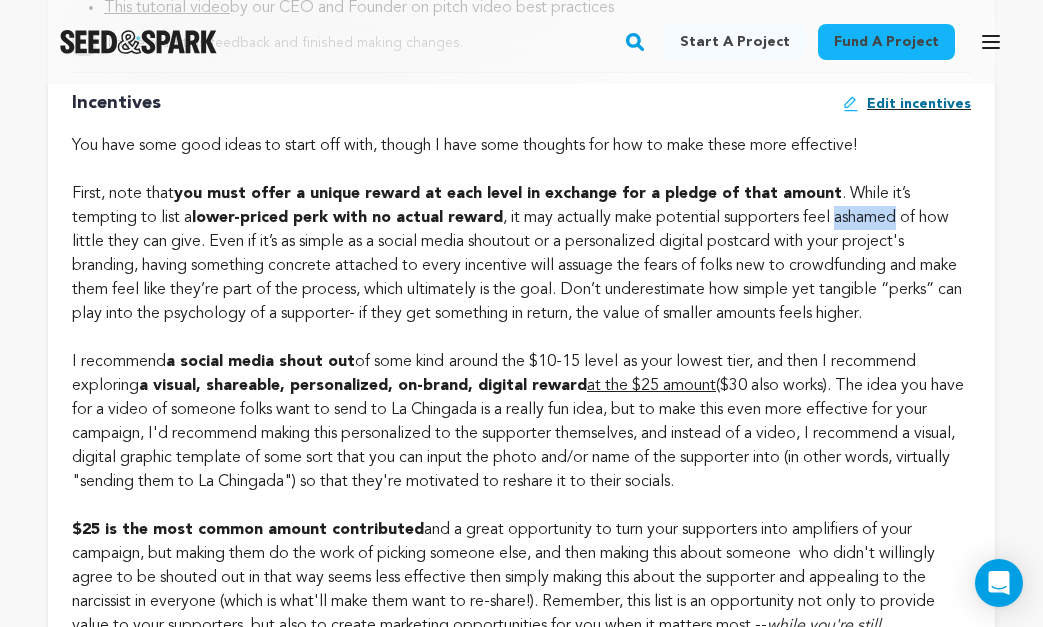 click on "You have some good ideas to start off with, though I have some thoughts for how to make these more effective! First, note that  you must offer a unique reward at each level in exchange for a pledge of that amount . While it’s tempting to list a  lower-priced perk with no actual reward , it may actually make potential supporters feel ashamed of how little they can give. Even if it’s as simple as a social media shoutout or a personalized digital postcard with your project's branding, having something concrete attached to every incentive will assuage the fears of folks new to crowdfunding and make them feel like they’re part of the process, which ultimately is the goal. Don’t underestimate how simple yet tangible “perks” can play into the psychology of a supporter- if they get something in return, the value of smaller amounts feels higher.    I recommend  a social media shout out  of some kind   around the $10-15 level   as your lowest tier, and then I recommend exploring  at the $25 amount at $50" at bounding box center [521, -1575] 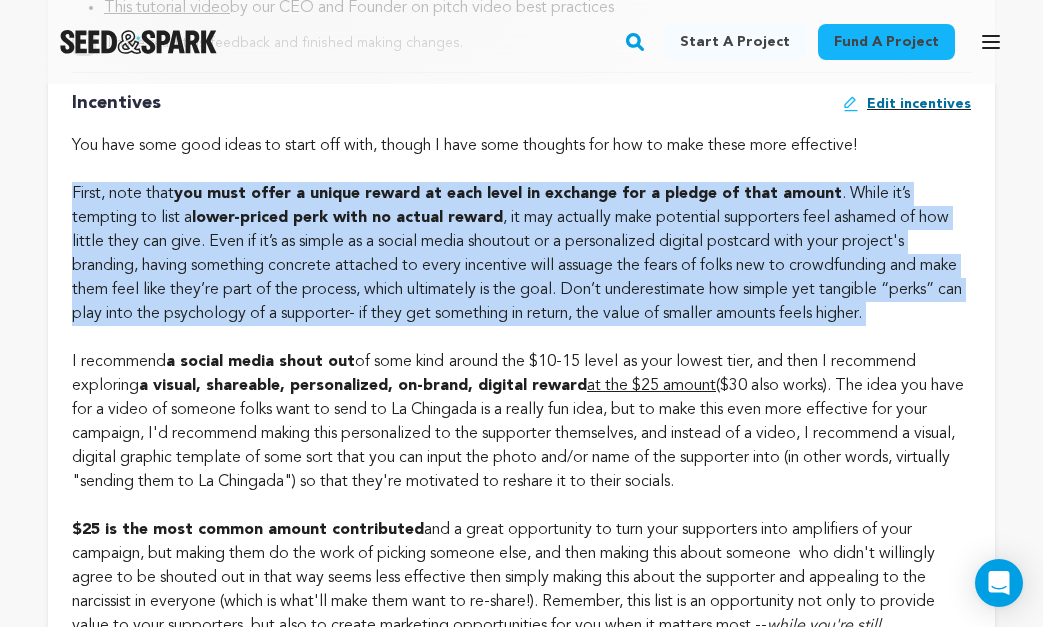 click on "You have some good ideas to start off with, though I have some thoughts for how to make these more effective! First, note that  you must offer a unique reward at each level in exchange for a pledge of that amount . While it’s tempting to list a  lower-priced perk with no actual reward , it may actually make potential supporters feel ashamed of how little they can give. Even if it’s as simple as a social media shoutout or a personalized digital postcard with your project's branding, having something concrete attached to every incentive will assuage the fears of folks new to crowdfunding and make them feel like they’re part of the process, which ultimately is the goal. Don’t underestimate how simple yet tangible “perks” can play into the psychology of a supporter- if they get something in return, the value of smaller amounts feels higher.    I recommend  a social media shout out  of some kind   around the $10-15 level   as your lowest tier, and then I recommend exploring  at the $25 amount at $50" at bounding box center (521, -1575) 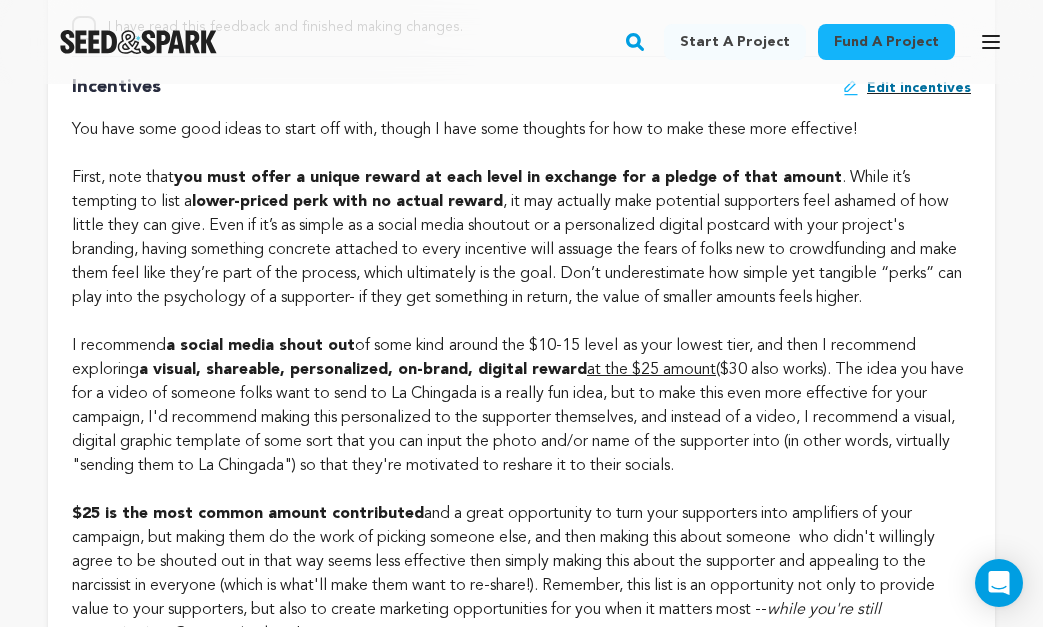 scroll, scrollTop: 2509, scrollLeft: 0, axis: vertical 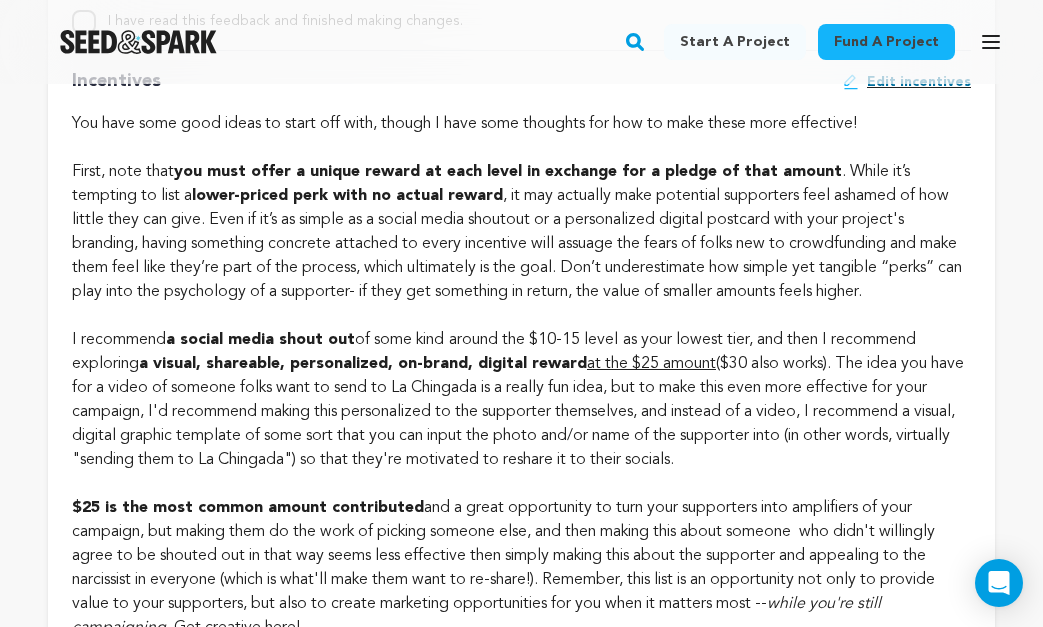 click on "You have some good ideas to start off with, though I have some thoughts for how to make these more effective! First, note that  you must offer a unique reward at each level in exchange for a pledge of that amount . While it’s tempting to list a  lower-priced perk with no actual reward , it may actually make potential supporters feel ashamed of how little they can give. Even if it’s as simple as a social media shoutout or a personalized digital postcard with your project's branding, having something concrete attached to every incentive will assuage the fears of folks new to crowdfunding and make them feel like they’re part of the process, which ultimately is the goal. Don’t underestimate how simple yet tangible “perks” can play into the psychology of a supporter- if they get something in return, the value of smaller amounts feels higher.    I recommend  a social media shout out  of some kind   around the $10-15 level   as your lowest tier, and then I recommend exploring  at the $25 amount at $50" at bounding box center [521, -1597] 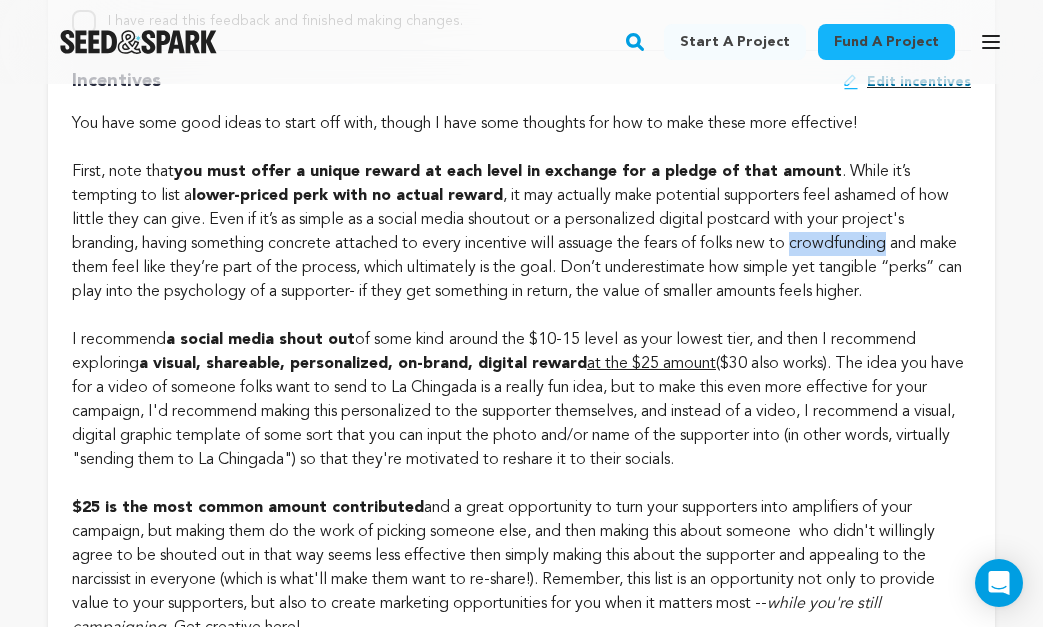click on "You have some good ideas to start off with, though I have some thoughts for how to make these more effective! First, note that  you must offer a unique reward at each level in exchange for a pledge of that amount . While it’s tempting to list a  lower-priced perk with no actual reward , it may actually make potential supporters feel ashamed of how little they can give. Even if it’s as simple as a social media shoutout or a personalized digital postcard with your project's branding, having something concrete attached to every incentive will assuage the fears of folks new to crowdfunding and make them feel like they’re part of the process, which ultimately is the goal. Don’t underestimate how simple yet tangible “perks” can play into the psychology of a supporter- if they get something in return, the value of smaller amounts feels higher.    I recommend  a social media shout out  of some kind   around the $10-15 level   as your lowest tier, and then I recommend exploring  at the $25 amount at $50" at bounding box center (521, -1597) 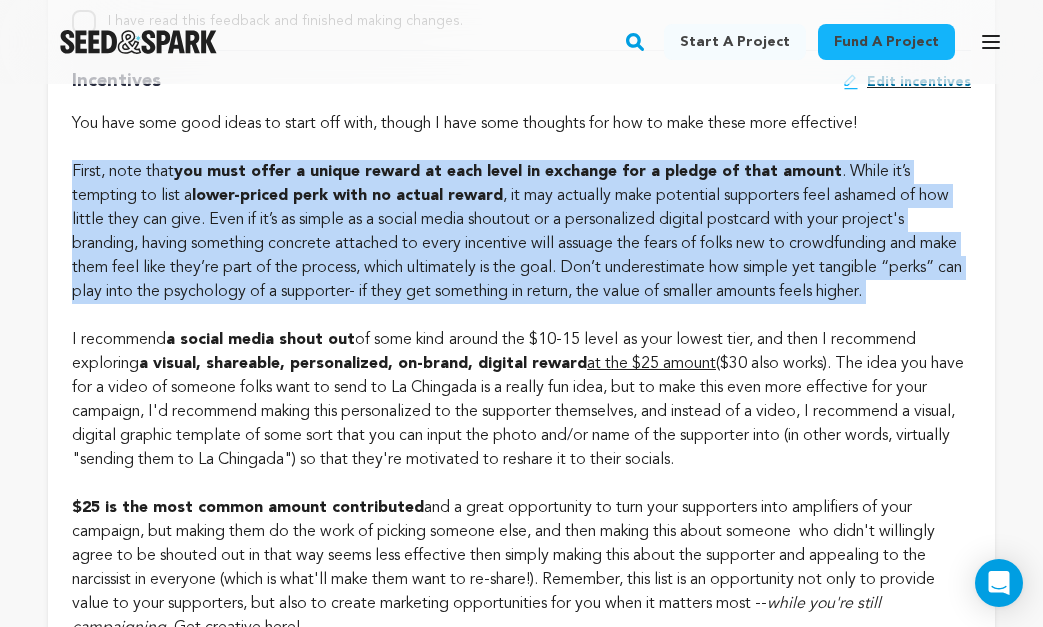 click on "You have some good ideas to start off with, though I have some thoughts for how to make these more effective! First, note that  you must offer a unique reward at each level in exchange for a pledge of that amount . While it’s tempting to list a  lower-priced perk with no actual reward , it may actually make potential supporters feel ashamed of how little they can give. Even if it’s as simple as a social media shoutout or a personalized digital postcard with your project's branding, having something concrete attached to every incentive will assuage the fears of folks new to crowdfunding and make them feel like they’re part of the process, which ultimately is the goal. Don’t underestimate how simple yet tangible “perks” can play into the psychology of a supporter- if they get something in return, the value of smaller amounts feels higher.    I recommend  a social media shout out  of some kind   around the $10-15 level   as your lowest tier, and then I recommend exploring  at the $25 amount at $50" at bounding box center [521, -1597] 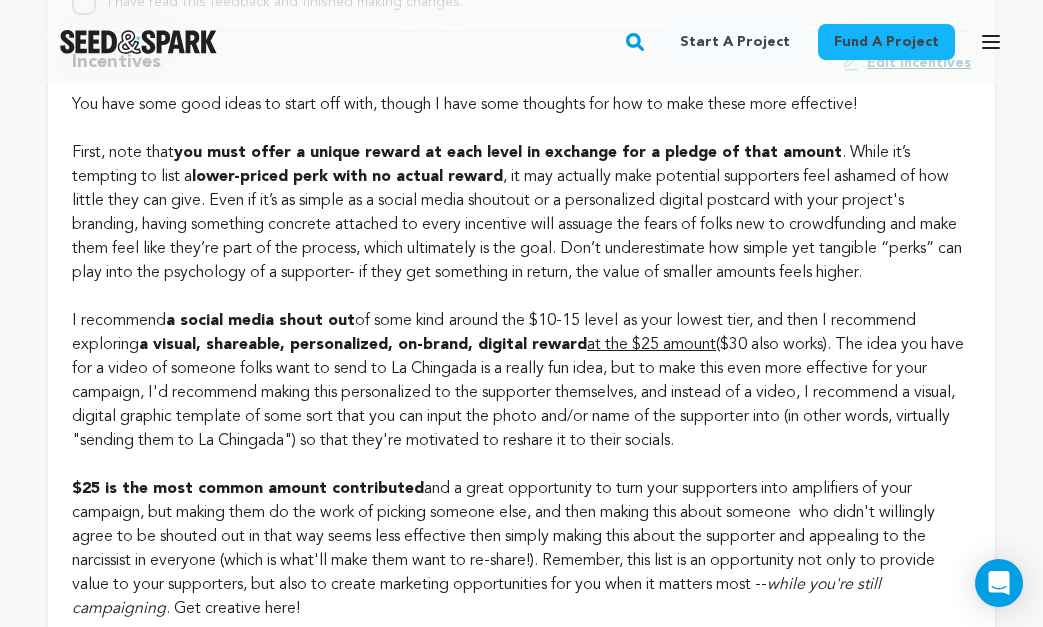 click on "You have some good ideas to start off with, though I have some thoughts for how to make these more effective! First, note that  you must offer a unique reward at each level in exchange for a pledge of that amount . While it’s tempting to list a  lower-priced perk with no actual reward , it may actually make potential supporters feel ashamed of how little they can give. Even if it’s as simple as a social media shoutout or a personalized digital postcard with your project's branding, having something concrete attached to every incentive will assuage the fears of folks new to crowdfunding and make them feel like they’re part of the process, which ultimately is the goal. Don’t underestimate how simple yet tangible “perks” can play into the psychology of a supporter- if they get something in return, the value of smaller amounts feels higher.    I recommend  a social media shout out  of some kind   around the $10-15 level   as your lowest tier, and then I recommend exploring  at the $25 amount at $50" at bounding box center [521, -1616] 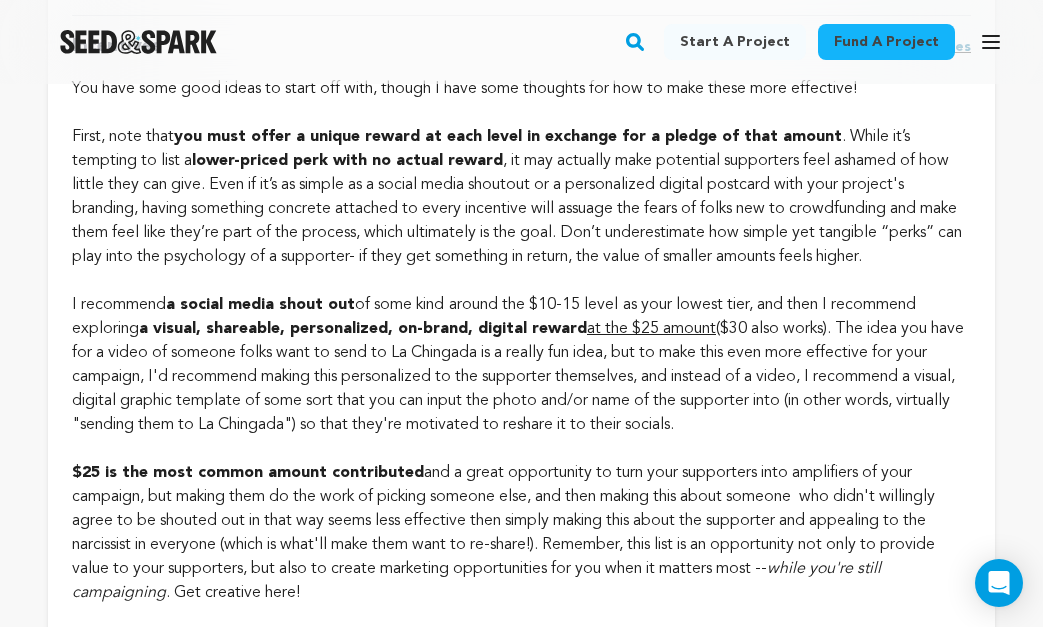 scroll, scrollTop: 2549, scrollLeft: 0, axis: vertical 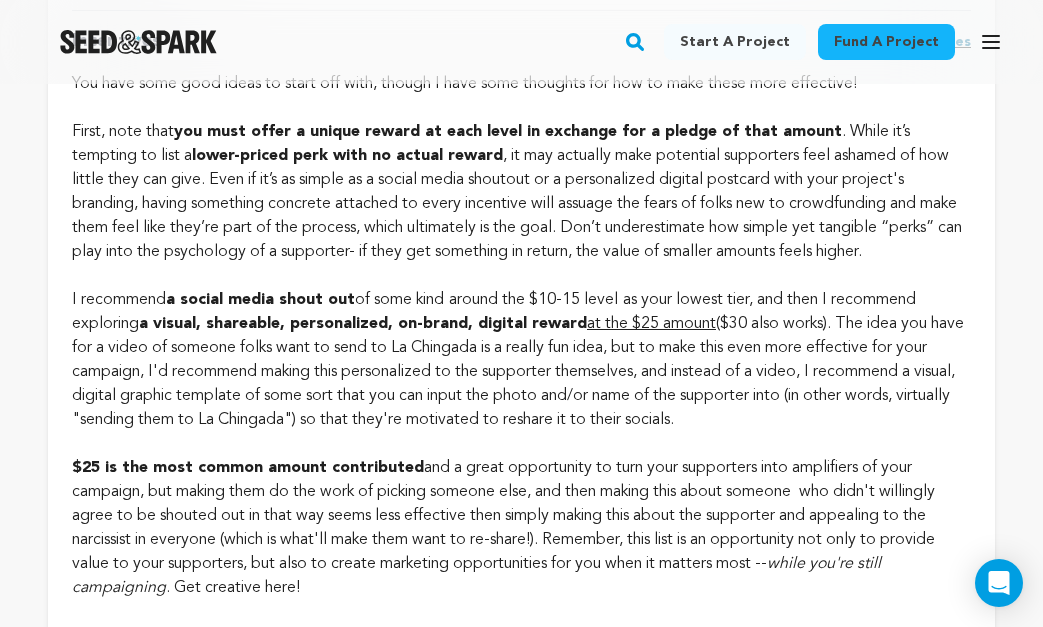 click on "You have some good ideas to start off with, though I have some thoughts for how to make these more effective! First, note that  you must offer a unique reward at each level in exchange for a pledge of that amount . While it’s tempting to list a  lower-priced perk with no actual reward , it may actually make potential supporters feel ashamed of how little they can give. Even if it’s as simple as a social media shoutout or a personalized digital postcard with your project's branding, having something concrete attached to every incentive will assuage the fears of folks new to crowdfunding and make them feel like they’re part of the process, which ultimately is the goal. Don’t underestimate how simple yet tangible “perks” can play into the psychology of a supporter- if they get something in return, the value of smaller amounts feels higher.    I recommend  a social media shout out  of some kind   around the $10-15 level   as your lowest tier, and then I recommend exploring  at the $25 amount at $50" at bounding box center (521, -1637) 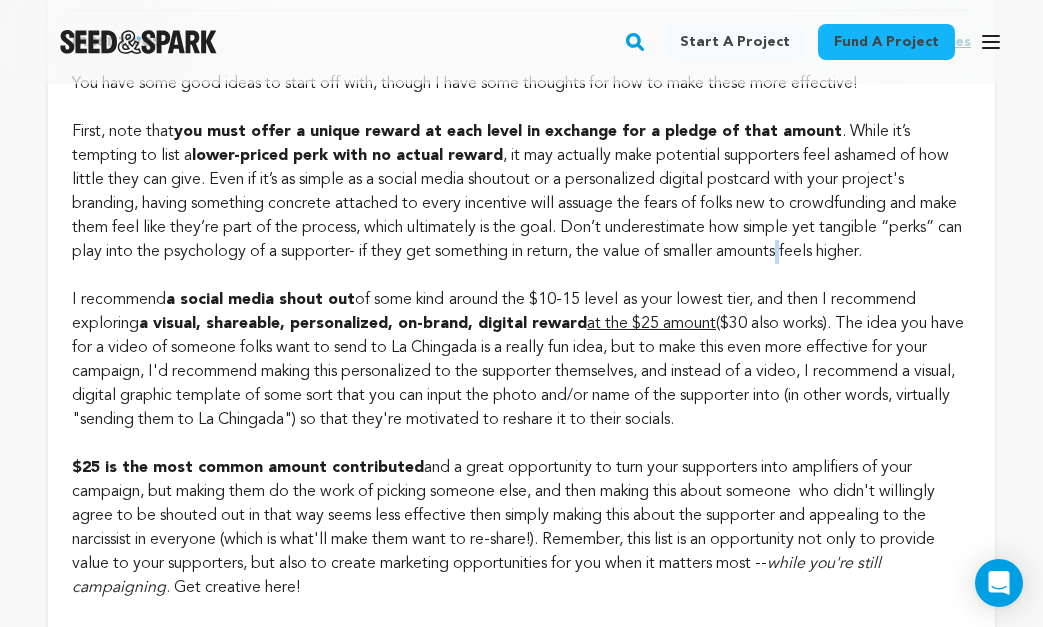 click on "You have some good ideas to start off with, though I have some thoughts for how to make these more effective! First, note that  you must offer a unique reward at each level in exchange for a pledge of that amount . While it’s tempting to list a  lower-priced perk with no actual reward , it may actually make potential supporters feel ashamed of how little they can give. Even if it’s as simple as a social media shoutout or a personalized digital postcard with your project's branding, having something concrete attached to every incentive will assuage the fears of folks new to crowdfunding and make them feel like they’re part of the process, which ultimately is the goal. Don’t underestimate how simple yet tangible “perks” can play into the psychology of a supporter- if they get something in return, the value of smaller amounts feels higher.    I recommend  a social media shout out  of some kind   around the $10-15 level   as your lowest tier, and then I recommend exploring  at the $25 amount at $50" at bounding box center (521, -1637) 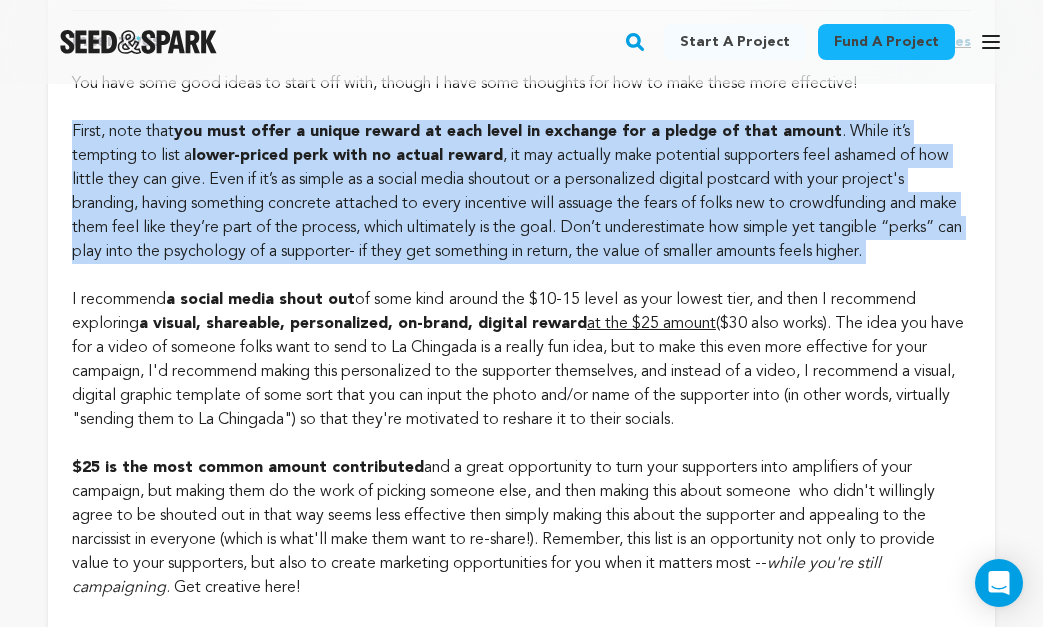 click on "You have some good ideas to start off with, though I have some thoughts for how to make these more effective! First, note that  you must offer a unique reward at each level in exchange for a pledge of that amount . While it’s tempting to list a  lower-priced perk with no actual reward , it may actually make potential supporters feel ashamed of how little they can give. Even if it’s as simple as a social media shoutout or a personalized digital postcard with your project's branding, having something concrete attached to every incentive will assuage the fears of folks new to crowdfunding and make them feel like they’re part of the process, which ultimately is the goal. Don’t underestimate how simple yet tangible “perks” can play into the psychology of a supporter- if they get something in return, the value of smaller amounts feels higher.    I recommend  a social media shout out  of some kind   around the $10-15 level   as your lowest tier, and then I recommend exploring  at the $25 amount at $50" at bounding box center [521, -1637] 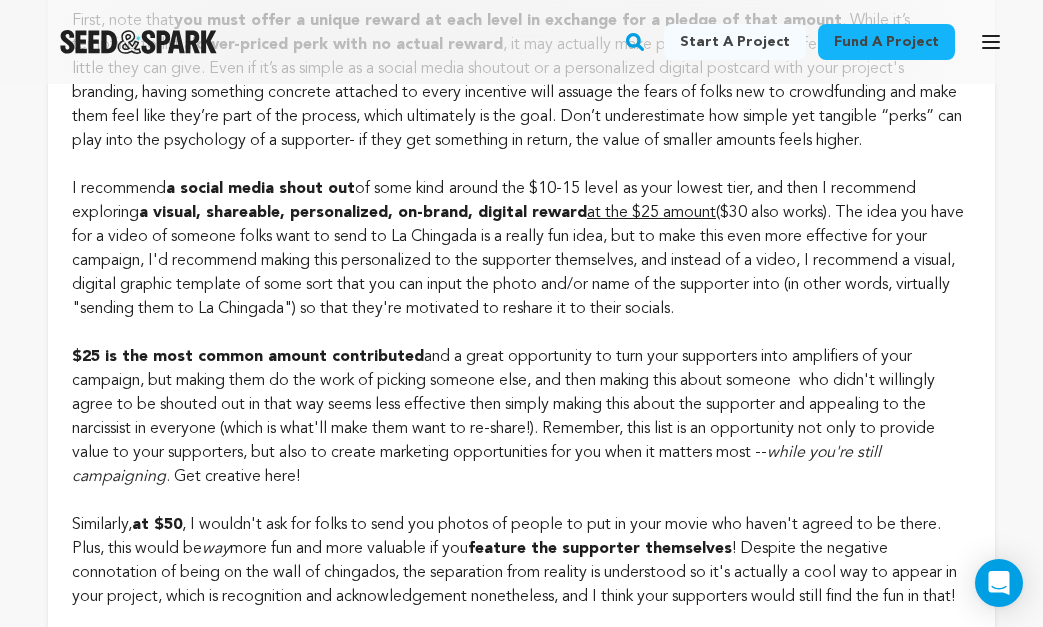 scroll, scrollTop: 2664, scrollLeft: 0, axis: vertical 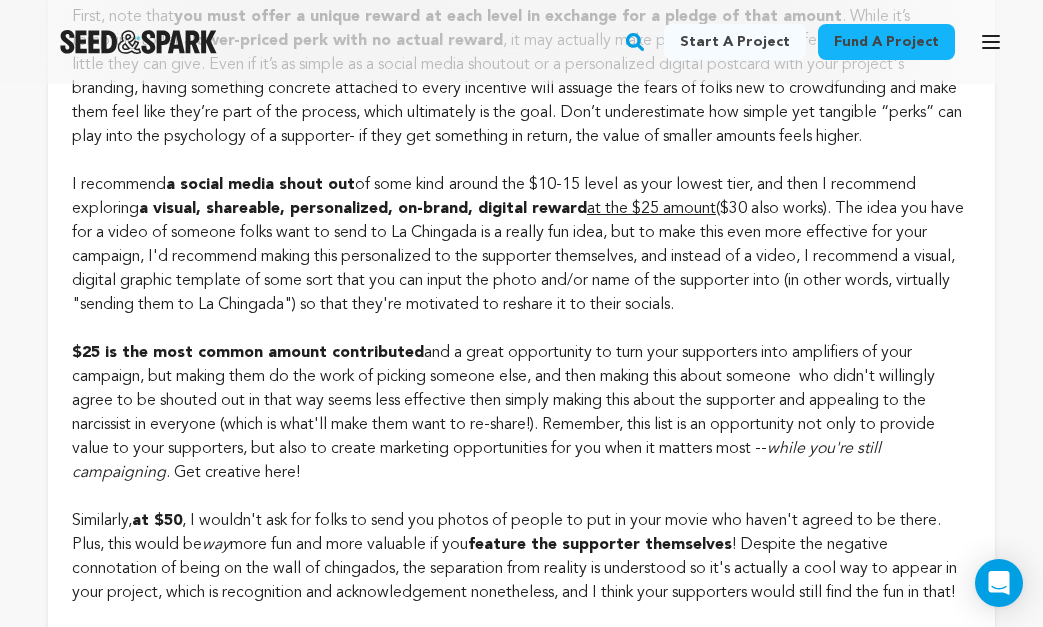 click on "You have some good ideas to start off with, though I have some thoughts for how to make these more effective! First, note that  you must offer a unique reward at each level in exchange for a pledge of that amount . While it’s tempting to list a  lower-priced perk with no actual reward , it may actually make potential supporters feel ashamed of how little they can give. Even if it’s as simple as a social media shoutout or a personalized digital postcard with your project's branding, having something concrete attached to every incentive will assuage the fears of folks new to crowdfunding and make them feel like they’re part of the process, which ultimately is the goal. Don’t underestimate how simple yet tangible “perks” can play into the psychology of a supporter- if they get something in return, the value of smaller amounts feels higher.    I recommend  a social media shout out  of some kind   around the $10-15 level   as your lowest tier, and then I recommend exploring  at the $25 amount at $50" at bounding box center (521, -1752) 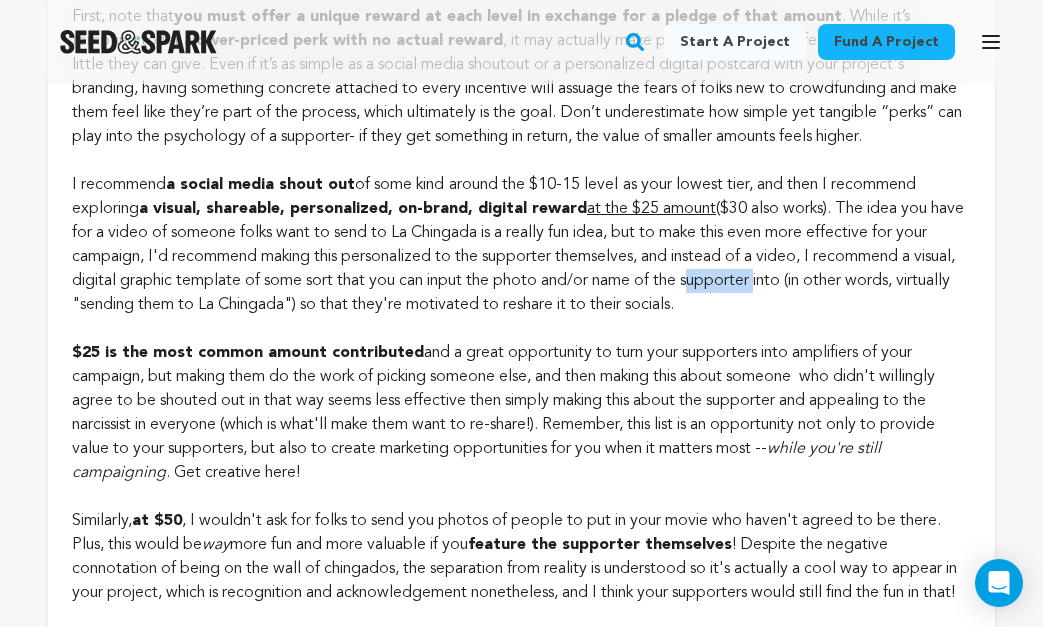 click on "You have some good ideas to start off with, though I have some thoughts for how to make these more effective! First, note that  you must offer a unique reward at each level in exchange for a pledge of that amount . While it’s tempting to list a  lower-priced perk with no actual reward , it may actually make potential supporters feel ashamed of how little they can give. Even if it’s as simple as a social media shoutout or a personalized digital postcard with your project's branding, having something concrete attached to every incentive will assuage the fears of folks new to crowdfunding and make them feel like they’re part of the process, which ultimately is the goal. Don’t underestimate how simple yet tangible “perks” can play into the psychology of a supporter- if they get something in return, the value of smaller amounts feels higher.    I recommend  a social media shout out  of some kind   around the $10-15 level   as your lowest tier, and then I recommend exploring  at the $25 amount at $50" at bounding box center [521, -1752] 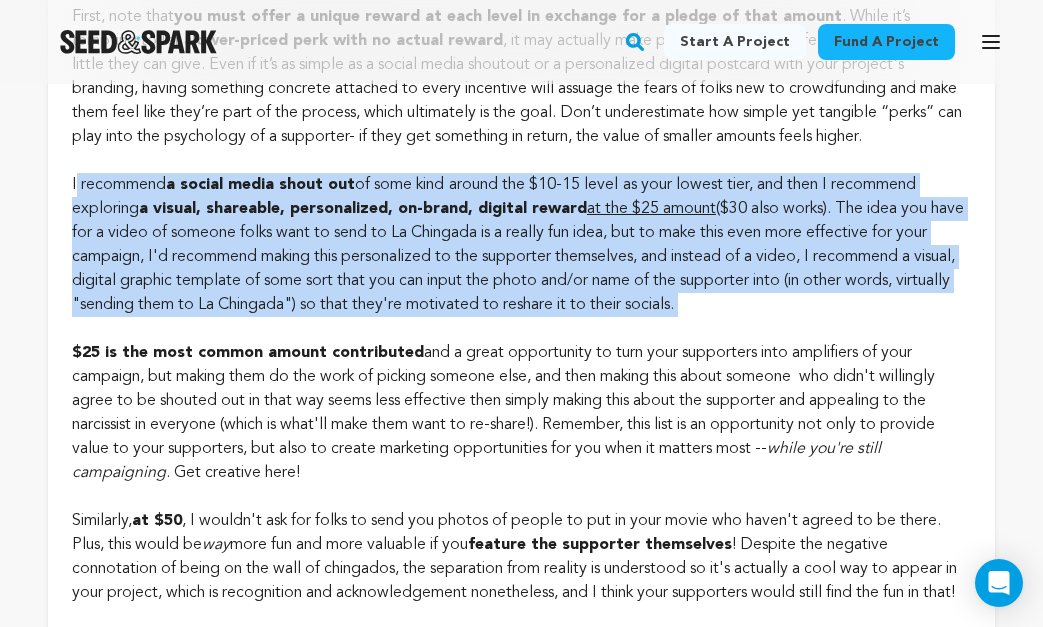 click on "You have some good ideas to start off with, though I have some thoughts for how to make these more effective! First, note that  you must offer a unique reward at each level in exchange for a pledge of that amount . While it’s tempting to list a  lower-priced perk with no actual reward , it may actually make potential supporters feel ashamed of how little they can give. Even if it’s as simple as a social media shoutout or a personalized digital postcard with your project's branding, having something concrete attached to every incentive will assuage the fears of folks new to crowdfunding and make them feel like they’re part of the process, which ultimately is the goal. Don’t underestimate how simple yet tangible “perks” can play into the psychology of a supporter- if they get something in return, the value of smaller amounts feels higher.    I recommend  a social media shout out  of some kind   around the $10-15 level   as your lowest tier, and then I recommend exploring  at the $25 amount at $50" at bounding box center [521, -1752] 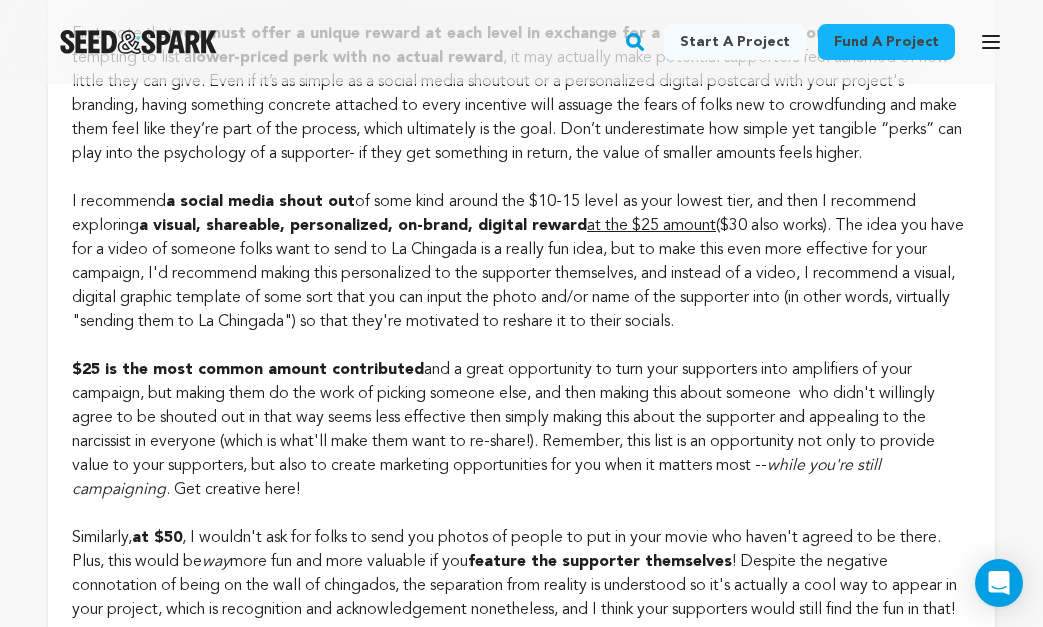 scroll, scrollTop: 2646, scrollLeft: 0, axis: vertical 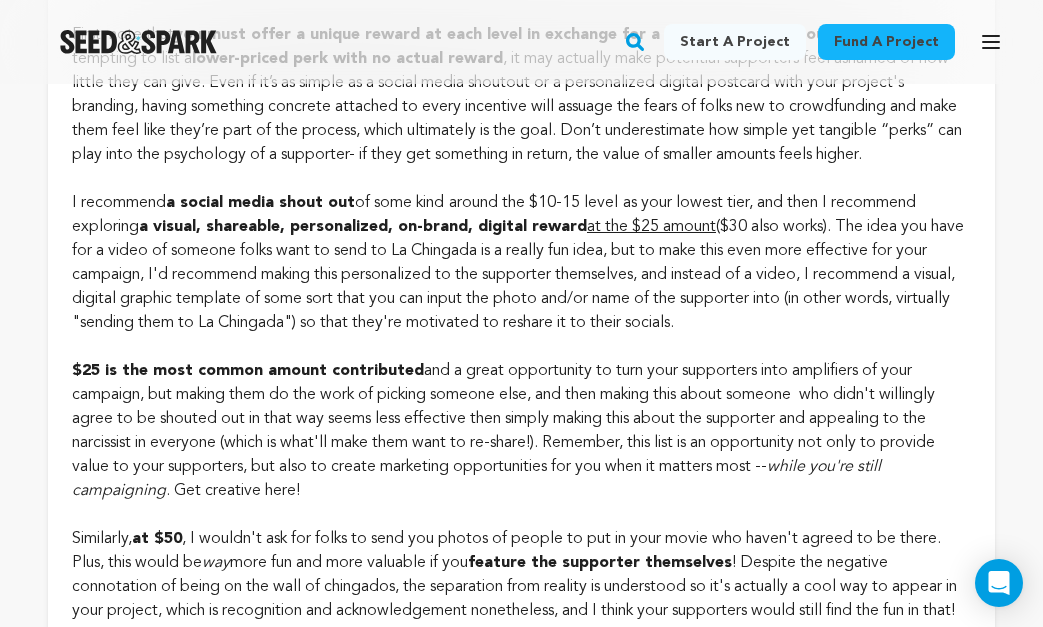 click on "You have some good ideas to start off with, though I have some thoughts for how to make these more effective! First, note that  you must offer a unique reward at each level in exchange for a pledge of that amount . While it’s tempting to list a  lower-priced perk with no actual reward , it may actually make potential supporters feel ashamed of how little they can give. Even if it’s as simple as a social media shoutout or a personalized digital postcard with your project's branding, having something concrete attached to every incentive will assuage the fears of folks new to crowdfunding and make them feel like they’re part of the process, which ultimately is the goal. Don’t underestimate how simple yet tangible “perks” can play into the psychology of a supporter- if they get something in return, the value of smaller amounts feels higher.    I recommend  a social media shout out  of some kind   around the $10-15 level   as your lowest tier, and then I recommend exploring  at the $25 amount at $50" at bounding box center (521, -1734) 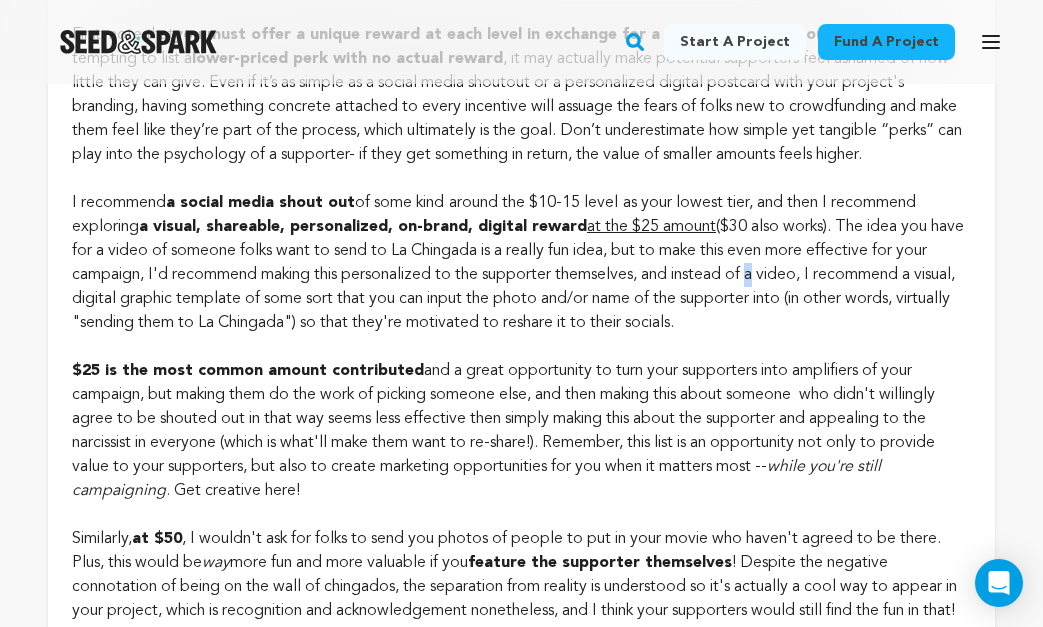 click on "You have some good ideas to start off with, though I have some thoughts for how to make these more effective! First, note that  you must offer a unique reward at each level in exchange for a pledge of that amount . While it’s tempting to list a  lower-priced perk with no actual reward , it may actually make potential supporters feel ashamed of how little they can give. Even if it’s as simple as a social media shoutout or a personalized digital postcard with your project's branding, having something concrete attached to every incentive will assuage the fears of folks new to crowdfunding and make them feel like they’re part of the process, which ultimately is the goal. Don’t underestimate how simple yet tangible “perks” can play into the psychology of a supporter- if they get something in return, the value of smaller amounts feels higher.    I recommend  a social media shout out  of some kind   around the $10-15 level   as your lowest tier, and then I recommend exploring  at the $25 amount at $50" at bounding box center [521, -1734] 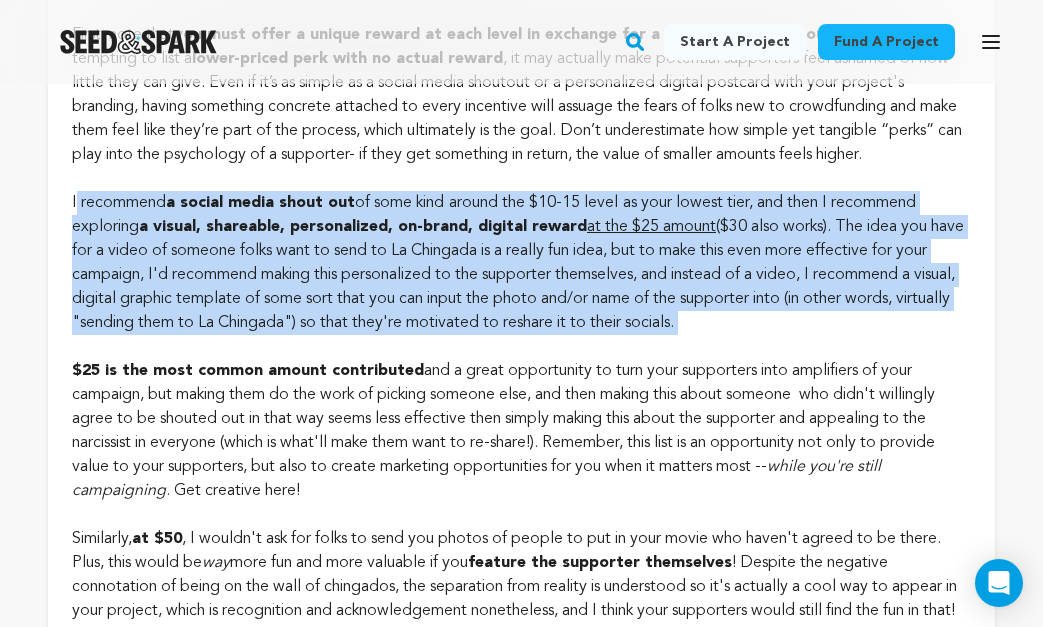 click on "You have some good ideas to start off with, though I have some thoughts for how to make these more effective! First, note that  you must offer a unique reward at each level in exchange for a pledge of that amount . While it’s tempting to list a  lower-priced perk with no actual reward , it may actually make potential supporters feel ashamed of how little they can give. Even if it’s as simple as a social media shoutout or a personalized digital postcard with your project's branding, having something concrete attached to every incentive will assuage the fears of folks new to crowdfunding and make them feel like they’re part of the process, which ultimately is the goal. Don’t underestimate how simple yet tangible “perks” can play into the psychology of a supporter- if they get something in return, the value of smaller amounts feels higher.    I recommend  a social media shout out  of some kind   around the $10-15 level   as your lowest tier, and then I recommend exploring  at the $25 amount at $50" at bounding box center [521, -1734] 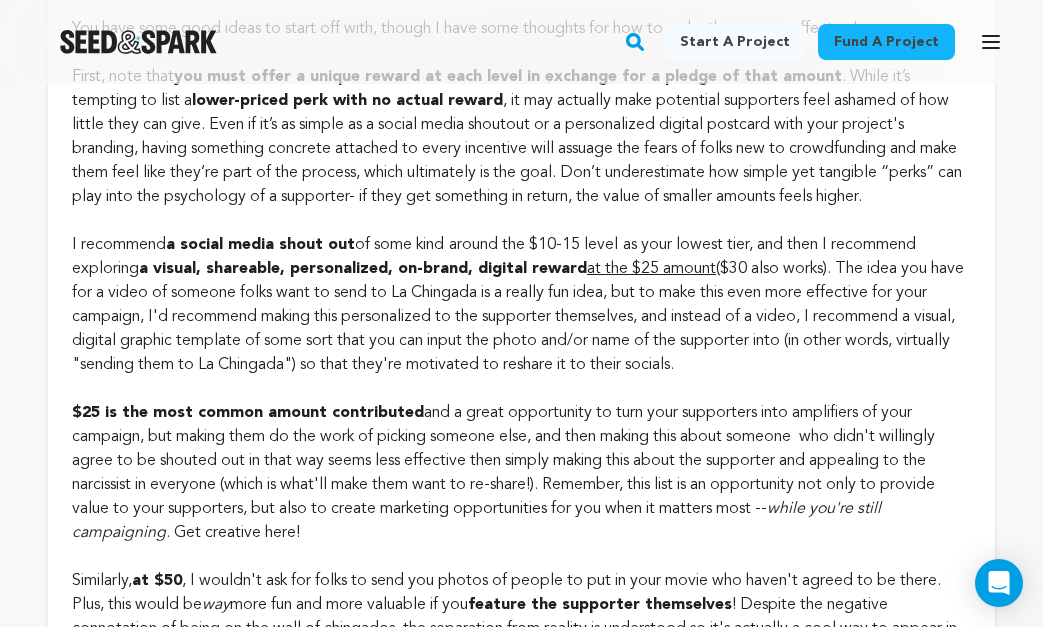 scroll, scrollTop: 2604, scrollLeft: 0, axis: vertical 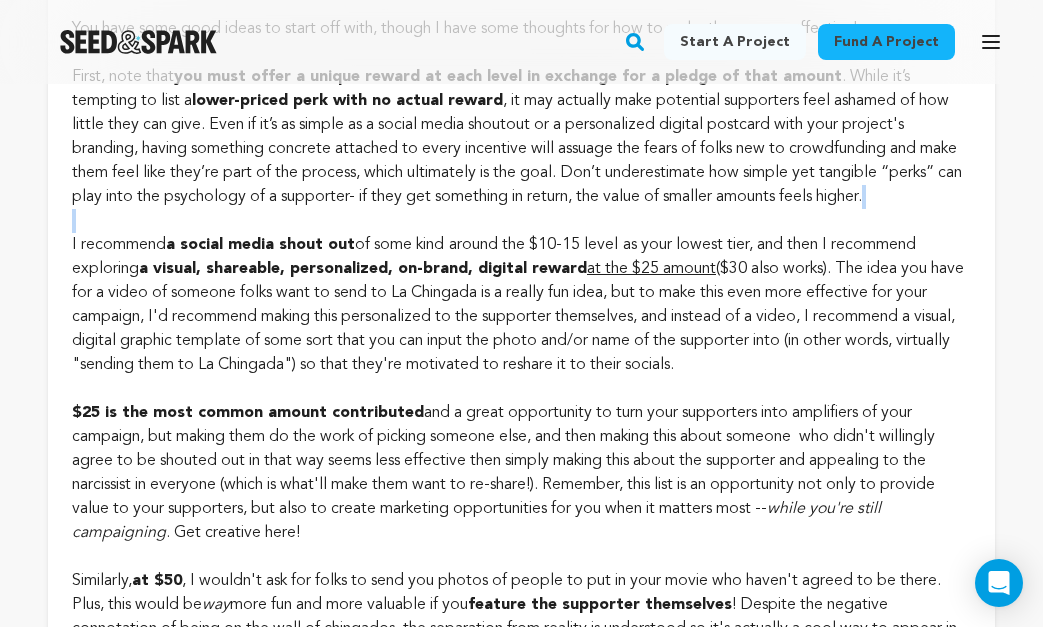 click on "You have some good ideas to start off with, though I have some thoughts for how to make these more effective! First, note that  you must offer a unique reward at each level in exchange for a pledge of that amount . While it’s tempting to list a  lower-priced perk with no actual reward , it may actually make potential supporters feel ashamed of how little they can give. Even if it’s as simple as a social media shoutout or a personalized digital postcard with your project's branding, having something concrete attached to every incentive will assuage the fears of folks new to crowdfunding and make them feel like they’re part of the process, which ultimately is the goal. Don’t underestimate how simple yet tangible “perks” can play into the psychology of a supporter- if they get something in return, the value of smaller amounts feels higher.    I recommend  a social media shout out  of some kind   around the $10-15 level   as your lowest tier, and then I recommend exploring  at the $25 amount at $50" at bounding box center [521, -1692] 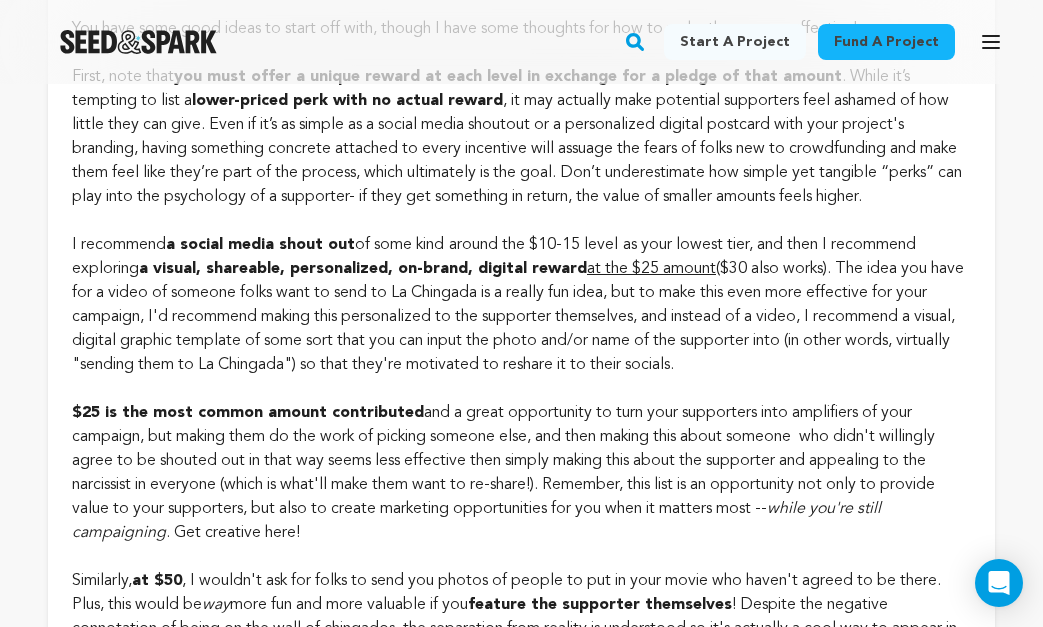 click on "You have some good ideas to start off with, though I have some thoughts for how to make these more effective! First, note that  you must offer a unique reward at each level in exchange for a pledge of that amount . While it’s tempting to list a  lower-priced perk with no actual reward , it may actually make potential supporters feel ashamed of how little they can give. Even if it’s as simple as a social media shoutout or a personalized digital postcard with your project's branding, having something concrete attached to every incentive will assuage the fears of folks new to crowdfunding and make them feel like they’re part of the process, which ultimately is the goal. Don’t underestimate how simple yet tangible “perks” can play into the psychology of a supporter- if they get something in return, the value of smaller amounts feels higher.    I recommend  a social media shout out  of some kind   around the $10-15 level   as your lowest tier, and then I recommend exploring  at the $25 amount at $50" at bounding box center [521, -1692] 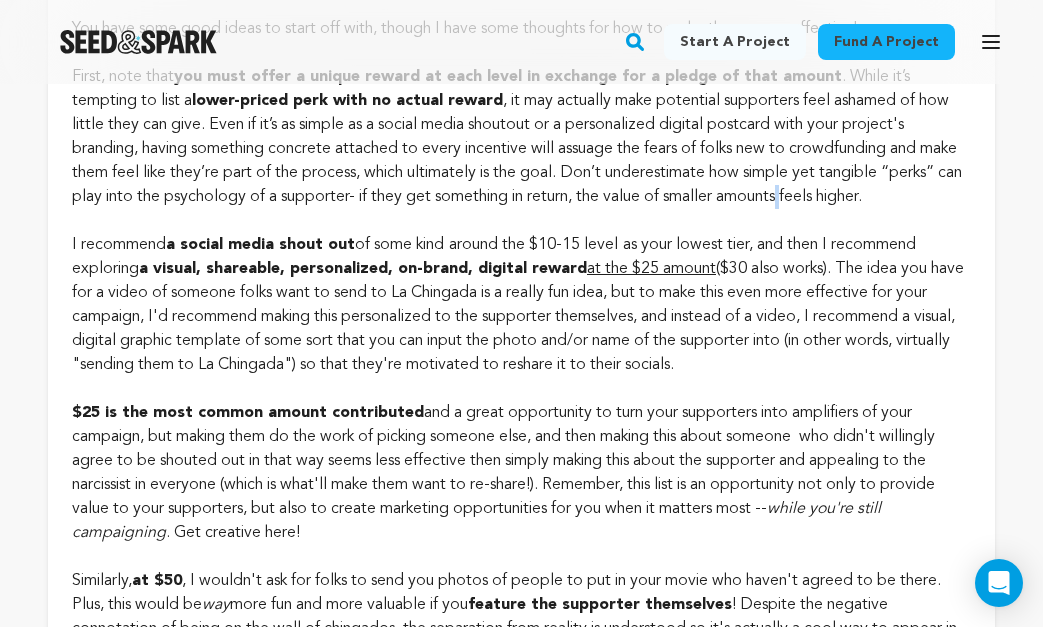 click on "You have some good ideas to start off with, though I have some thoughts for how to make these more effective! First, note that  you must offer a unique reward at each level in exchange for a pledge of that amount . While it’s tempting to list a  lower-priced perk with no actual reward , it may actually make potential supporters feel ashamed of how little they can give. Even if it’s as simple as a social media shoutout or a personalized digital postcard with your project's branding, having something concrete attached to every incentive will assuage the fears of folks new to crowdfunding and make them feel like they’re part of the process, which ultimately is the goal. Don’t underestimate how simple yet tangible “perks” can play into the psychology of a supporter- if they get something in return, the value of smaller amounts feels higher.    I recommend  a social media shout out  of some kind   around the $10-15 level   as your lowest tier, and then I recommend exploring  at the $25 amount at $50" at bounding box center [521, -1692] 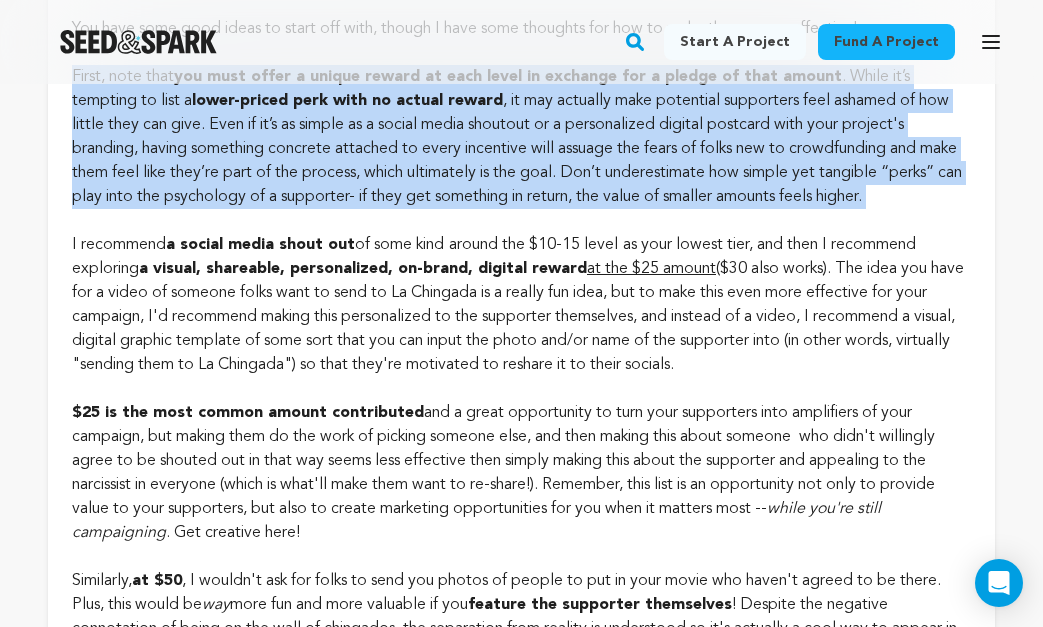 click on "You have some good ideas to start off with, though I have some thoughts for how to make these more effective! First, note that  you must offer a unique reward at each level in exchange for a pledge of that amount . While it’s tempting to list a  lower-priced perk with no actual reward , it may actually make potential supporters feel ashamed of how little they can give. Even if it’s as simple as a social media shoutout or a personalized digital postcard with your project's branding, having something concrete attached to every incentive will assuage the fears of folks new to crowdfunding and make them feel like they’re part of the process, which ultimately is the goal. Don’t underestimate how simple yet tangible “perks” can play into the psychology of a supporter- if they get something in return, the value of smaller amounts feels higher.    I recommend  a social media shout out  of some kind   around the $10-15 level   as your lowest tier, and then I recommend exploring  at the $25 amount at $50" at bounding box center [521, -1692] 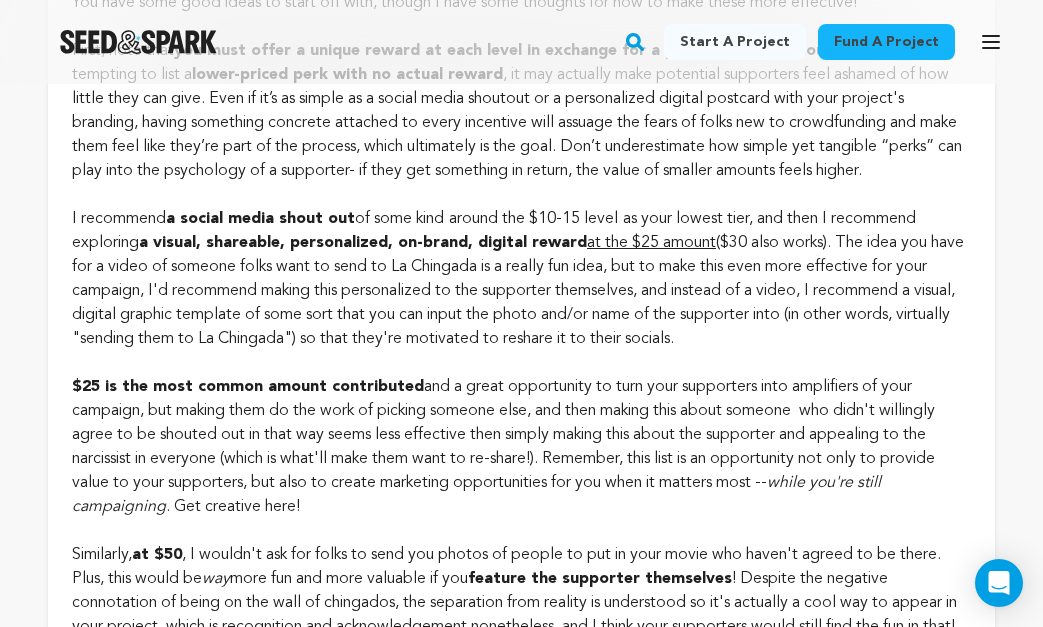 scroll, scrollTop: 2636, scrollLeft: 0, axis: vertical 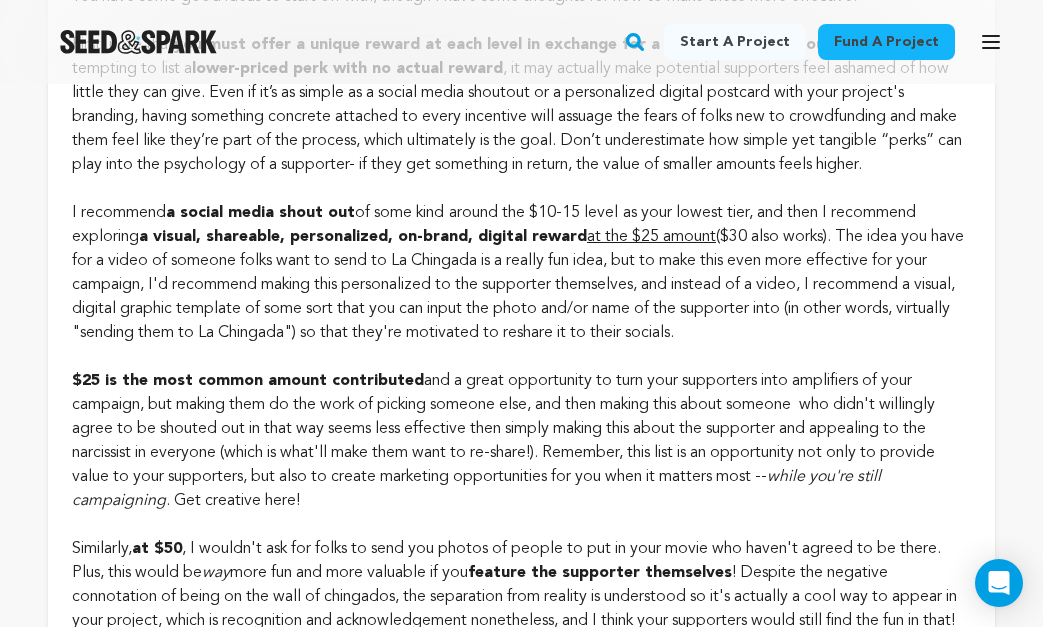 click on "You have some good ideas to start off with, though I have some thoughts for how to make these more effective! First, note that  you must offer a unique reward at each level in exchange for a pledge of that amount . While it’s tempting to list a  lower-priced perk with no actual reward , it may actually make potential supporters feel ashamed of how little they can give. Even if it’s as simple as a social media shoutout or a personalized digital postcard with your project's branding, having something concrete attached to every incentive will assuage the fears of folks new to crowdfunding and make them feel like they’re part of the process, which ultimately is the goal. Don’t underestimate how simple yet tangible “perks” can play into the psychology of a supporter- if they get something in return, the value of smaller amounts feels higher.    I recommend  a social media shout out  of some kind   around the $10-15 level   as your lowest tier, and then I recommend exploring  at the $25 amount at $50" at bounding box center (521, -1724) 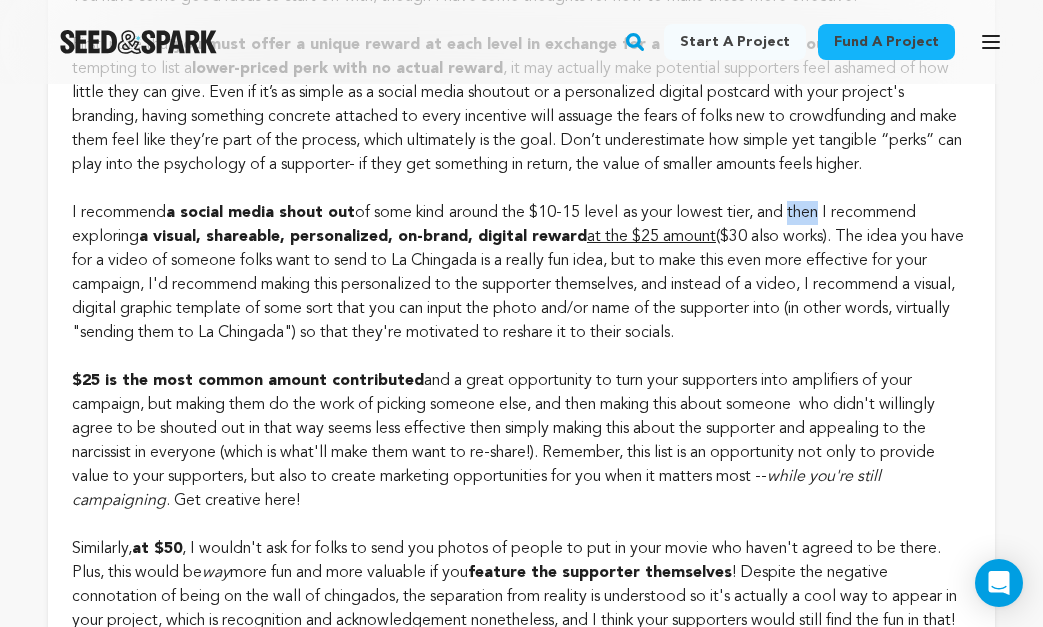 click on "You have some good ideas to start off with, though I have some thoughts for how to make these more effective! First, note that  you must offer a unique reward at each level in exchange for a pledge of that amount . While it’s tempting to list a  lower-priced perk with no actual reward , it may actually make potential supporters feel ashamed of how little they can give. Even if it’s as simple as a social media shoutout or a personalized digital postcard with your project's branding, having something concrete attached to every incentive will assuage the fears of folks new to crowdfunding and make them feel like they’re part of the process, which ultimately is the goal. Don’t underestimate how simple yet tangible “perks” can play into the psychology of a supporter- if they get something in return, the value of smaller amounts feels higher.    I recommend  a social media shout out  of some kind   around the $10-15 level   as your lowest tier, and then I recommend exploring  at the $25 amount at $50" at bounding box center [521, -1724] 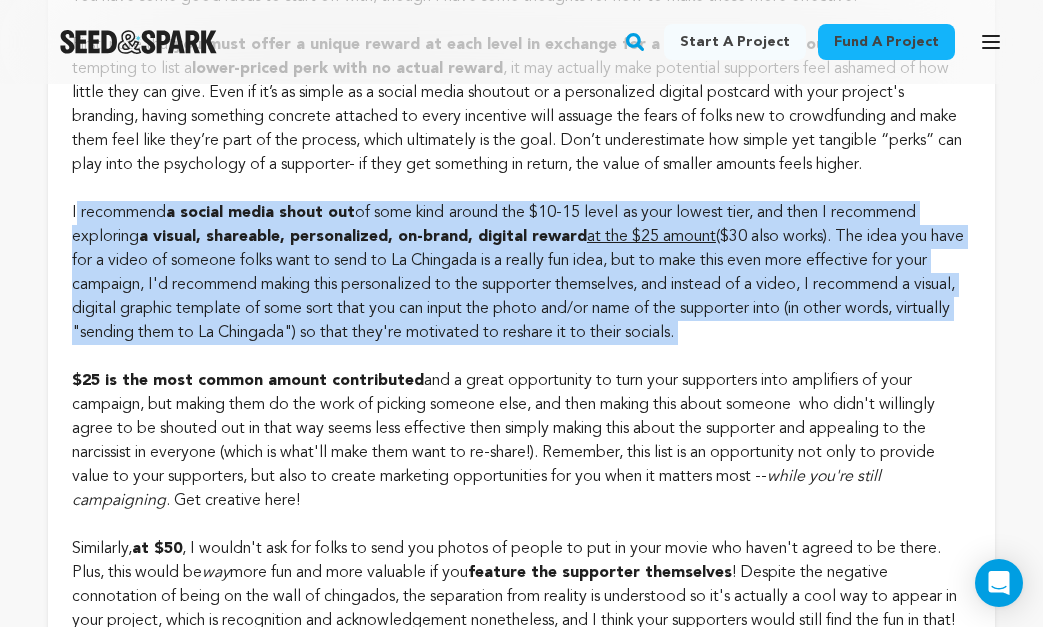 click on "You have some good ideas to start off with, though I have some thoughts for how to make these more effective! First, note that  you must offer a unique reward at each level in exchange for a pledge of that amount . While it’s tempting to list a  lower-priced perk with no actual reward , it may actually make potential supporters feel ashamed of how little they can give. Even if it’s as simple as a social media shoutout or a personalized digital postcard with your project's branding, having something concrete attached to every incentive will assuage the fears of folks new to crowdfunding and make them feel like they’re part of the process, which ultimately is the goal. Don’t underestimate how simple yet tangible “perks” can play into the psychology of a supporter- if they get something in return, the value of smaller amounts feels higher.    I recommend  a social media shout out  of some kind   around the $10-15 level   as your lowest tier, and then I recommend exploring  at the $25 amount at $50" at bounding box center (521, -1724) 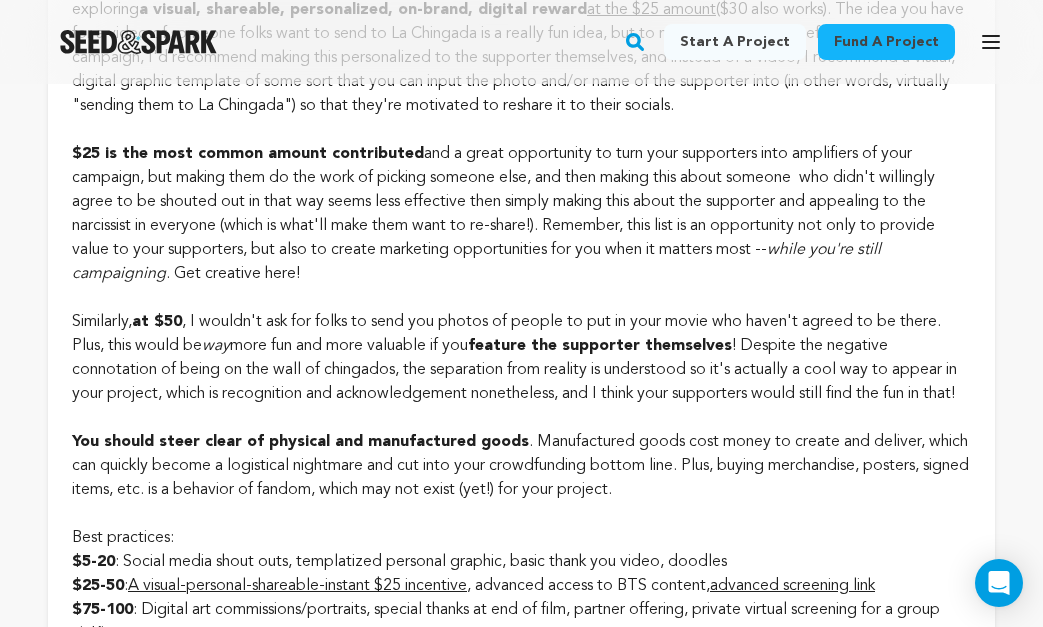 scroll, scrollTop: 2868, scrollLeft: 0, axis: vertical 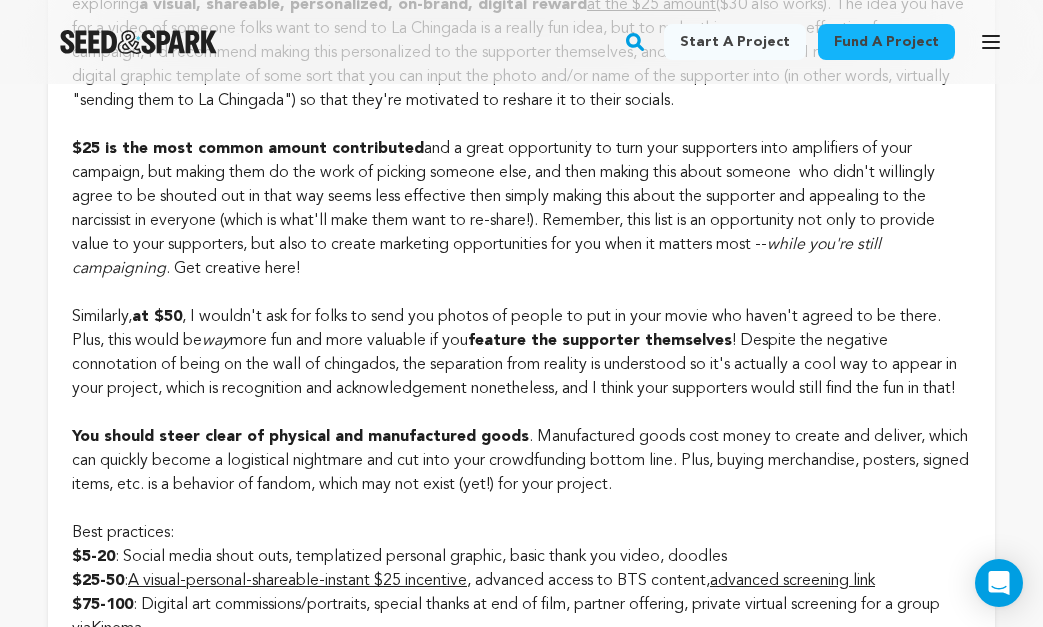 click on "You have some good ideas to start off with, though I have some thoughts for how to make these more effective! First, note that  you must offer a unique reward at each level in exchange for a pledge of that amount . While it’s tempting to list a  lower-priced perk with no actual reward , it may actually make potential supporters feel ashamed of how little they can give. Even if it’s as simple as a social media shoutout or a personalized digital postcard with your project's branding, having something concrete attached to every incentive will assuage the fears of folks new to crowdfunding and make them feel like they’re part of the process, which ultimately is the goal. Don’t underestimate how simple yet tangible “perks” can play into the psychology of a supporter- if they get something in return, the value of smaller amounts feels higher.    I recommend  a social media shout out  of some kind   around the $10-15 level   as your lowest tier, and then I recommend exploring  at the $25 amount at $50" at bounding box center (521, -1956) 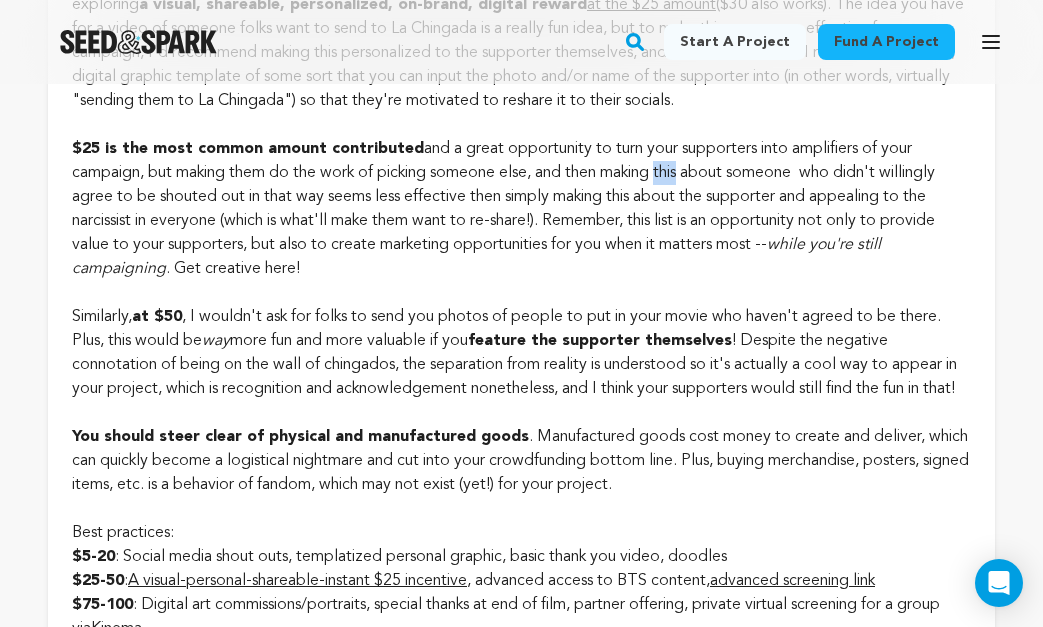 click on "You have some good ideas to start off with, though I have some thoughts for how to make these more effective! First, note that  you must offer a unique reward at each level in exchange for a pledge of that amount . While it’s tempting to list a  lower-priced perk with no actual reward , it may actually make potential supporters feel ashamed of how little they can give. Even if it’s as simple as a social media shoutout or a personalized digital postcard with your project's branding, having something concrete attached to every incentive will assuage the fears of folks new to crowdfunding and make them feel like they’re part of the process, which ultimately is the goal. Don’t underestimate how simple yet tangible “perks” can play into the psychology of a supporter- if they get something in return, the value of smaller amounts feels higher.    I recommend  a social media shout out  of some kind   around the $10-15 level   as your lowest tier, and then I recommend exploring  at the $25 amount at $50" at bounding box center (521, -1956) 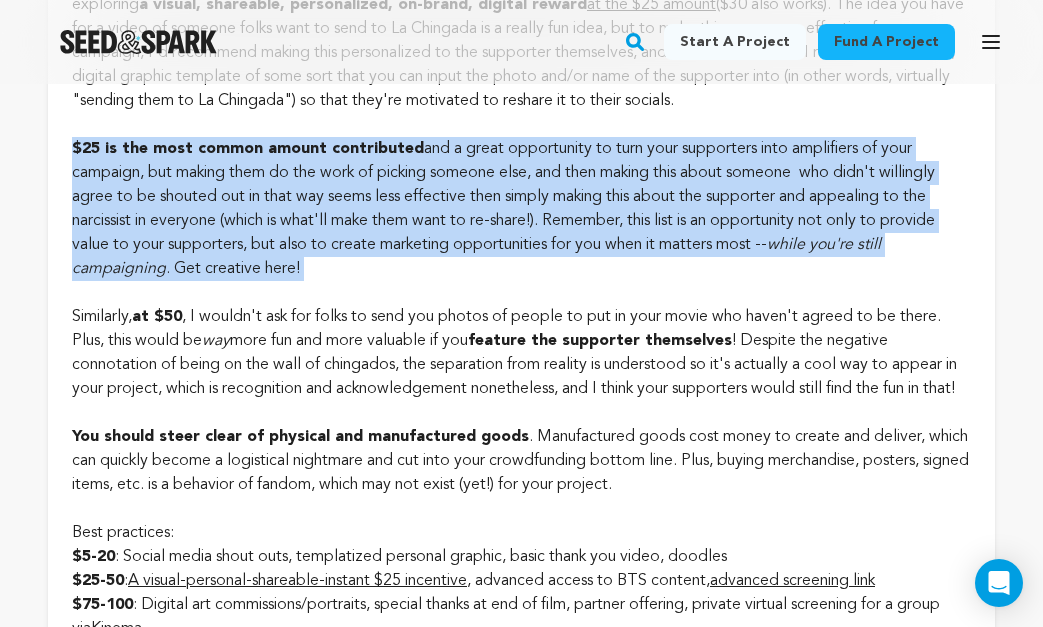 click on "You have some good ideas to start off with, though I have some thoughts for how to make these more effective! First, note that  you must offer a unique reward at each level in exchange for a pledge of that amount . While it’s tempting to list a  lower-priced perk with no actual reward , it may actually make potential supporters feel ashamed of how little they can give. Even if it’s as simple as a social media shoutout or a personalized digital postcard with your project's branding, having something concrete attached to every incentive will assuage the fears of folks new to crowdfunding and make them feel like they’re part of the process, which ultimately is the goal. Don’t underestimate how simple yet tangible “perks” can play into the psychology of a supporter- if they get something in return, the value of smaller amounts feels higher.    I recommend  a social media shout out  of some kind   around the $10-15 level   as your lowest tier, and then I recommend exploring  at the $25 amount at $50" at bounding box center [521, -1956] 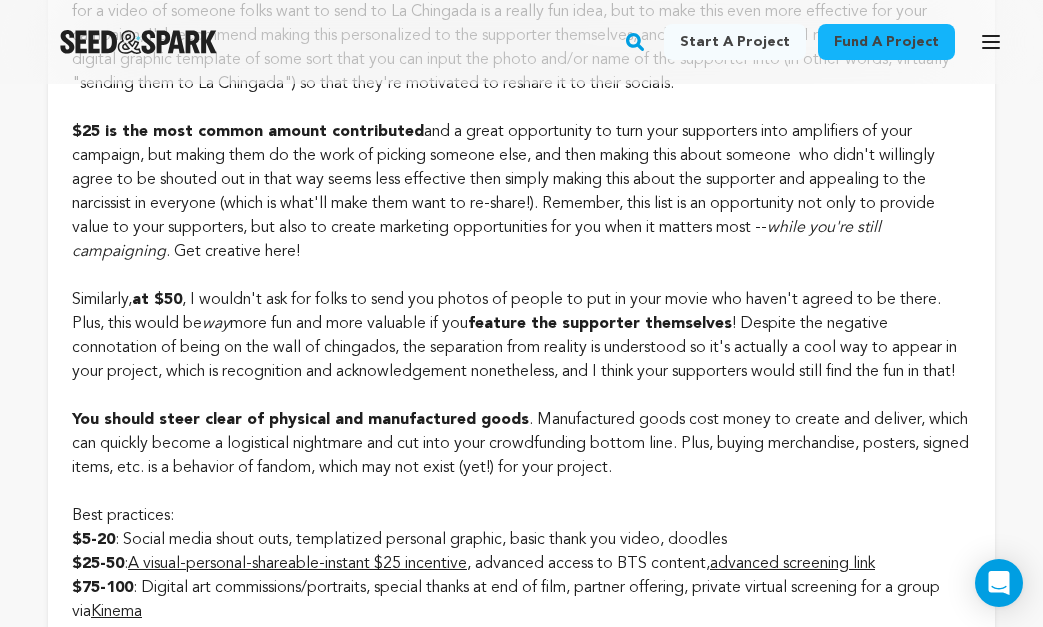 scroll, scrollTop: 2887, scrollLeft: 0, axis: vertical 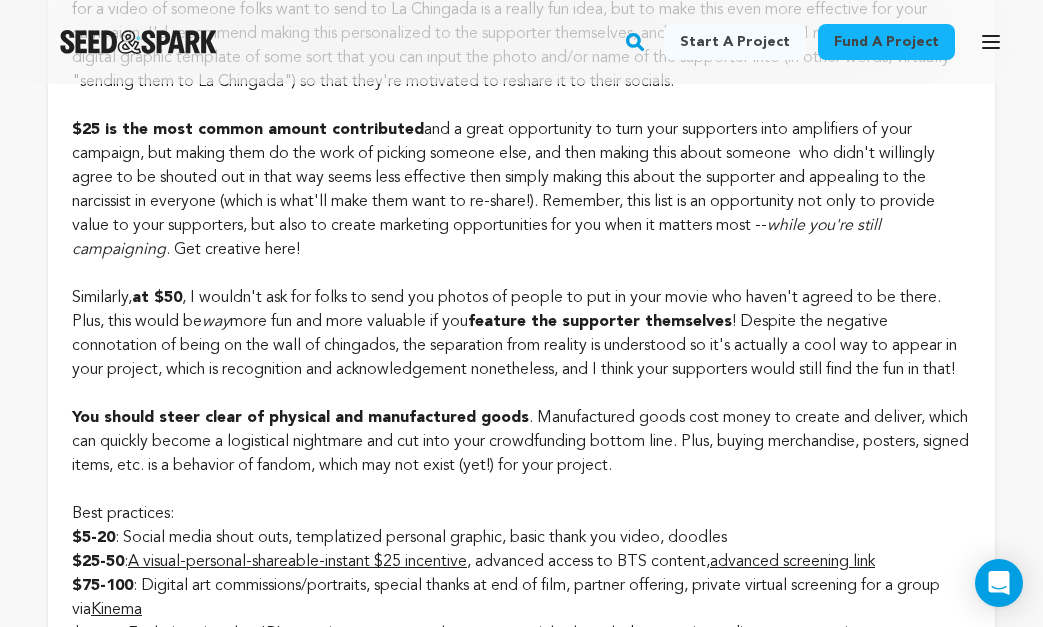 click on "You have some good ideas to start off with, though I have some thoughts for how to make these more effective! First, note that  you must offer a unique reward at each level in exchange for a pledge of that amount . While it’s tempting to list a  lower-priced perk with no actual reward , it may actually make potential supporters feel ashamed of how little they can give. Even if it’s as simple as a social media shoutout or a personalized digital postcard with your project's branding, having something concrete attached to every incentive will assuage the fears of folks new to crowdfunding and make them feel like they’re part of the process, which ultimately is the goal. Don’t underestimate how simple yet tangible “perks” can play into the psychology of a supporter- if they get something in return, the value of smaller amounts feels higher.    I recommend  a social media shout out  of some kind   around the $10-15 level   as your lowest tier, and then I recommend exploring  at the $25 amount at $50" at bounding box center [521, -1975] 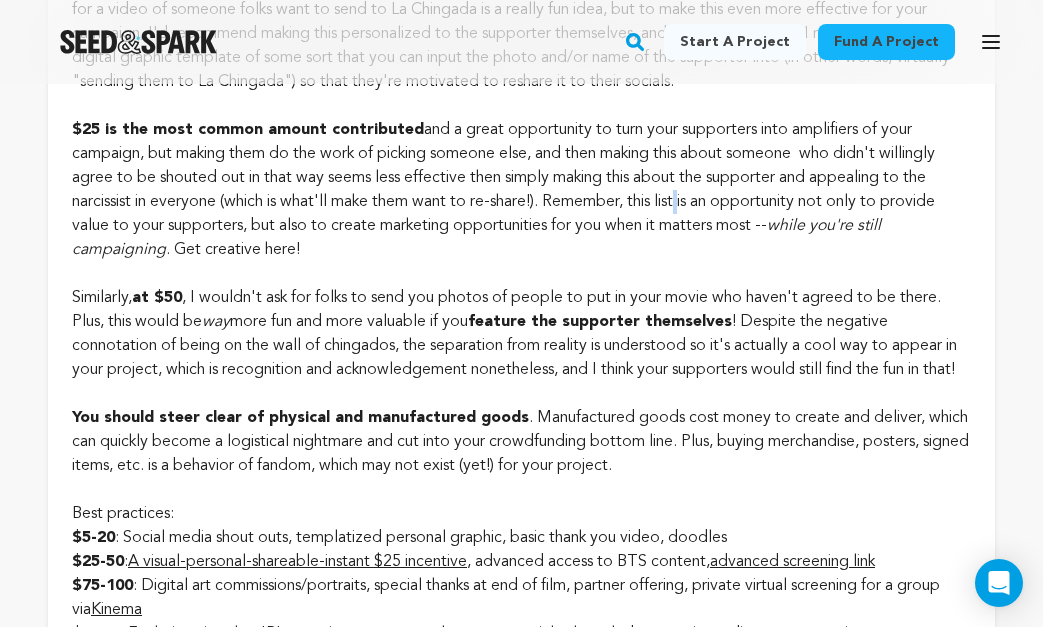 click on "You have some good ideas to start off with, though I have some thoughts for how to make these more effective! First, note that  you must offer a unique reward at each level in exchange for a pledge of that amount . While it’s tempting to list a  lower-priced perk with no actual reward , it may actually make potential supporters feel ashamed of how little they can give. Even if it’s as simple as a social media shoutout or a personalized digital postcard with your project's branding, having something concrete attached to every incentive will assuage the fears of folks new to crowdfunding and make them feel like they’re part of the process, which ultimately is the goal. Don’t underestimate how simple yet tangible “perks” can play into the psychology of a supporter- if they get something in return, the value of smaller amounts feels higher.    I recommend  a social media shout out  of some kind   around the $10-15 level   as your lowest tier, and then I recommend exploring  at the $25 amount at $50" at bounding box center [521, -1975] 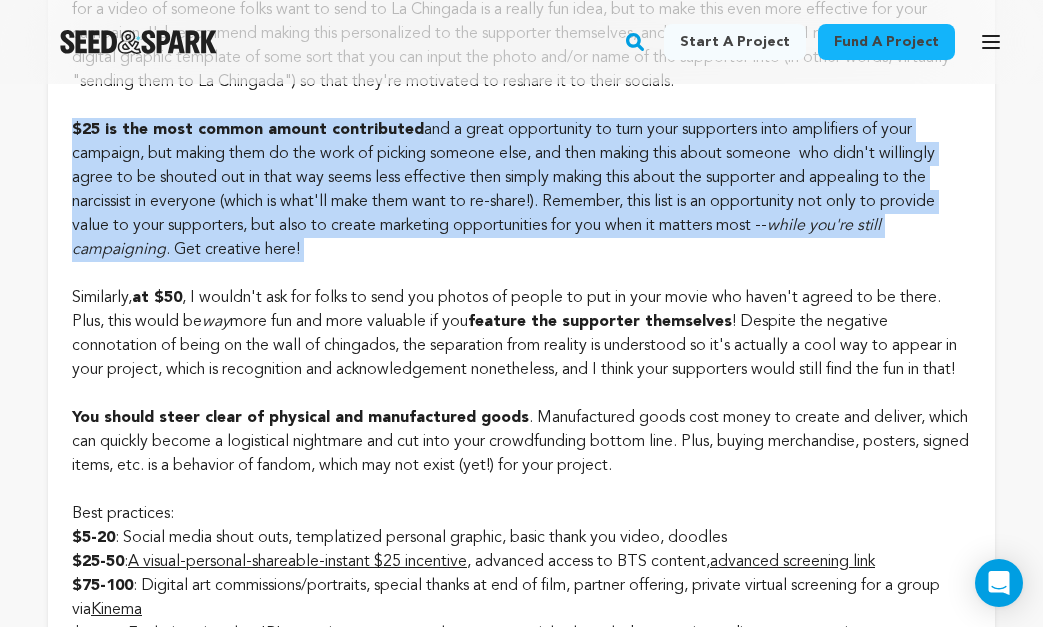 click on "You have some good ideas to start off with, though I have some thoughts for how to make these more effective! First, note that  you must offer a unique reward at each level in exchange for a pledge of that amount . While it’s tempting to list a  lower-priced perk with no actual reward , it may actually make potential supporters feel ashamed of how little they can give. Even if it’s as simple as a social media shoutout or a personalized digital postcard with your project's branding, having something concrete attached to every incentive will assuage the fears of folks new to crowdfunding and make them feel like they’re part of the process, which ultimately is the goal. Don’t underestimate how simple yet tangible “perks” can play into the psychology of a supporter- if they get something in return, the value of smaller amounts feels higher.    I recommend  a social media shout out  of some kind   around the $10-15 level   as your lowest tier, and then I recommend exploring  at the $25 amount at $50" at bounding box center (521, -1975) 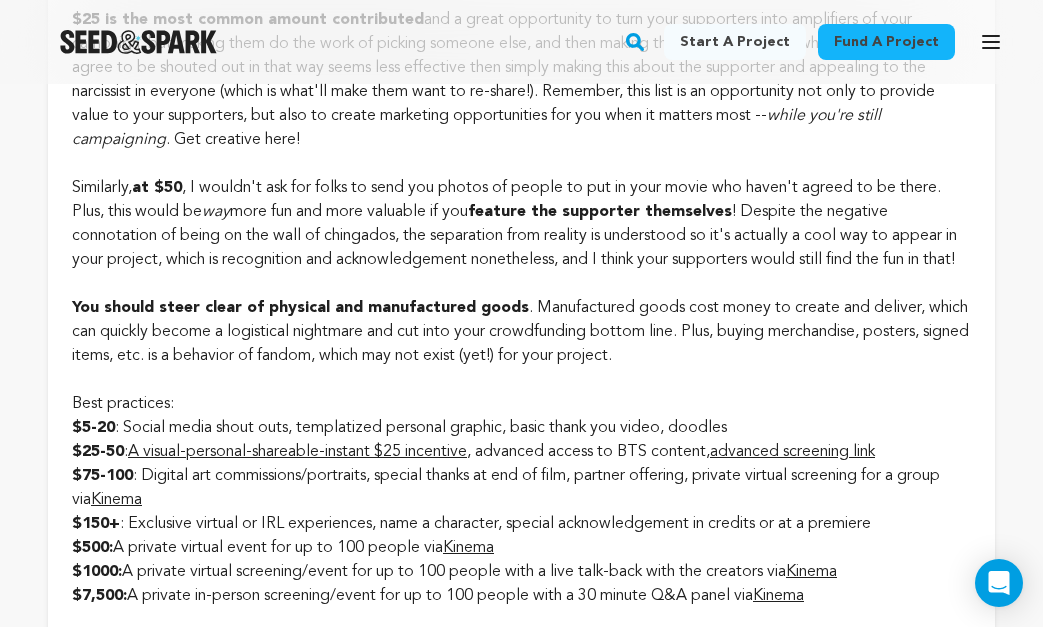 scroll, scrollTop: 3004, scrollLeft: 0, axis: vertical 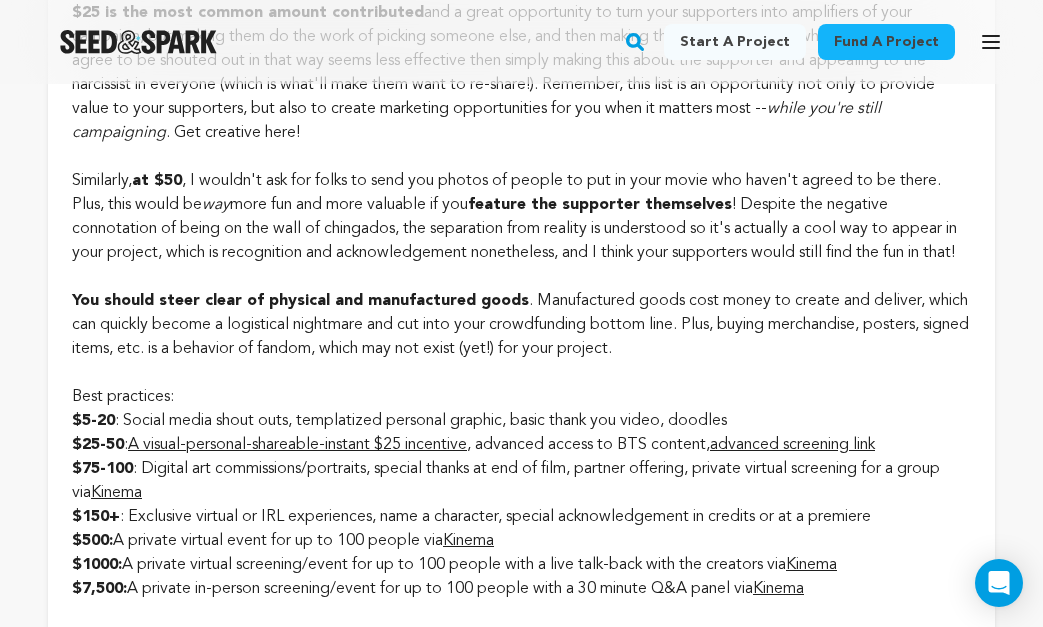 click on "You have some good ideas to start off with, though I have some thoughts for how to make these more effective! First, note that  you must offer a unique reward at each level in exchange for a pledge of that amount . While it’s tempting to list a  lower-priced perk with no actual reward , it may actually make potential supporters feel ashamed of how little they can give. Even if it’s as simple as a social media shoutout or a personalized digital postcard with your project's branding, having something concrete attached to every incentive will assuage the fears of folks new to crowdfunding and make them feel like they’re part of the process, which ultimately is the goal. Don’t underestimate how simple yet tangible “perks” can play into the psychology of a supporter- if they get something in return, the value of smaller amounts feels higher.    I recommend  a social media shout out  of some kind   around the $10-15 level   as your lowest tier, and then I recommend exploring  at the $25 amount at $50" at bounding box center (521, -2092) 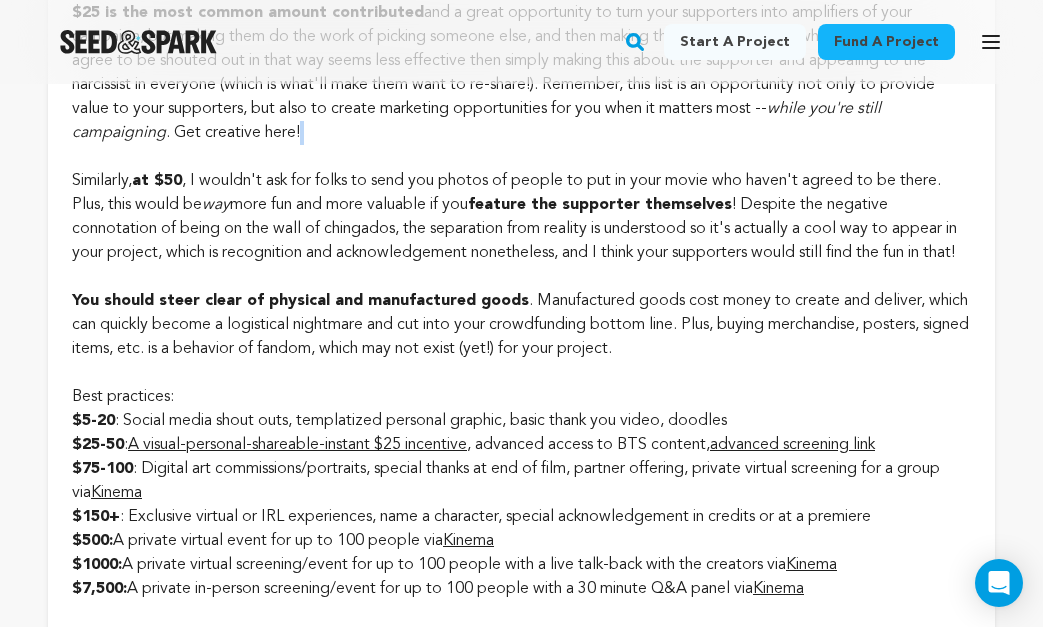 click on "You have some good ideas to start off with, though I have some thoughts for how to make these more effective! First, note that  you must offer a unique reward at each level in exchange for a pledge of that amount . While it’s tempting to list a  lower-priced perk with no actual reward , it may actually make potential supporters feel ashamed of how little they can give. Even if it’s as simple as a social media shoutout or a personalized digital postcard with your project's branding, having something concrete attached to every incentive will assuage the fears of folks new to crowdfunding and make them feel like they’re part of the process, which ultimately is the goal. Don’t underestimate how simple yet tangible “perks” can play into the psychology of a supporter- if they get something in return, the value of smaller amounts feels higher.    I recommend  a social media shout out  of some kind   around the $10-15 level   as your lowest tier, and then I recommend exploring  at the $25 amount at $50" at bounding box center [521, -2092] 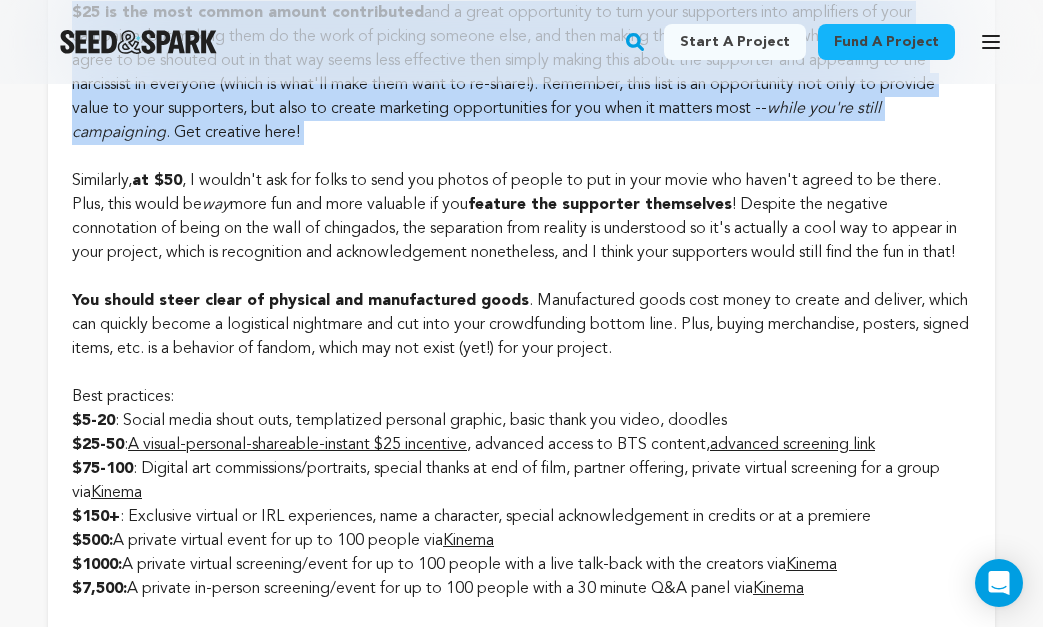 click on "You have some good ideas to start off with, though I have some thoughts for how to make these more effective! First, note that  you must offer a unique reward at each level in exchange for a pledge of that amount . While it’s tempting to list a  lower-priced perk with no actual reward , it may actually make potential supporters feel ashamed of how little they can give. Even if it’s as simple as a social media shoutout or a personalized digital postcard with your project's branding, having something concrete attached to every incentive will assuage the fears of folks new to crowdfunding and make them feel like they’re part of the process, which ultimately is the goal. Don’t underestimate how simple yet tangible “perks” can play into the psychology of a supporter- if they get something in return, the value of smaller amounts feels higher.    I recommend  a social media shout out  of some kind   around the $10-15 level   as your lowest tier, and then I recommend exploring  at the $25 amount at $50" at bounding box center [521, -2092] 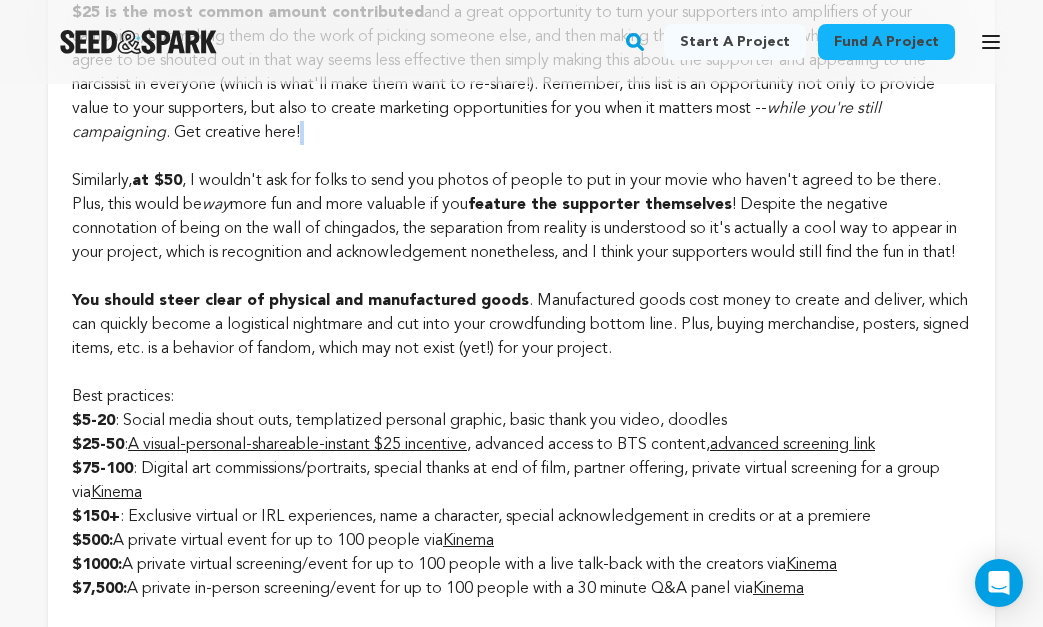 click on "You have some good ideas to start off with, though I have some thoughts for how to make these more effective! First, note that  you must offer a unique reward at each level in exchange for a pledge of that amount . While it’s tempting to list a  lower-priced perk with no actual reward , it may actually make potential supporters feel ashamed of how little they can give. Even if it’s as simple as a social media shoutout or a personalized digital postcard with your project's branding, having something concrete attached to every incentive will assuage the fears of folks new to crowdfunding and make them feel like they’re part of the process, which ultimately is the goal. Don’t underestimate how simple yet tangible “perks” can play into the psychology of a supporter- if they get something in return, the value of smaller amounts feels higher.    I recommend  a social media shout out  of some kind   around the $10-15 level   as your lowest tier, and then I recommend exploring  at the $25 amount at $50" at bounding box center [521, -2092] 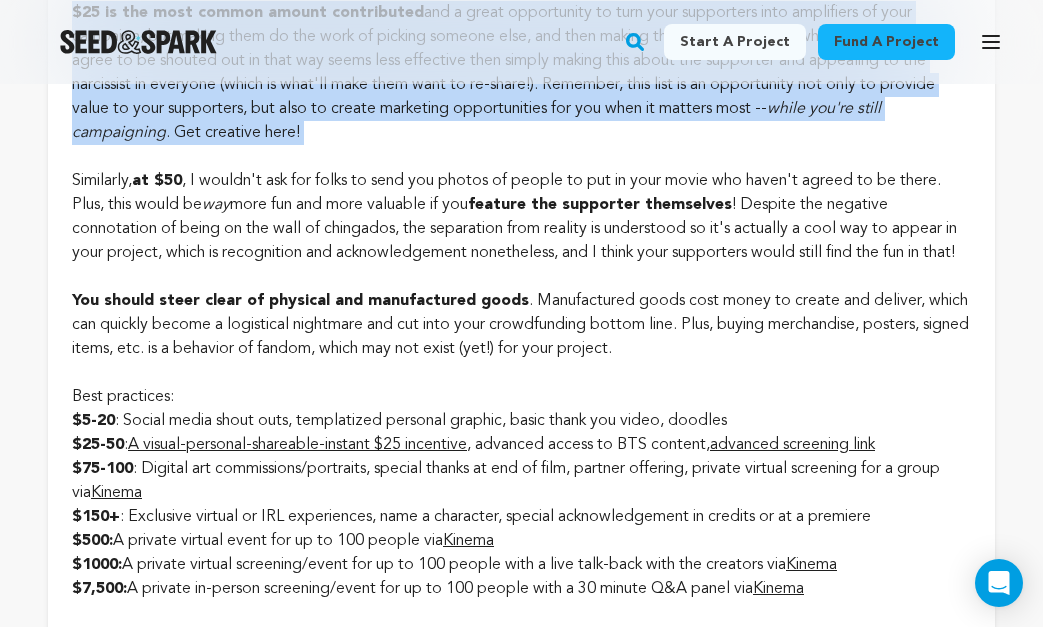 click on "You have some good ideas to start off with, though I have some thoughts for how to make these more effective! First, note that  you must offer a unique reward at each level in exchange for a pledge of that amount . While it’s tempting to list a  lower-priced perk with no actual reward , it may actually make potential supporters feel ashamed of how little they can give. Even if it’s as simple as a social media shoutout or a personalized digital postcard with your project's branding, having something concrete attached to every incentive will assuage the fears of folks new to crowdfunding and make them feel like they’re part of the process, which ultimately is the goal. Don’t underestimate how simple yet tangible “perks” can play into the psychology of a supporter- if they get something in return, the value of smaller amounts feels higher.    I recommend  a social media shout out  of some kind   around the $10-15 level   as your lowest tier, and then I recommend exploring  at the $25 amount at $50" at bounding box center [521, -2092] 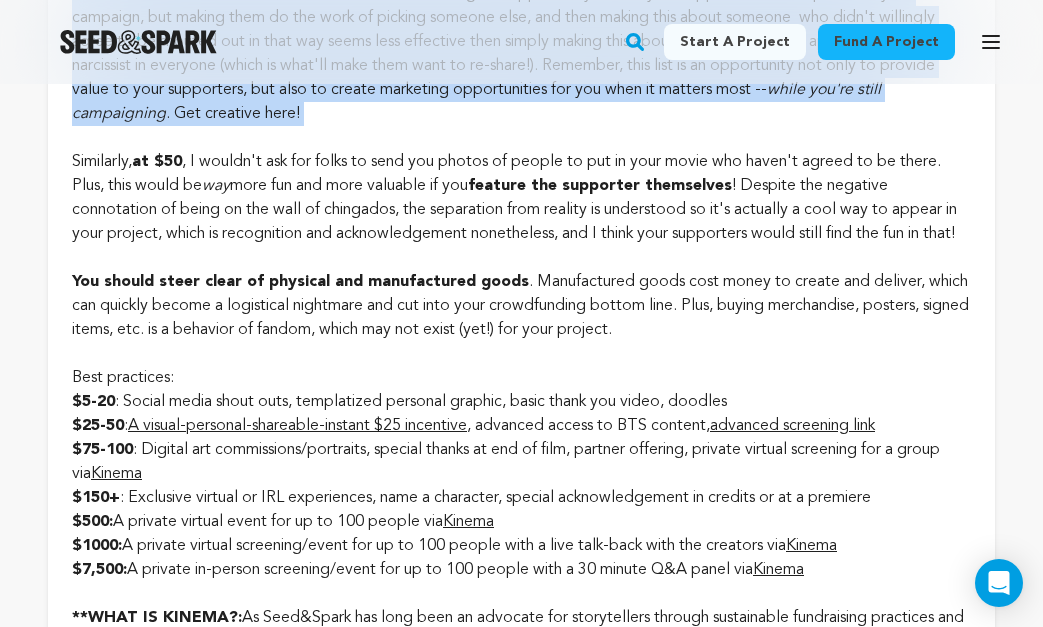 click on "You have some good ideas to start off with, though I have some thoughts for how to make these more effective! First, note that  you must offer a unique reward at each level in exchange for a pledge of that amount . While it’s tempting to list a  lower-priced perk with no actual reward , it may actually make potential supporters feel ashamed of how little they can give. Even if it’s as simple as a social media shoutout or a personalized digital postcard with your project's branding, having something concrete attached to every incentive will assuage the fears of folks new to crowdfunding and make them feel like they’re part of the process, which ultimately is the goal. Don’t underestimate how simple yet tangible “perks” can play into the psychology of a supporter- if they get something in return, the value of smaller amounts feels higher.    I recommend  a social media shout out  of some kind   around the $10-15 level   as your lowest tier, and then I recommend exploring  at the $25 amount at $50" at bounding box center (521, -2111) 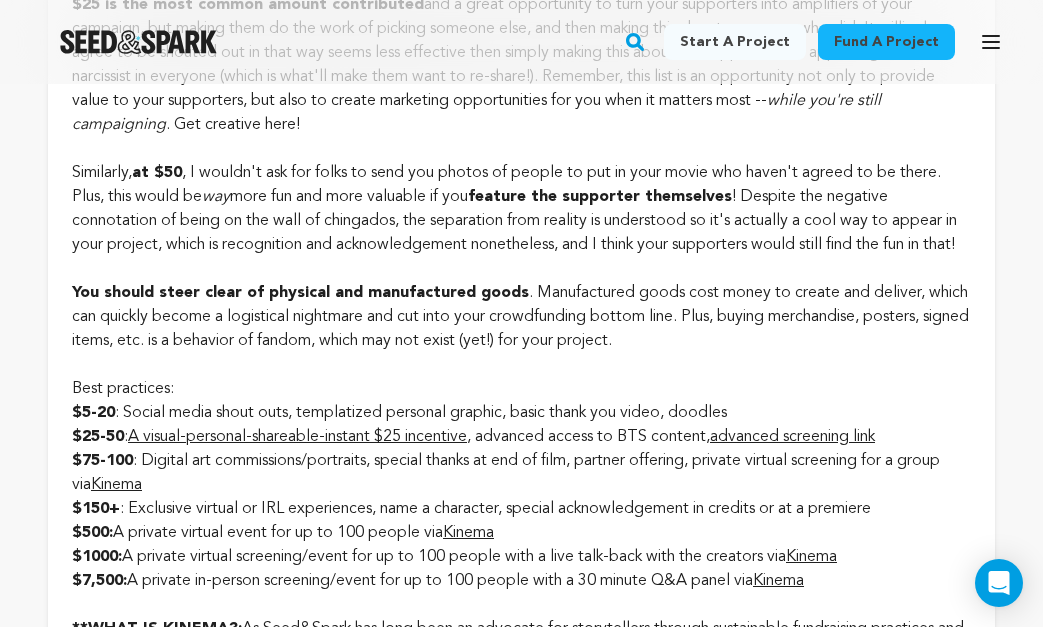 scroll, scrollTop: 3018, scrollLeft: 1, axis: both 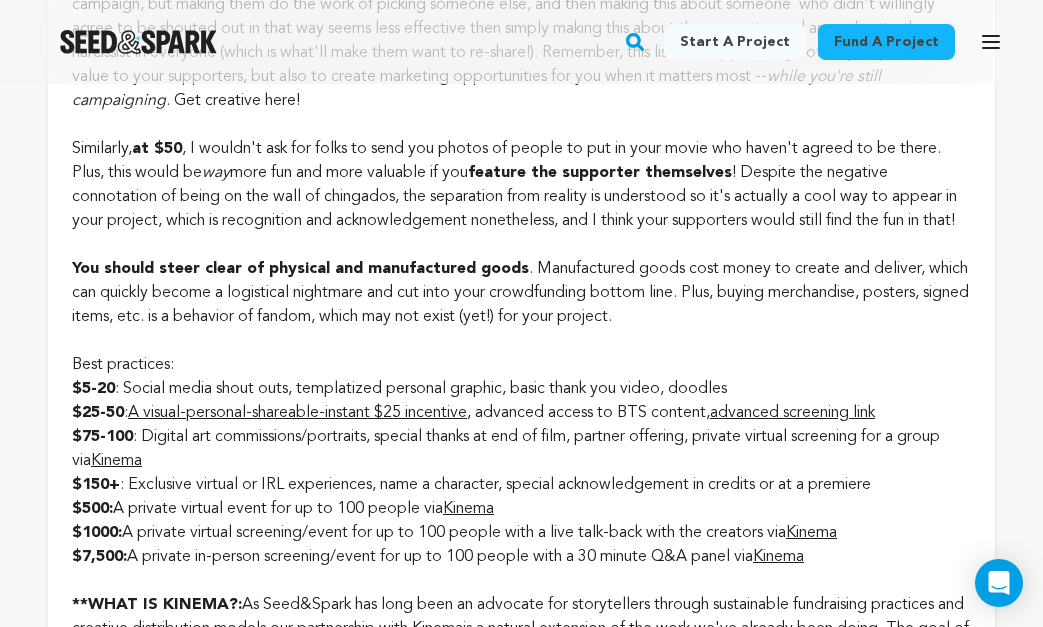 click on "You have some good ideas to start off with, though I have some thoughts for how to make these more effective! First, note that  you must offer a unique reward at each level in exchange for a pledge of that amount . While it’s tempting to list a  lower-priced perk with no actual reward , it may actually make potential supporters feel ashamed of how little they can give. Even if it’s as simple as a social media shoutout or a personalized digital postcard with your project's branding, having something concrete attached to every incentive will assuage the fears of folks new to crowdfunding and make them feel like they’re part of the process, which ultimately is the goal. Don’t underestimate how simple yet tangible “perks” can play into the psychology of a supporter- if they get something in return, the value of smaller amounts feels higher.    I recommend  a social media shout out  of some kind   around the $10-15 level   as your lowest tier, and then I recommend exploring  at the $25 amount at $50" at bounding box center [521, -2124] 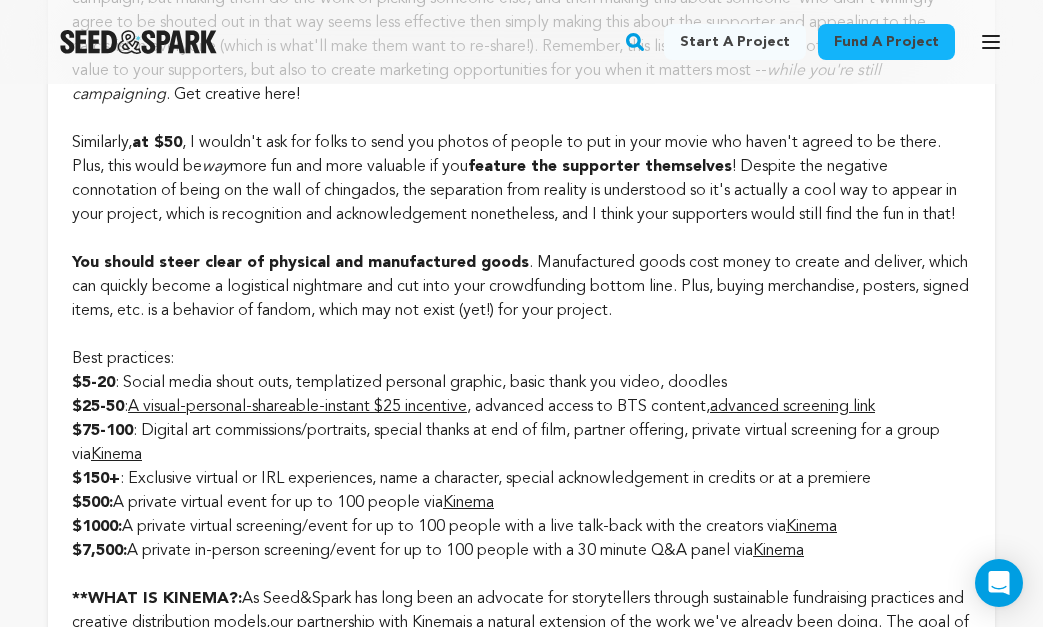 click on "You have some good ideas to start off with, though I have some thoughts for how to make these more effective! First, note that  you must offer a unique reward at each level in exchange for a pledge of that amount . While it’s tempting to list a  lower-priced perk with no actual reward , it may actually make potential supporters feel ashamed of how little they can give. Even if it’s as simple as a social media shoutout or a personalized digital postcard with your project's branding, having something concrete attached to every incentive will assuage the fears of folks new to crowdfunding and make them feel like they’re part of the process, which ultimately is the goal. Don’t underestimate how simple yet tangible “perks” can play into the psychology of a supporter- if they get something in return, the value of smaller amounts feels higher.    I recommend  a social media shout out  of some kind   around the $10-15 level   as your lowest tier, and then I recommend exploring  at the $25 amount at $50" at bounding box center [521, -2130] 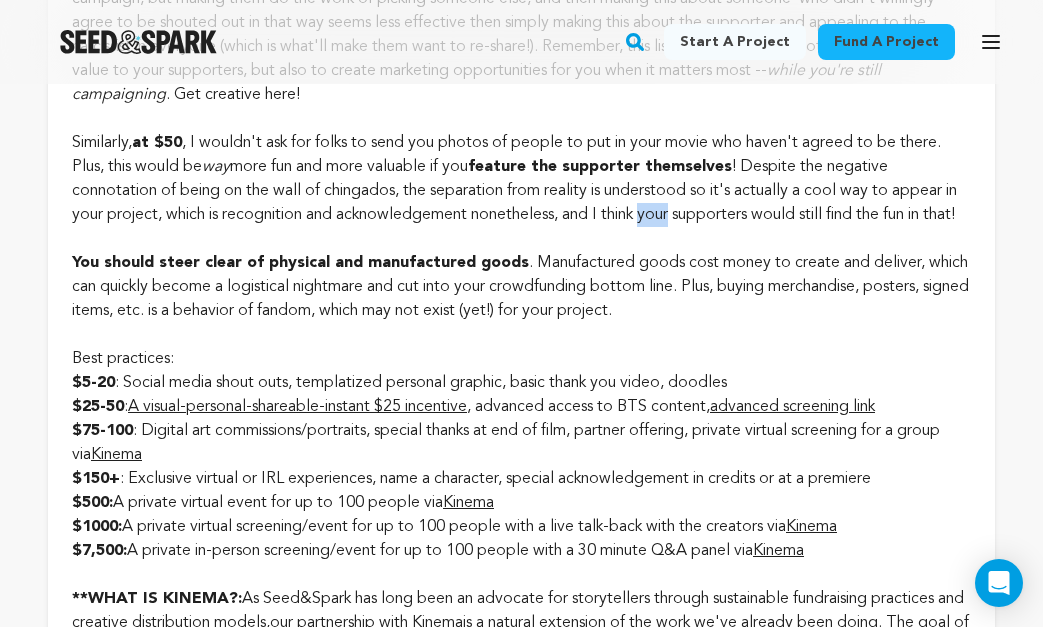 click on "You have some good ideas to start off with, though I have some thoughts for how to make these more effective! First, note that  you must offer a unique reward at each level in exchange for a pledge of that amount . While it’s tempting to list a  lower-priced perk with no actual reward , it may actually make potential supporters feel ashamed of how little they can give. Even if it’s as simple as a social media shoutout or a personalized digital postcard with your project's branding, having something concrete attached to every incentive will assuage the fears of folks new to crowdfunding and make them feel like they’re part of the process, which ultimately is the goal. Don’t underestimate how simple yet tangible “perks” can play into the psychology of a supporter- if they get something in return, the value of smaller amounts feels higher.    I recommend  a social media shout out  of some kind   around the $10-15 level   as your lowest tier, and then I recommend exploring  at the $25 amount at $50" at bounding box center [521, -2130] 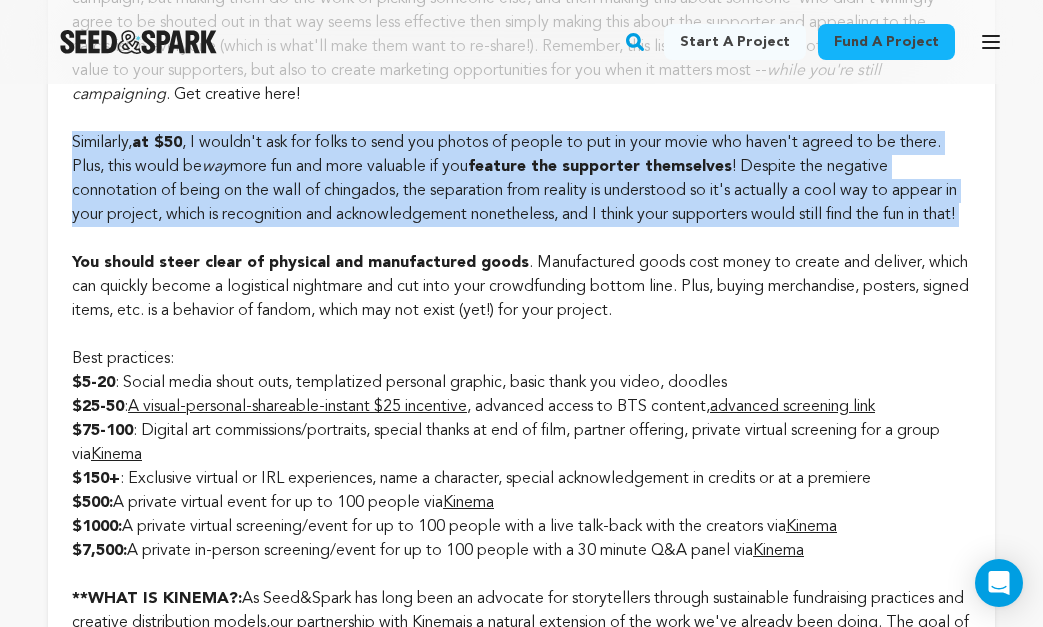 click on "You have some good ideas to start off with, though I have some thoughts for how to make these more effective! First, note that  you must offer a unique reward at each level in exchange for a pledge of that amount . While it’s tempting to list a  lower-priced perk with no actual reward , it may actually make potential supporters feel ashamed of how little they can give. Even if it’s as simple as a social media shoutout or a personalized digital postcard with your project's branding, having something concrete attached to every incentive will assuage the fears of folks new to crowdfunding and make them feel like they’re part of the process, which ultimately is the goal. Don’t underestimate how simple yet tangible “perks” can play into the psychology of a supporter- if they get something in return, the value of smaller amounts feels higher.    I recommend  a social media shout out  of some kind   around the $10-15 level   as your lowest tier, and then I recommend exploring  at the $25 amount at $50" at bounding box center (521, -2130) 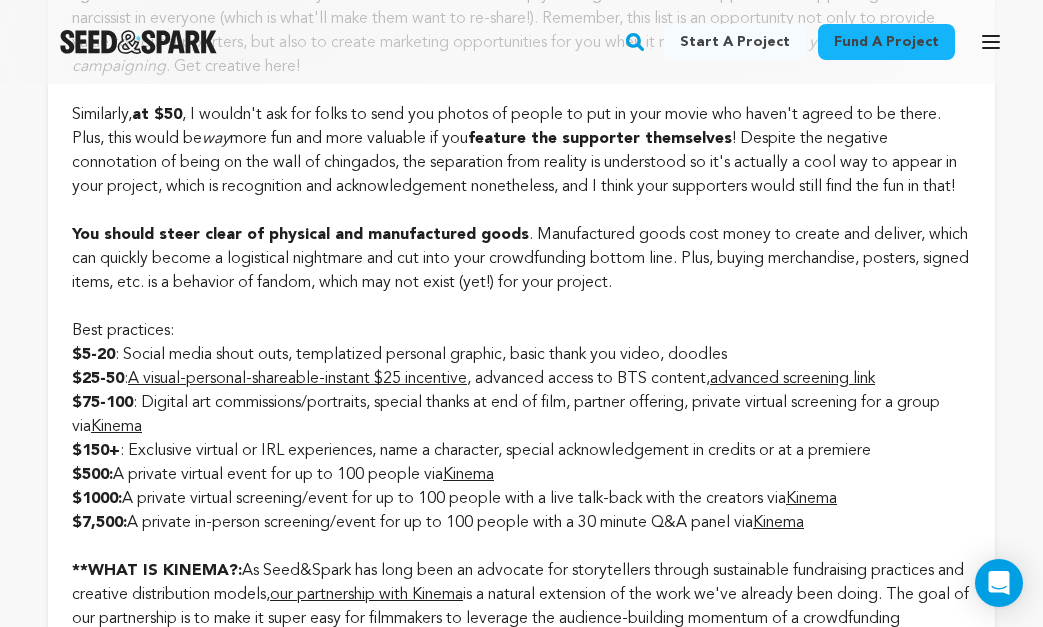 scroll, scrollTop: 3072, scrollLeft: 0, axis: vertical 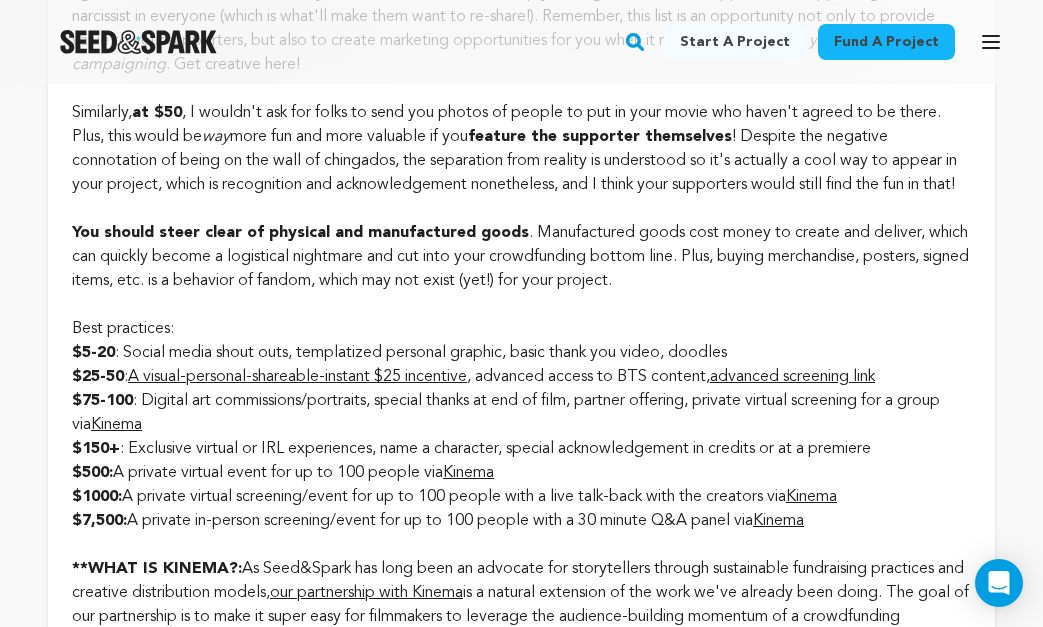 click on "You have some good ideas to start off with, though I have some thoughts for how to make these more effective! First, note that  you must offer a unique reward at each level in exchange for a pledge of that amount . While it’s tempting to list a  lower-priced perk with no actual reward , it may actually make potential supporters feel ashamed of how little they can give. Even if it’s as simple as a social media shoutout or a personalized digital postcard with your project's branding, having something concrete attached to every incentive will assuage the fears of folks new to crowdfunding and make them feel like they’re part of the process, which ultimately is the goal. Don’t underestimate how simple yet tangible “perks” can play into the psychology of a supporter- if they get something in return, the value of smaller amounts feels higher.    I recommend  a social media shout out  of some kind   around the $10-15 level   as your lowest tier, and then I recommend exploring  at the $25 amount at $50" at bounding box center [521, -2160] 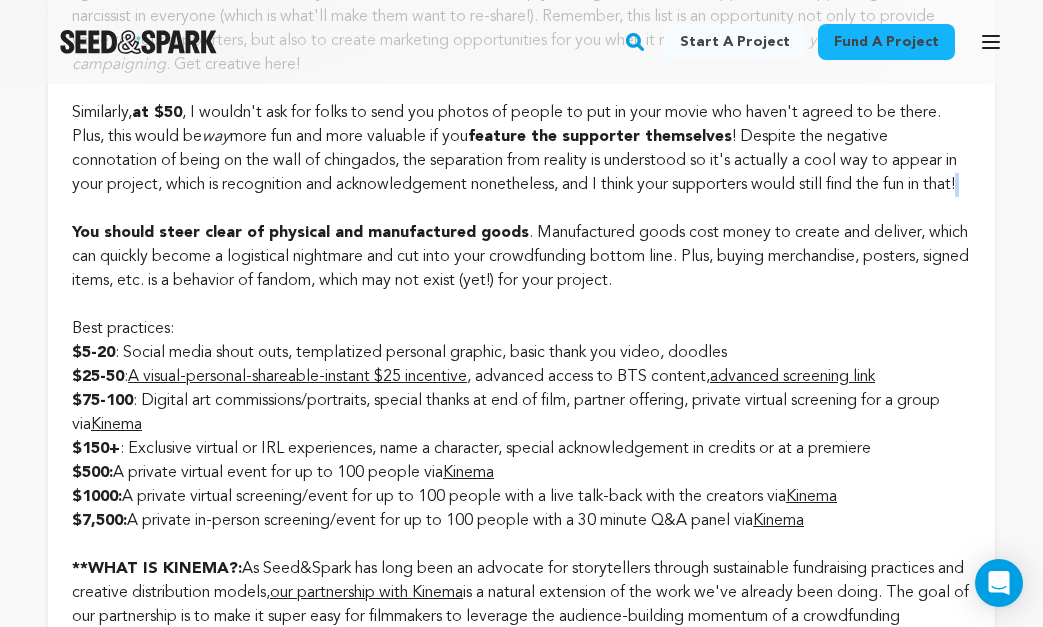 click on "You have some good ideas to start off with, though I have some thoughts for how to make these more effective! First, note that  you must offer a unique reward at each level in exchange for a pledge of that amount . While it’s tempting to list a  lower-priced perk with no actual reward , it may actually make potential supporters feel ashamed of how little they can give. Even if it’s as simple as a social media shoutout or a personalized digital postcard with your project's branding, having something concrete attached to every incentive will assuage the fears of folks new to crowdfunding and make them feel like they’re part of the process, which ultimately is the goal. Don’t underestimate how simple yet tangible “perks” can play into the psychology of a supporter- if they get something in return, the value of smaller amounts feels higher.    I recommend  a social media shout out  of some kind   around the $10-15 level   as your lowest tier, and then I recommend exploring  at the $25 amount at $50" at bounding box center [521, -2160] 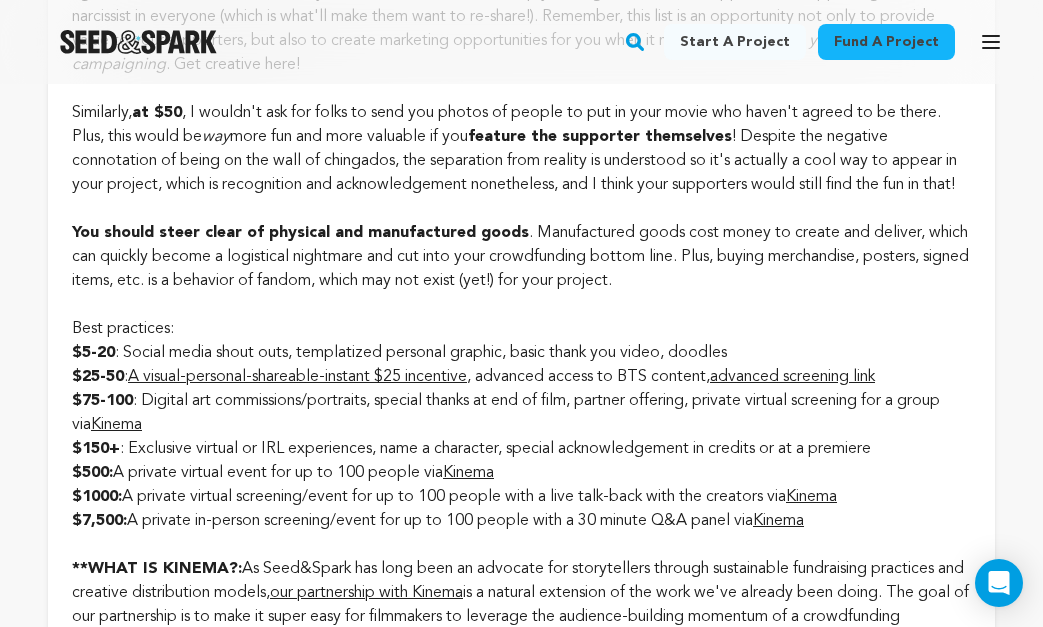 click on "You have some good ideas to start off with, though I have some thoughts for how to make these more effective! First, note that  you must offer a unique reward at each level in exchange for a pledge of that amount . While it’s tempting to list a  lower-priced perk with no actual reward , it may actually make potential supporters feel ashamed of how little they can give. Even if it’s as simple as a social media shoutout or a personalized digital postcard with your project's branding, having something concrete attached to every incentive will assuage the fears of folks new to crowdfunding and make them feel like they’re part of the process, which ultimately is the goal. Don’t underestimate how simple yet tangible “perks” can play into the psychology of a supporter- if they get something in return, the value of smaller amounts feels higher.    I recommend  a social media shout out  of some kind   around the $10-15 level   as your lowest tier, and then I recommend exploring  at the $25 amount at $50" at bounding box center [521, -2160] 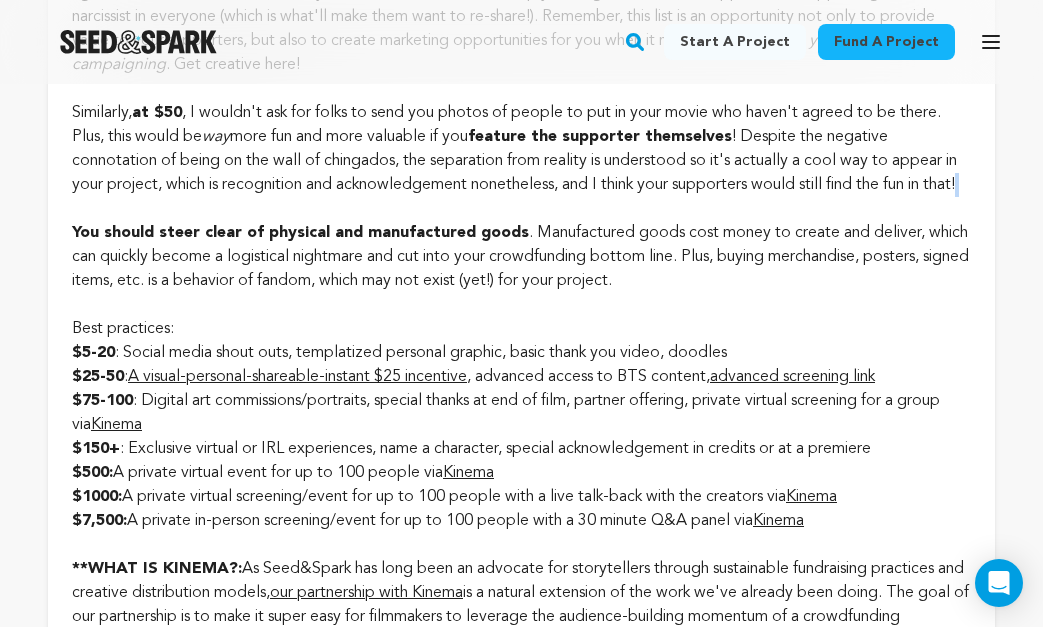 click on "You have some good ideas to start off with, though I have some thoughts for how to make these more effective! First, note that  you must offer a unique reward at each level in exchange for a pledge of that amount . While it’s tempting to list a  lower-priced perk with no actual reward , it may actually make potential supporters feel ashamed of how little they can give. Even if it’s as simple as a social media shoutout or a personalized digital postcard with your project's branding, having something concrete attached to every incentive will assuage the fears of folks new to crowdfunding and make them feel like they’re part of the process, which ultimately is the goal. Don’t underestimate how simple yet tangible “perks” can play into the psychology of a supporter- if they get something in return, the value of smaller amounts feels higher.    I recommend  a social media shout out  of some kind   around the $10-15 level   as your lowest tier, and then I recommend exploring  at the $25 amount at $50" at bounding box center [521, -2160] 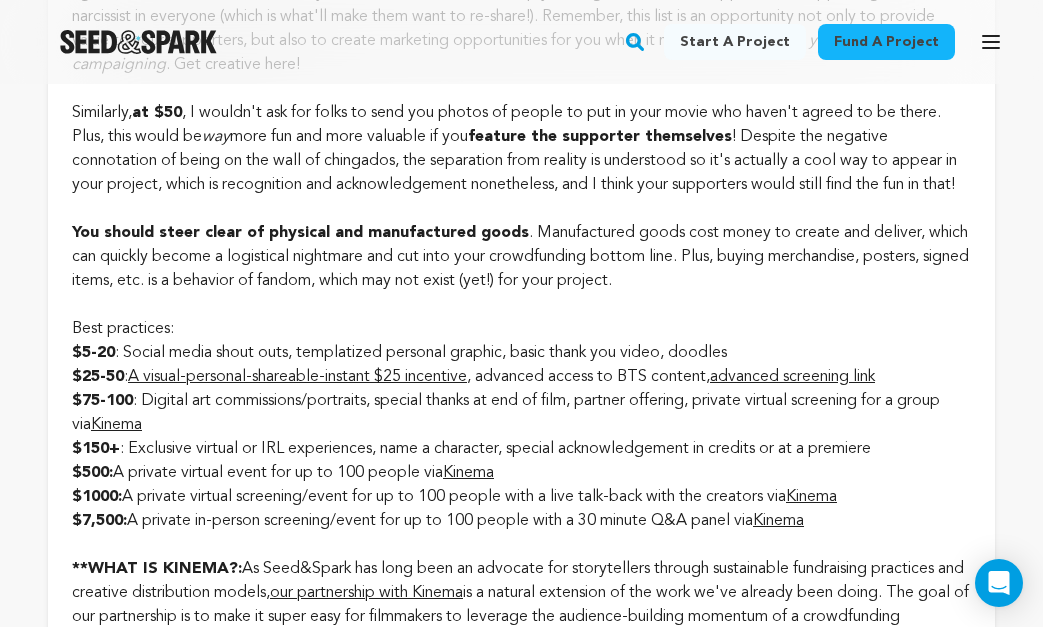 click on "You have some good ideas to start off with, though I have some thoughts for how to make these more effective! First, note that  you must offer a unique reward at each level in exchange for a pledge of that amount . While it’s tempting to list a  lower-priced perk with no actual reward , it may actually make potential supporters feel ashamed of how little they can give. Even if it’s as simple as a social media shoutout or a personalized digital postcard with your project's branding, having something concrete attached to every incentive will assuage the fears of folks new to crowdfunding and make them feel like they’re part of the process, which ultimately is the goal. Don’t underestimate how simple yet tangible “perks” can play into the psychology of a supporter- if they get something in return, the value of smaller amounts feels higher.    I recommend  a social media shout out  of some kind   around the $10-15 level   as your lowest tier, and then I recommend exploring  at the $25 amount at $50" at bounding box center (521, -2160) 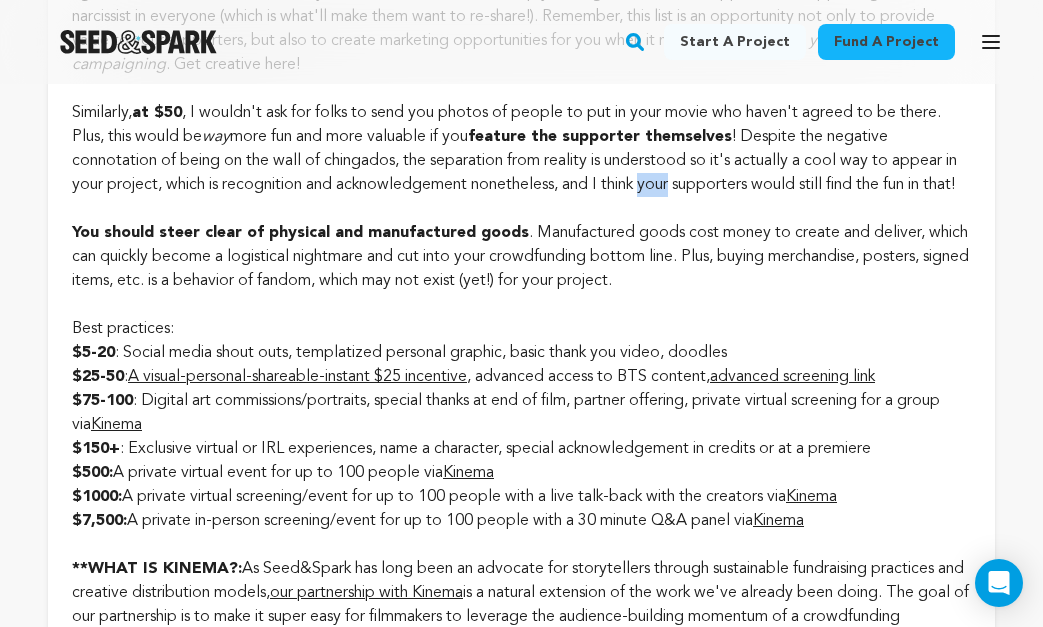click on "You have some good ideas to start off with, though I have some thoughts for how to make these more effective! First, note that  you must offer a unique reward at each level in exchange for a pledge of that amount . While it’s tempting to list a  lower-priced perk with no actual reward , it may actually make potential supporters feel ashamed of how little they can give. Even if it’s as simple as a social media shoutout or a personalized digital postcard with your project's branding, having something concrete attached to every incentive will assuage the fears of folks new to crowdfunding and make them feel like they’re part of the process, which ultimately is the goal. Don’t underestimate how simple yet tangible “perks” can play into the psychology of a supporter- if they get something in return, the value of smaller amounts feels higher.    I recommend  a social media shout out  of some kind   around the $10-15 level   as your lowest tier, and then I recommend exploring  at the $25 amount at $50" at bounding box center (521, -2160) 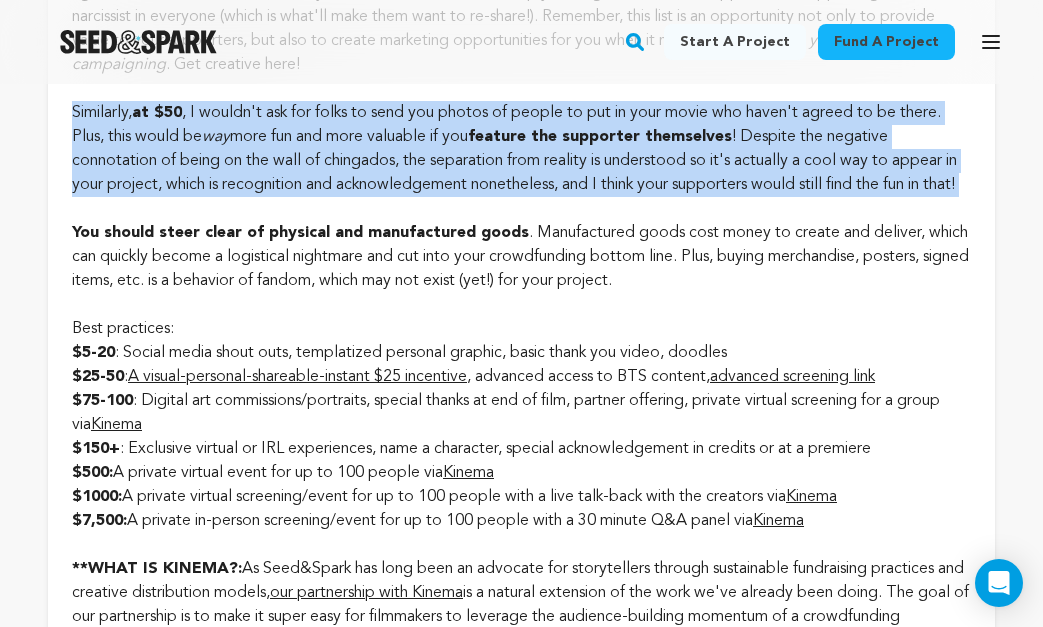 click on "You have some good ideas to start off with, though I have some thoughts for how to make these more effective! First, note that  you must offer a unique reward at each level in exchange for a pledge of that amount . While it’s tempting to list a  lower-priced perk with no actual reward , it may actually make potential supporters feel ashamed of how little they can give. Even if it’s as simple as a social media shoutout or a personalized digital postcard with your project's branding, having something concrete attached to every incentive will assuage the fears of folks new to crowdfunding and make them feel like they’re part of the process, which ultimately is the goal. Don’t underestimate how simple yet tangible “perks” can play into the psychology of a supporter- if they get something in return, the value of smaller amounts feels higher.    I recommend  a social media shout out  of some kind   around the $10-15 level   as your lowest tier, and then I recommend exploring  at the $25 amount at $50" at bounding box center (521, -2160) 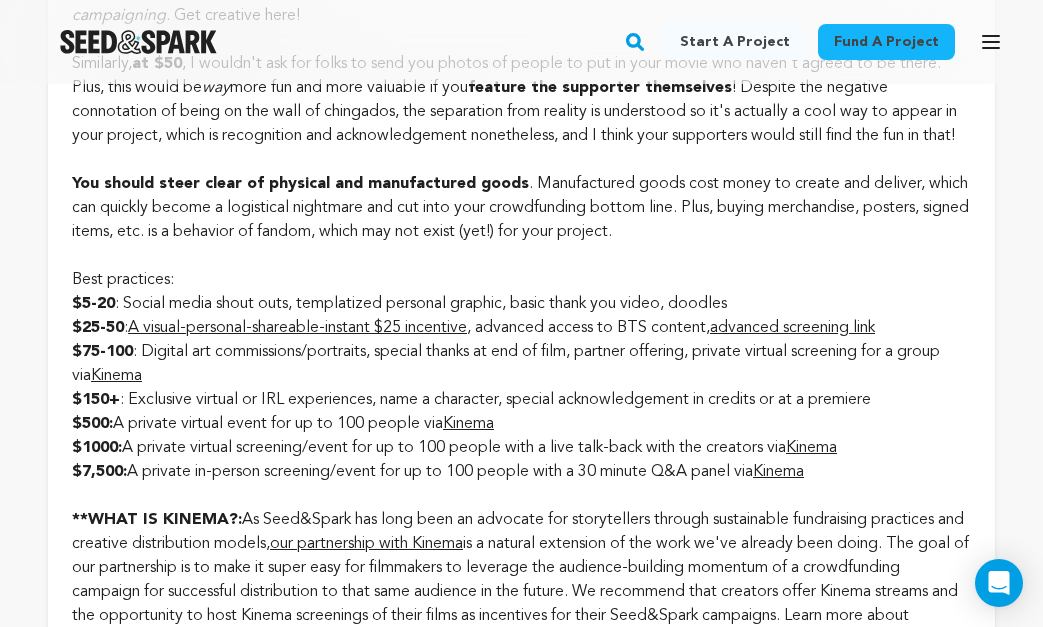 click on "You have some good ideas to start off with, though I have some thoughts for how to make these more effective! First, note that  you must offer a unique reward at each level in exchange for a pledge of that amount . While it’s tempting to list a  lower-priced perk with no actual reward , it may actually make potential supporters feel ashamed of how little they can give. Even if it’s as simple as a social media shoutout or a personalized digital postcard with your project's branding, having something concrete attached to every incentive will assuage the fears of folks new to crowdfunding and make them feel like they’re part of the process, which ultimately is the goal. Don’t underestimate how simple yet tangible “perks” can play into the psychology of a supporter- if they get something in return, the value of smaller amounts feels higher.    I recommend  a social media shout out  of some kind   around the $10-15 level   as your lowest tier, and then I recommend exploring  at the $25 amount at $50" at bounding box center [521, -2209] 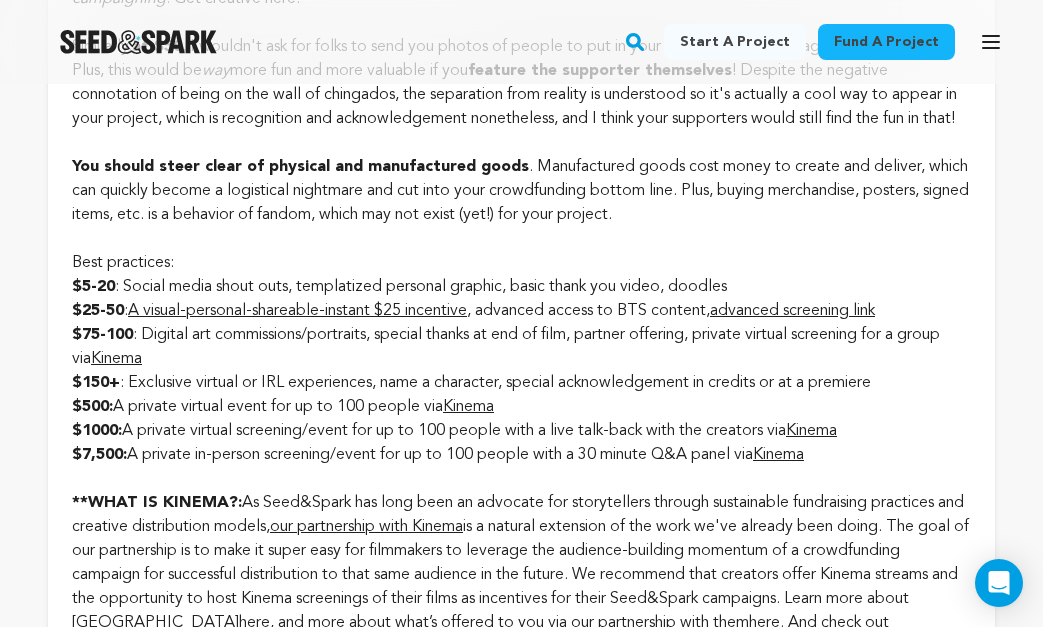 scroll, scrollTop: 3139, scrollLeft: 0, axis: vertical 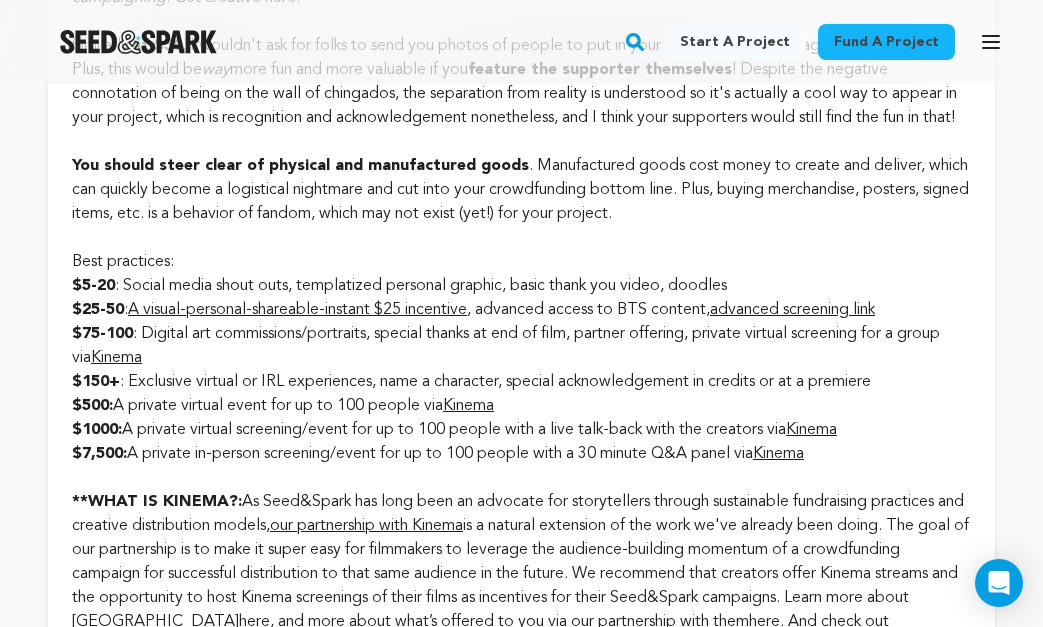 click on "You have some good ideas to start off with, though I have some thoughts for how to make these more effective! First, note that  you must offer a unique reward at each level in exchange for a pledge of that amount . While it’s tempting to list a  lower-priced perk with no actual reward , it may actually make potential supporters feel ashamed of how little they can give. Even if it’s as simple as a social media shoutout or a personalized digital postcard with your project's branding, having something concrete attached to every incentive will assuage the fears of folks new to crowdfunding and make them feel like they’re part of the process, which ultimately is the goal. Don’t underestimate how simple yet tangible “perks” can play into the psychology of a supporter- if they get something in return, the value of smaller amounts feels higher.    I recommend  a social media shout out  of some kind   around the $10-15 level   as your lowest tier, and then I recommend exploring  at the $25 amount at $50" at bounding box center (521, -2227) 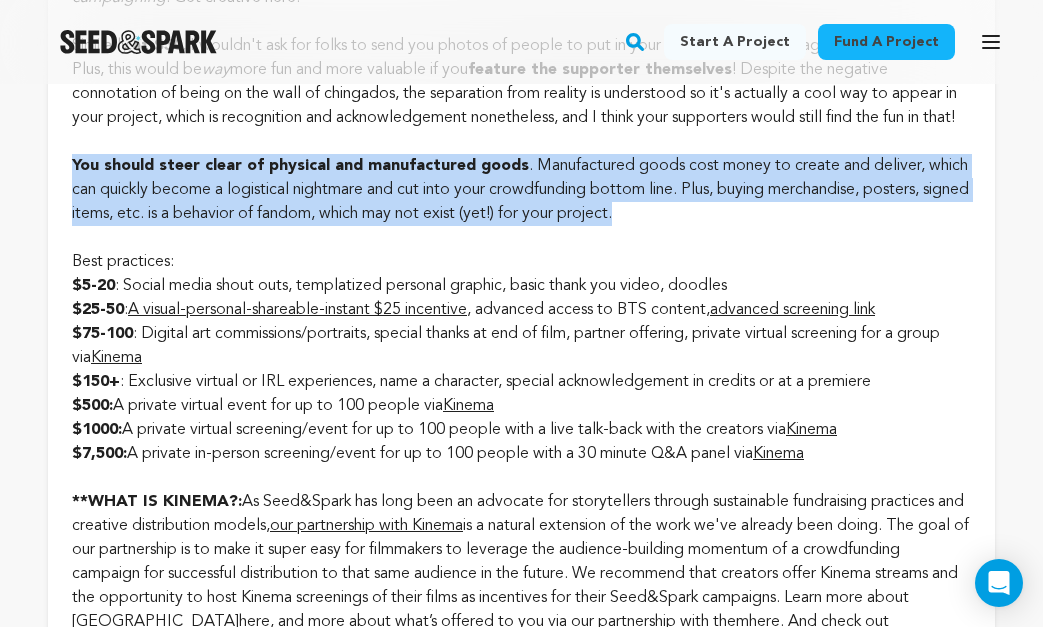 click on "You have some good ideas to start off with, though I have some thoughts for how to make these more effective! First, note that  you must offer a unique reward at each level in exchange for a pledge of that amount . While it’s tempting to list a  lower-priced perk with no actual reward , it may actually make potential supporters feel ashamed of how little they can give. Even if it’s as simple as a social media shoutout or a personalized digital postcard with your project's branding, having something concrete attached to every incentive will assuage the fears of folks new to crowdfunding and make them feel like they’re part of the process, which ultimately is the goal. Don’t underestimate how simple yet tangible “perks” can play into the psychology of a supporter- if they get something in return, the value of smaller amounts feels higher.    I recommend  a social media shout out  of some kind   around the $10-15 level   as your lowest tier, and then I recommend exploring  at the $25 amount at $50" at bounding box center [521, -2227] 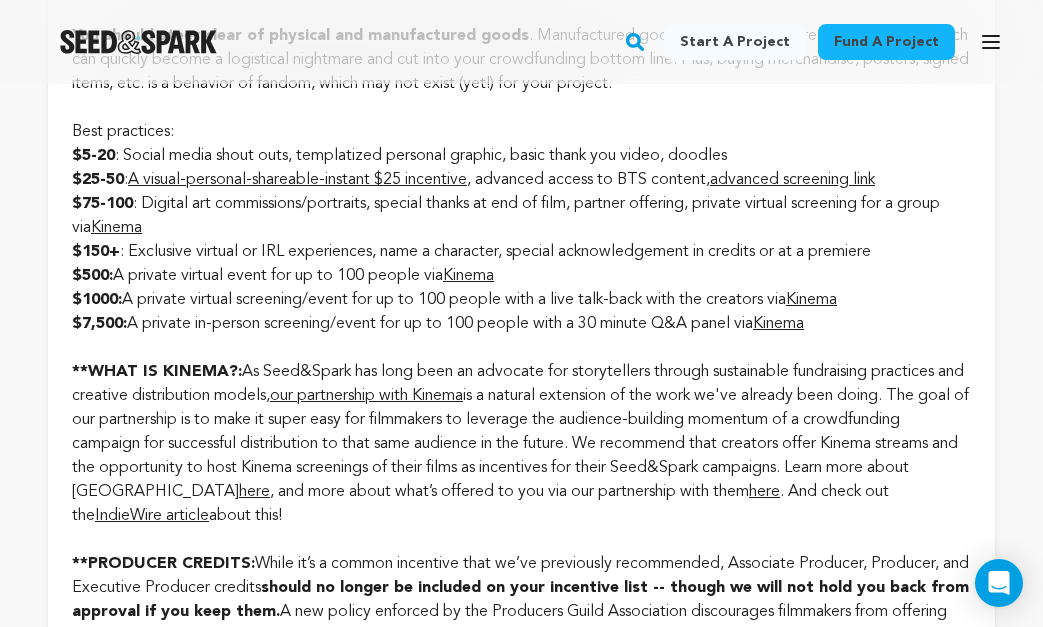 scroll, scrollTop: 3278, scrollLeft: 0, axis: vertical 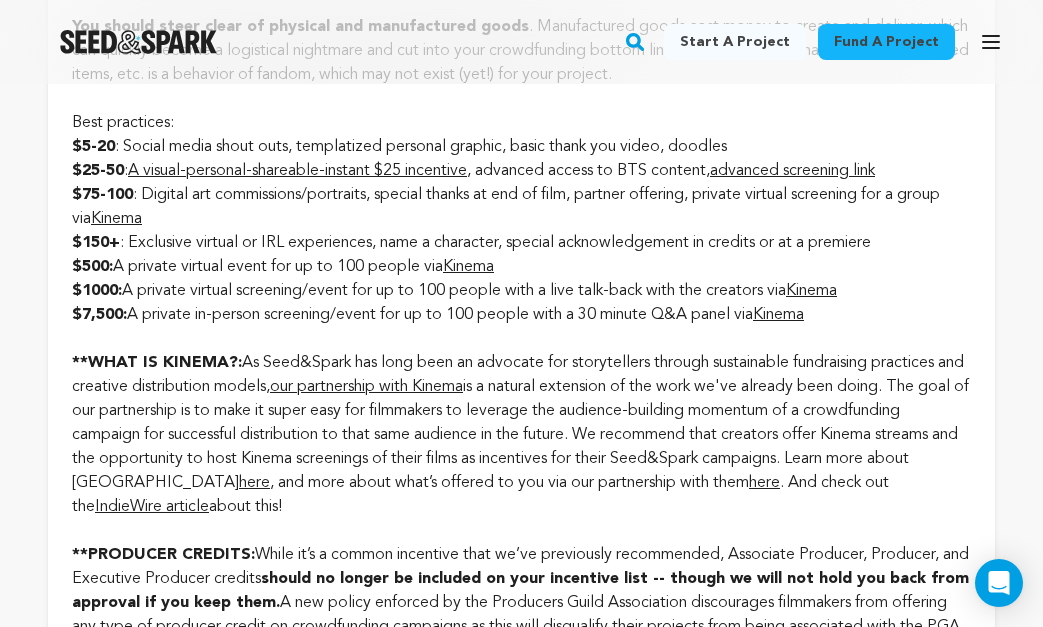 click on "Best practices: $5-20 : Social media shout outs, templatized personal graphic, basic thank you video, doodles $25-50 :  A visual-personal-shareable-instant $25 incentive , advanced access to BTS content,  advanced screening link $75-100 : Digital art commissions/portraits, special thanks at end of film, partner offering, private virtual screening for a group via  Kinema $150+ : Exclusive virtual or IRL experiences, name a character, special acknowledgement in credits or at a premiere $500:  A private virtual event for up to 100 people via  Kinema   $1000:  A private virtual screening/event for up to 100 people with a live talk-back with the creators via  Kinema $7,500:  A private in-person screening/event for up to 100 people with a 30 minute Q&A panel via  Kinema" at bounding box center (521, -2294) 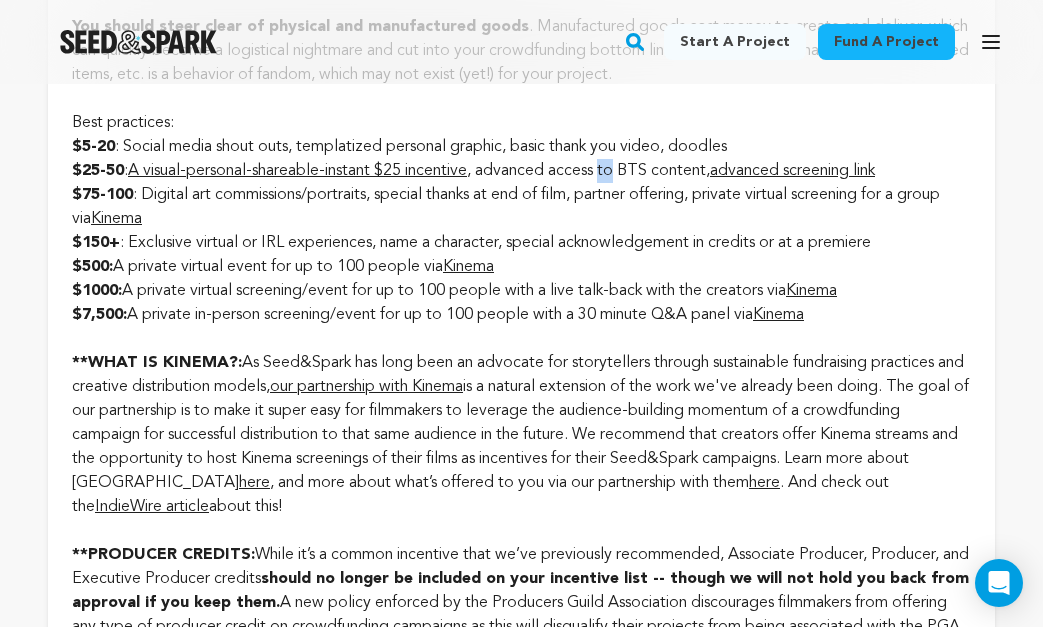 click on "Best practices: $5-20 : Social media shout outs, templatized personal graphic, basic thank you video, doodles $25-50 :  A visual-personal-shareable-instant $25 incentive , advanced access to BTS content,  advanced screening link $75-100 : Digital art commissions/portraits, special thanks at end of film, partner offering, private virtual screening for a group via  Kinema $150+ : Exclusive virtual or IRL experiences, name a character, special acknowledgement in credits or at a premiere $500:  A private virtual event for up to 100 people via  Kinema   $1000:  A private virtual screening/event for up to 100 people with a live talk-back with the creators via  Kinema $7,500:  A private in-person screening/event for up to 100 people with a 30 minute Q&A panel via  Kinema" at bounding box center [521, -2294] 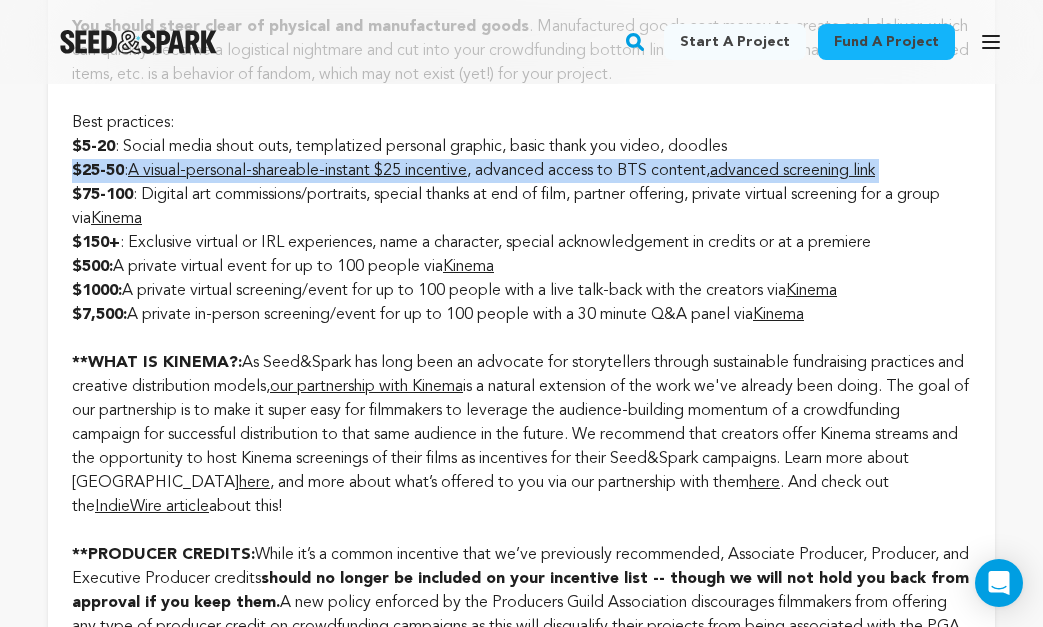 click on "Best practices: $5-20 : Social media shout outs, templatized personal graphic, basic thank you video, doodles $25-50 :  A visual-personal-shareable-instant $25 incentive , advanced access to BTS content,  advanced screening link $75-100 : Digital art commissions/portraits, special thanks at end of film, partner offering, private virtual screening for a group via  Kinema $150+ : Exclusive virtual or IRL experiences, name a character, special acknowledgement in credits or at a premiere $500:  A private virtual event for up to 100 people via  Kinema   $1000:  A private virtual screening/event for up to 100 people with a live talk-back with the creators via  Kinema $7,500:  A private in-person screening/event for up to 100 people with a 30 minute Q&A panel via  Kinema" at bounding box center (521, -2294) 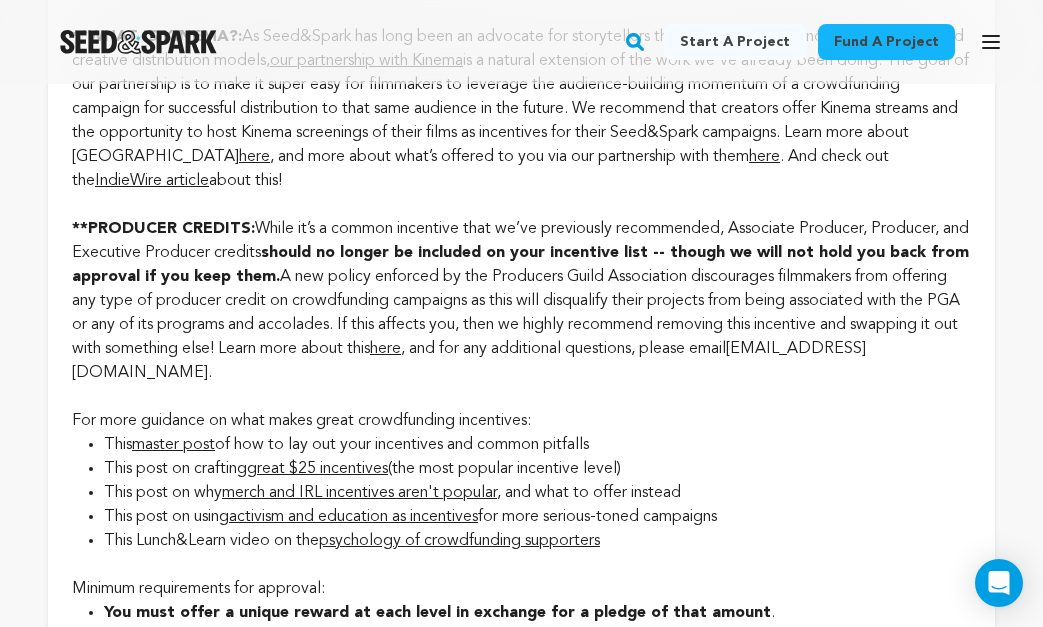 scroll, scrollTop: 3606, scrollLeft: 0, axis: vertical 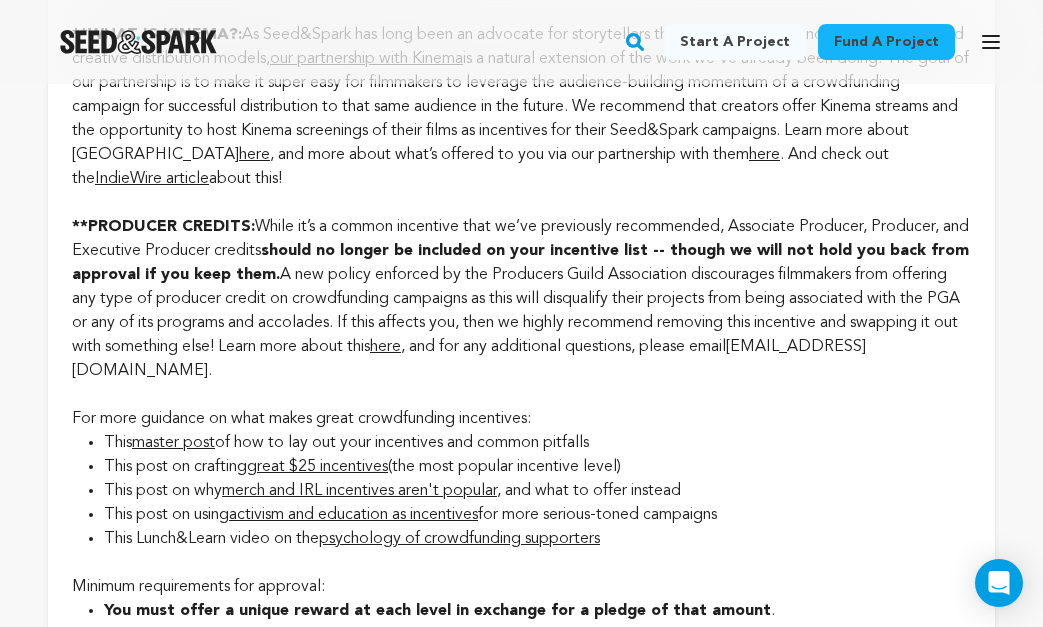 click on "overview" at bounding box center (521, 293) 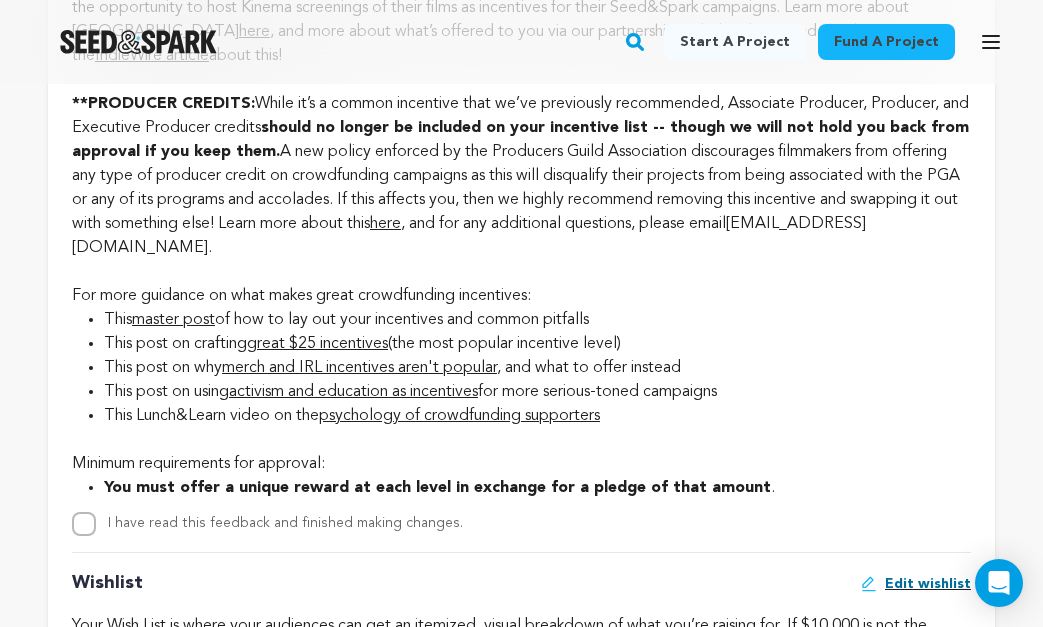 scroll, scrollTop: 3739, scrollLeft: 0, axis: vertical 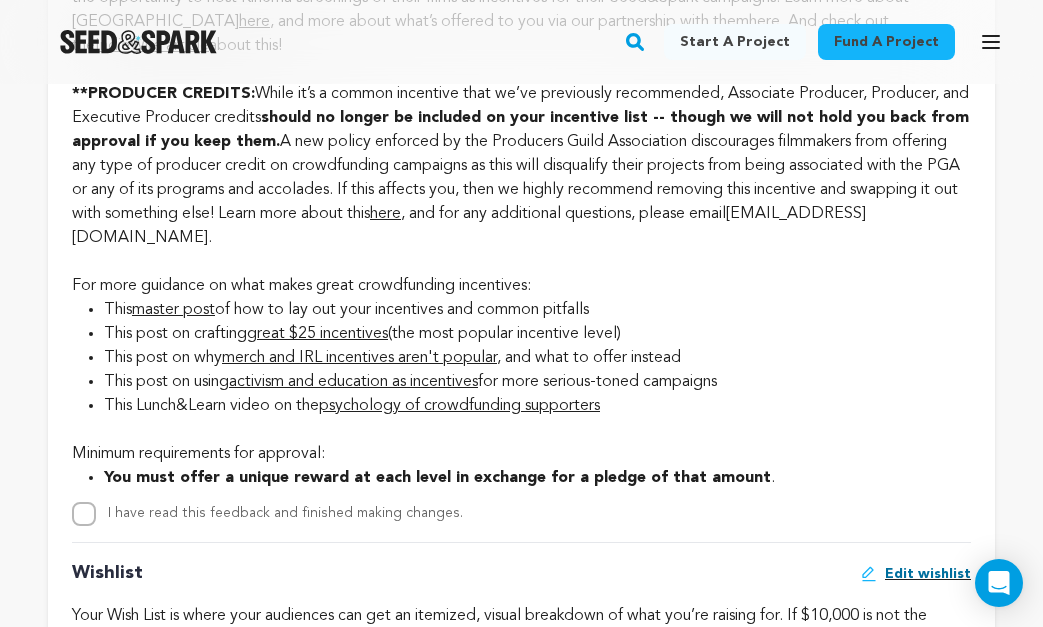 click on "This  master post  of how to lay out your incentives and common pitfalls" at bounding box center (537, -1448) 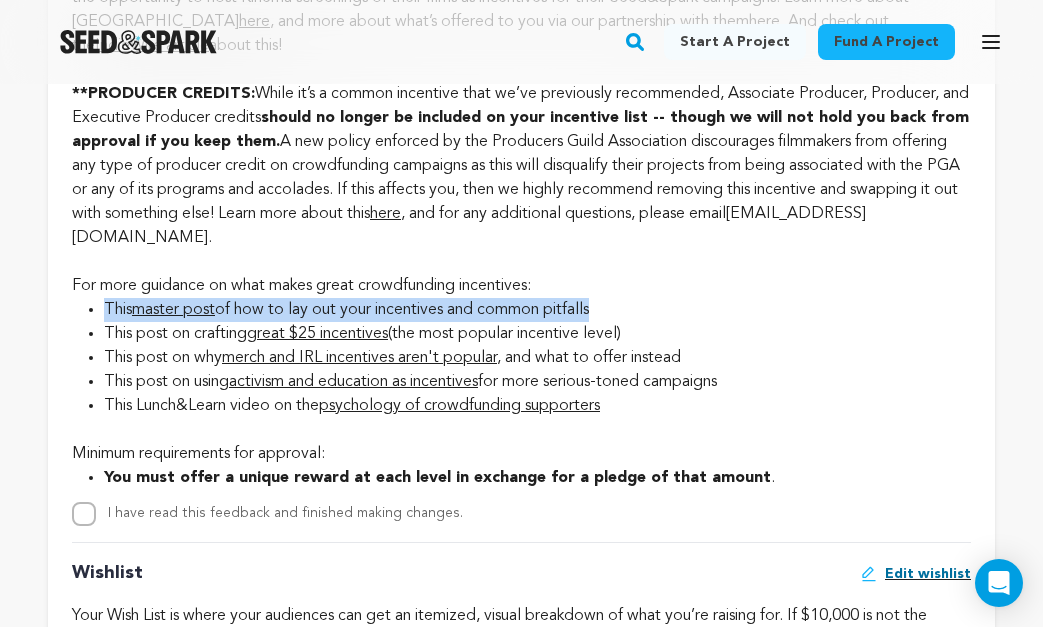 click on "This post on crafting  great $25 incentives  (the most popular incentive level)" at bounding box center (537, -1400) 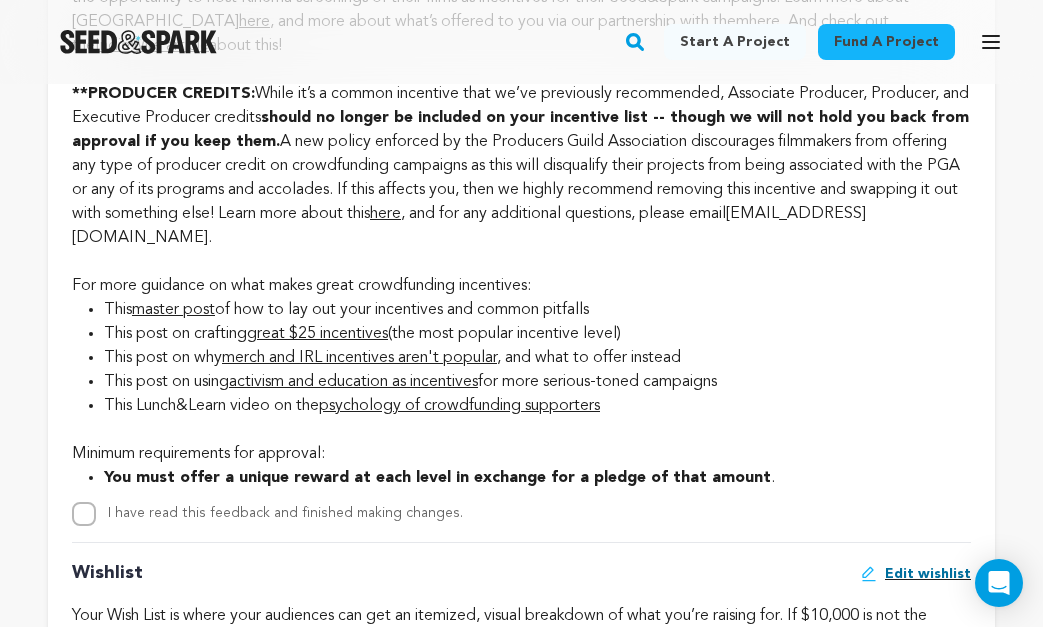 click on "This post on crafting  great $25 incentives  (the most popular incentive level)" at bounding box center [537, -1400] 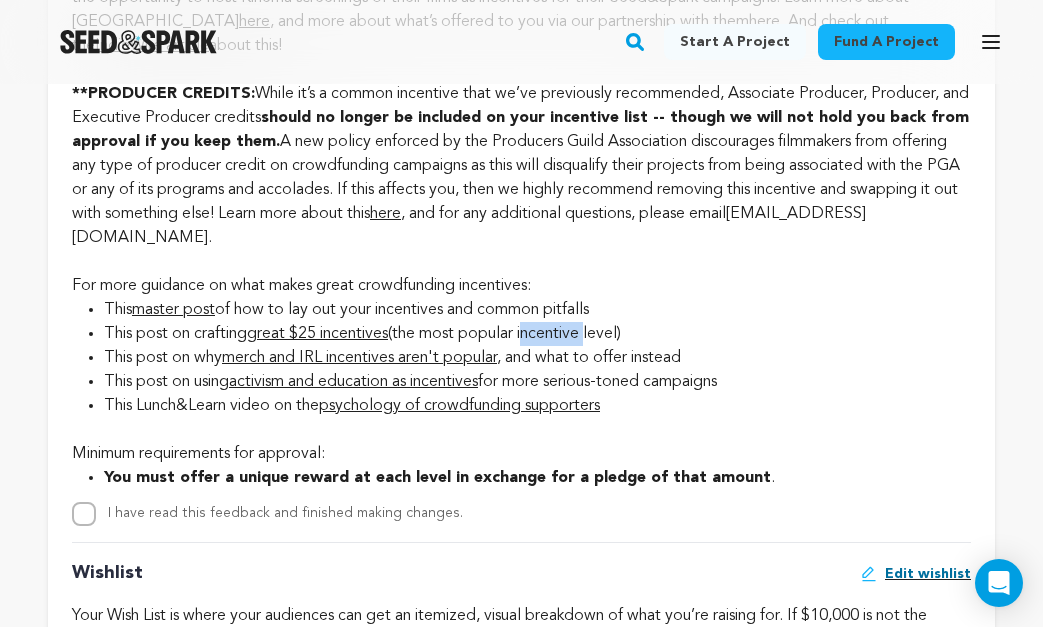 click on "This post on crafting  great $25 incentives  (the most popular incentive level)" at bounding box center [537, -1400] 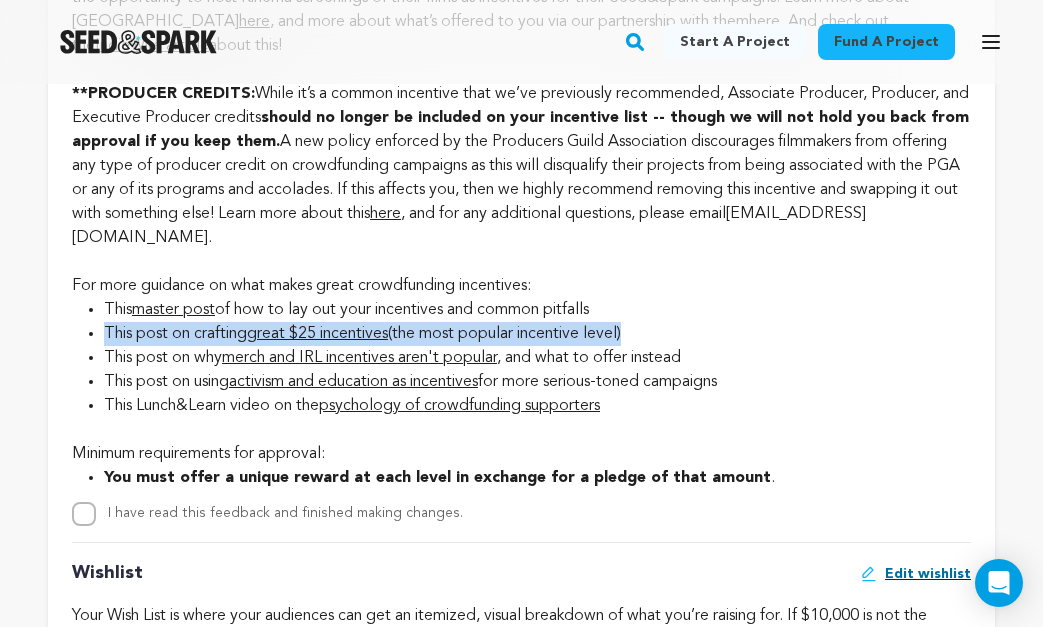 click on "This post on crafting  great $25 incentives  (the most popular incentive level)" at bounding box center (537, -1400) 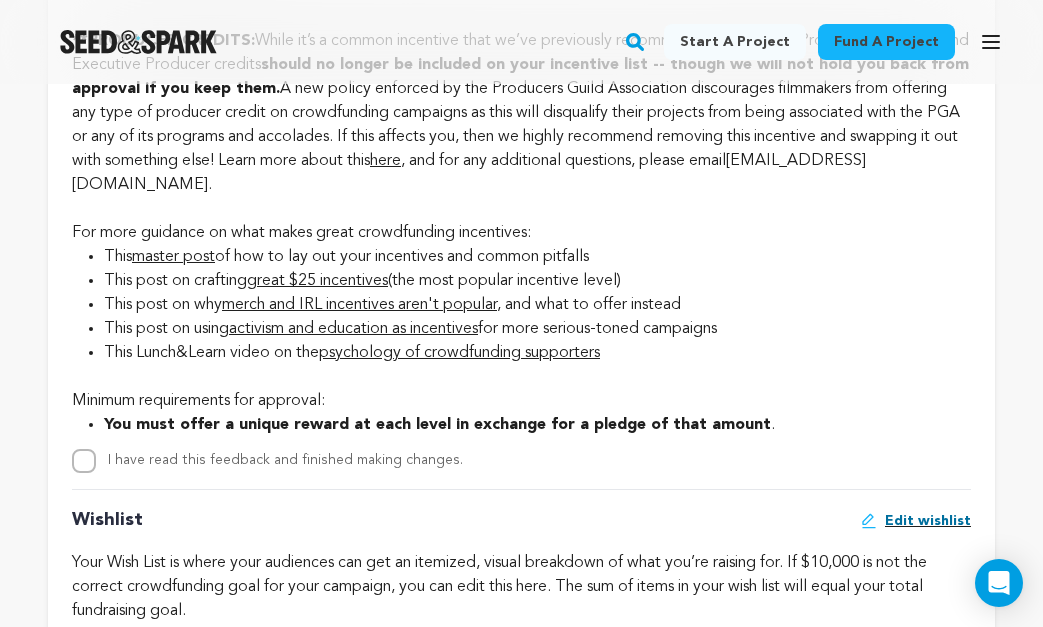 scroll, scrollTop: 3804, scrollLeft: 0, axis: vertical 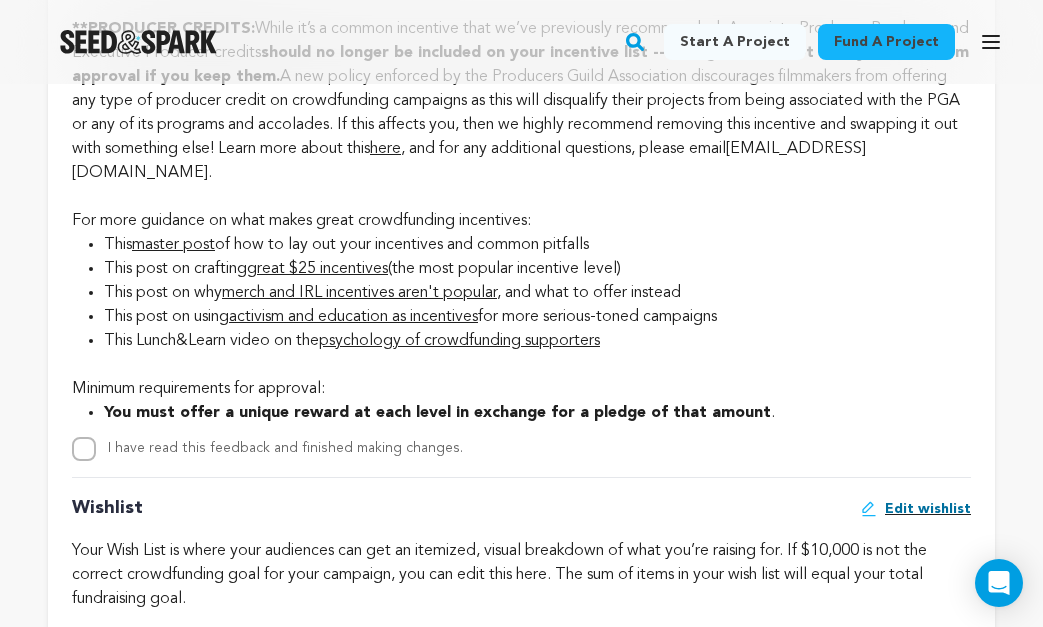 click on "This post on using  activism and education as incentives  for more serious-toned campaigns" at bounding box center (537, 317) 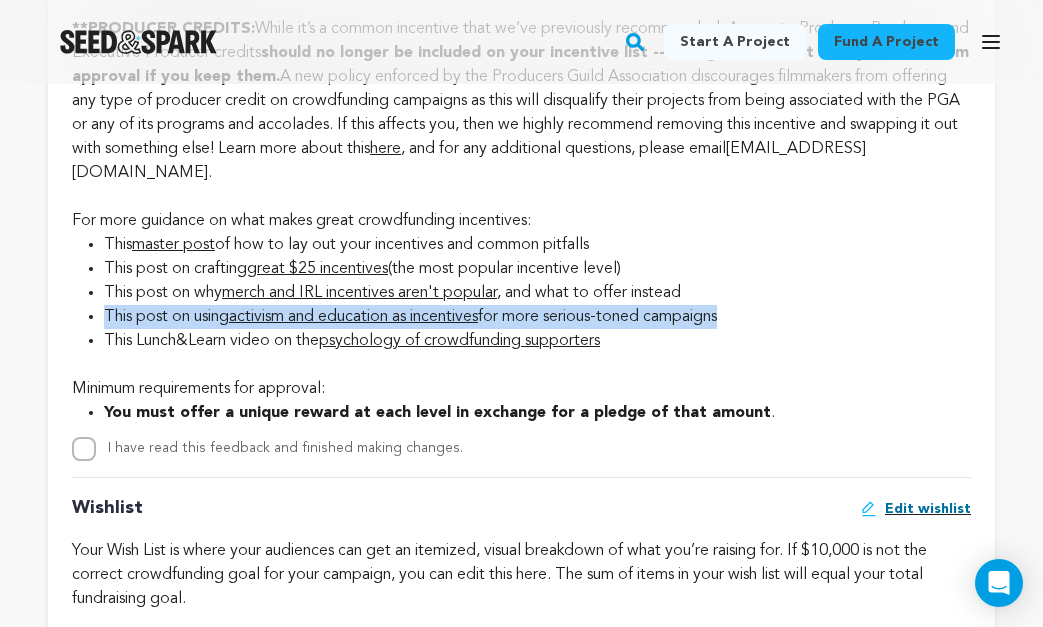 click on "This post on using  activism and education as incentives  for more serious-toned campaigns" at bounding box center [537, 317] 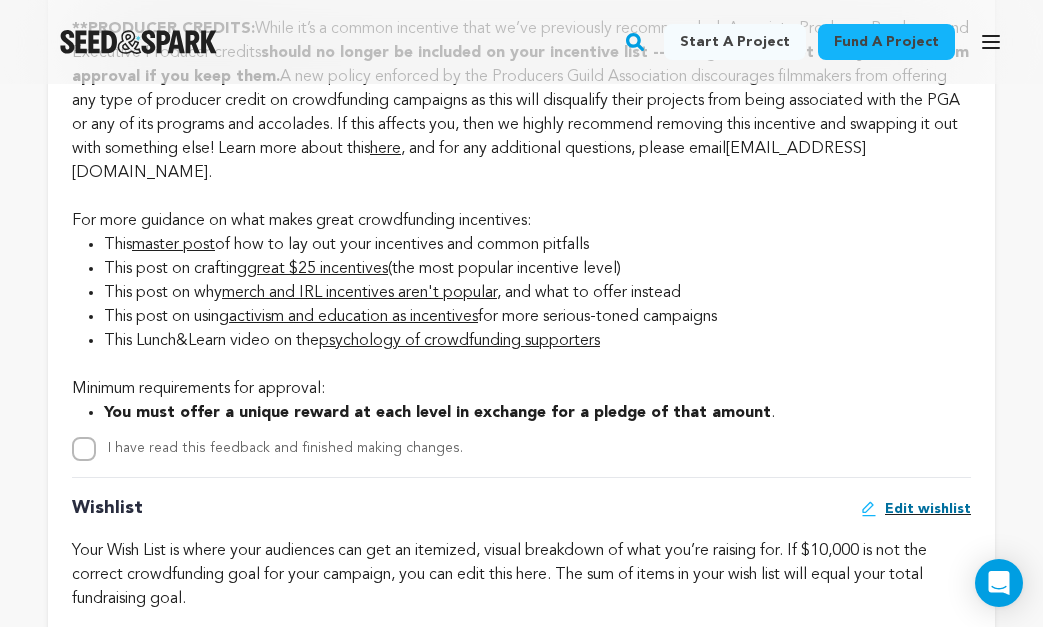 click on "This Lunch&Learn video on the  psychology of crowdfunding supporters" at bounding box center (537, 341) 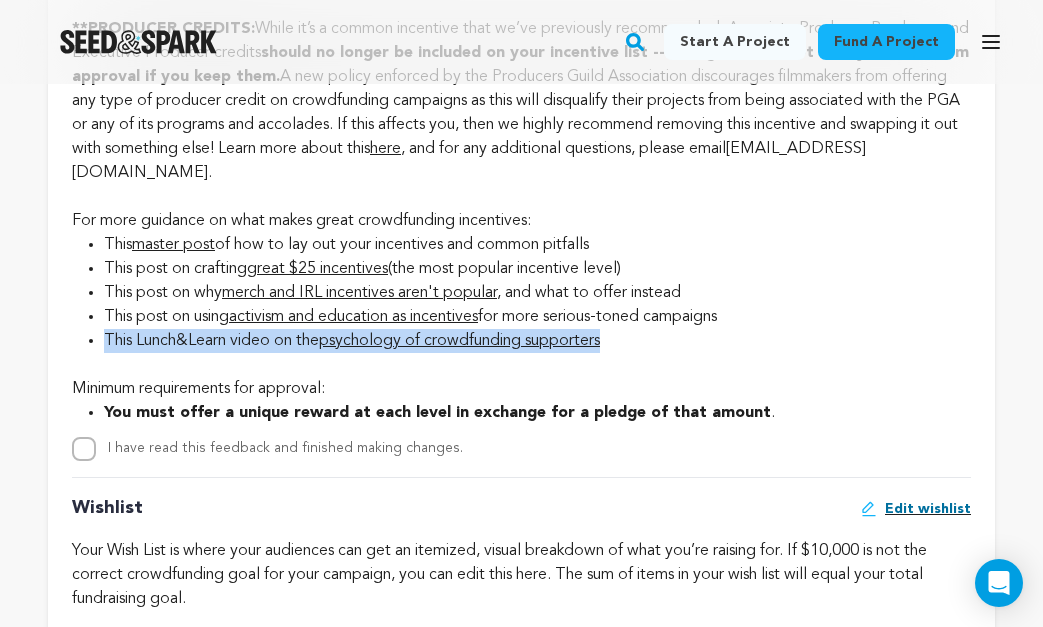 click on "This Lunch&Learn video on the  psychology of crowdfunding supporters" at bounding box center [537, 341] 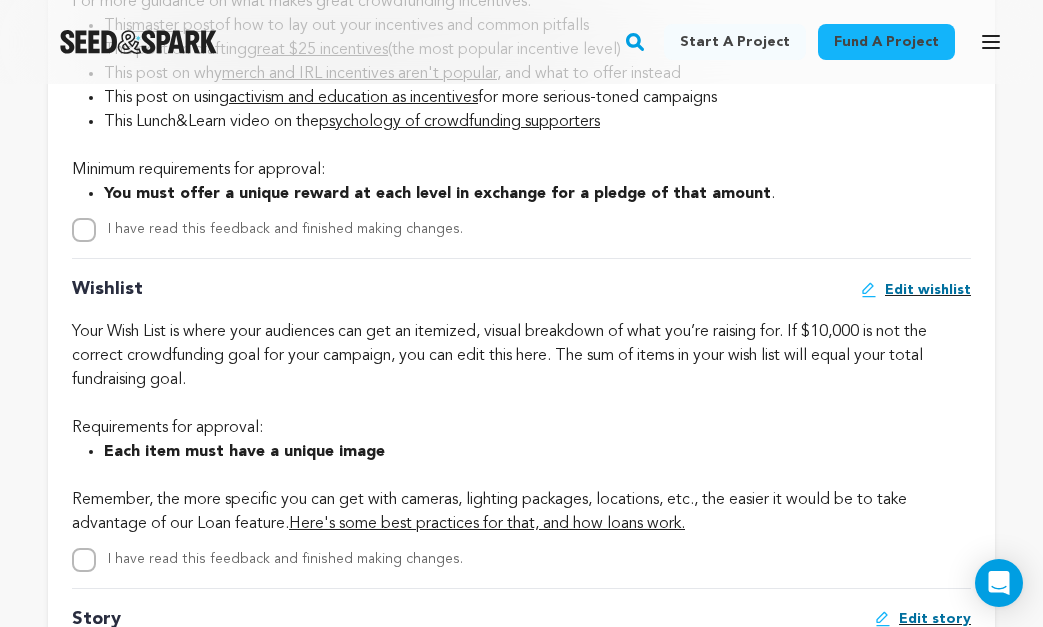 scroll, scrollTop: 4050, scrollLeft: 0, axis: vertical 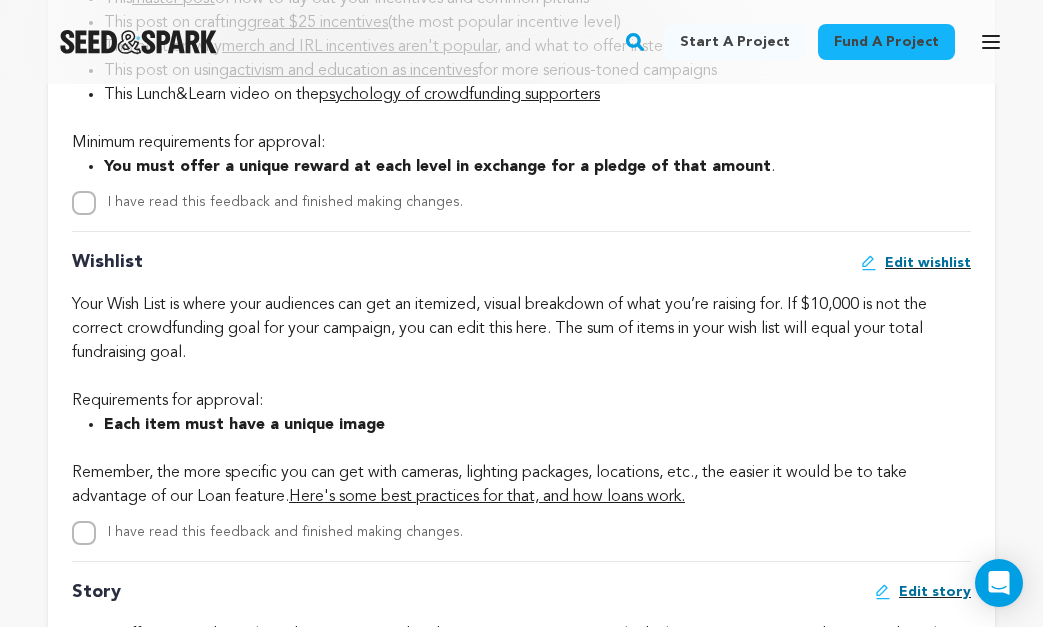 click on "Your Wish List is where your audiences can get an itemized, visual breakdown of what you’re raising for. If $10,000 is not the correct crowdfunding goal for your campaign, you can edit this here. The sum of items in your wish list will equal your total fundraising goal.  Requirements for approval:" at bounding box center [521, -3138] 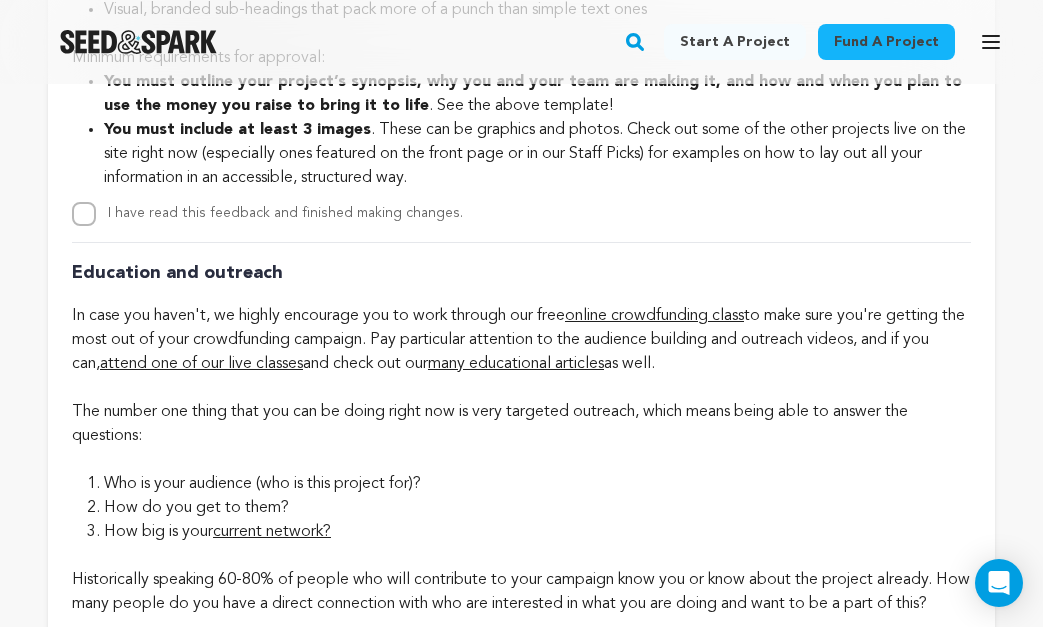 scroll, scrollTop: 5306, scrollLeft: 0, axis: vertical 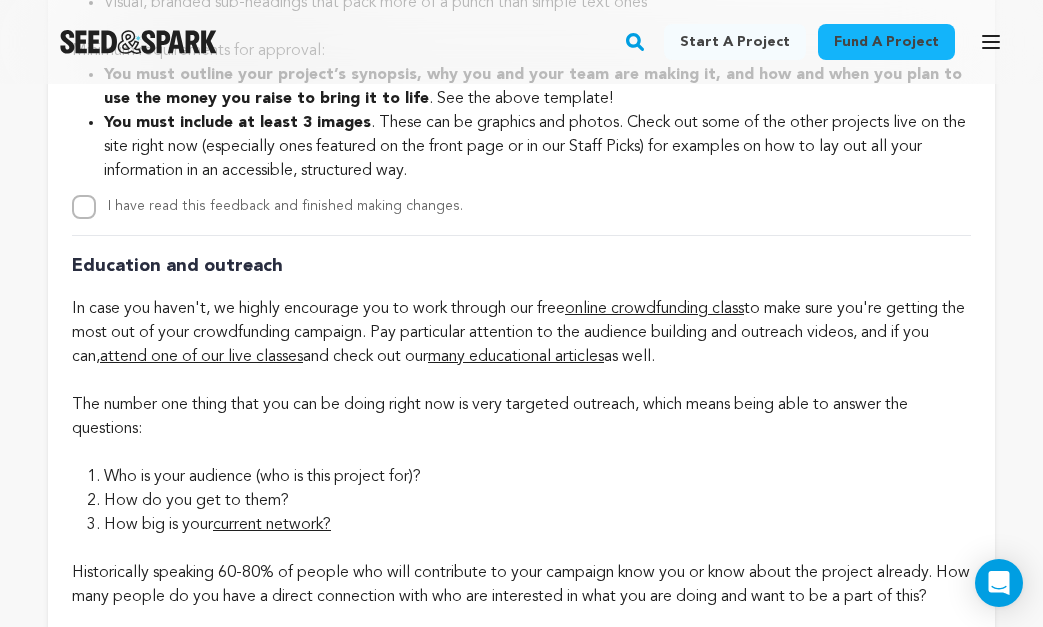 click on "You must include at least 3 images . These can be graphics and photos. Check out some of the other projects live on the site right now (especially ones featured on the front page or in our Staff Picks) for examples on how to lay out all your information in an accessible, structured way." at bounding box center [537, 147] 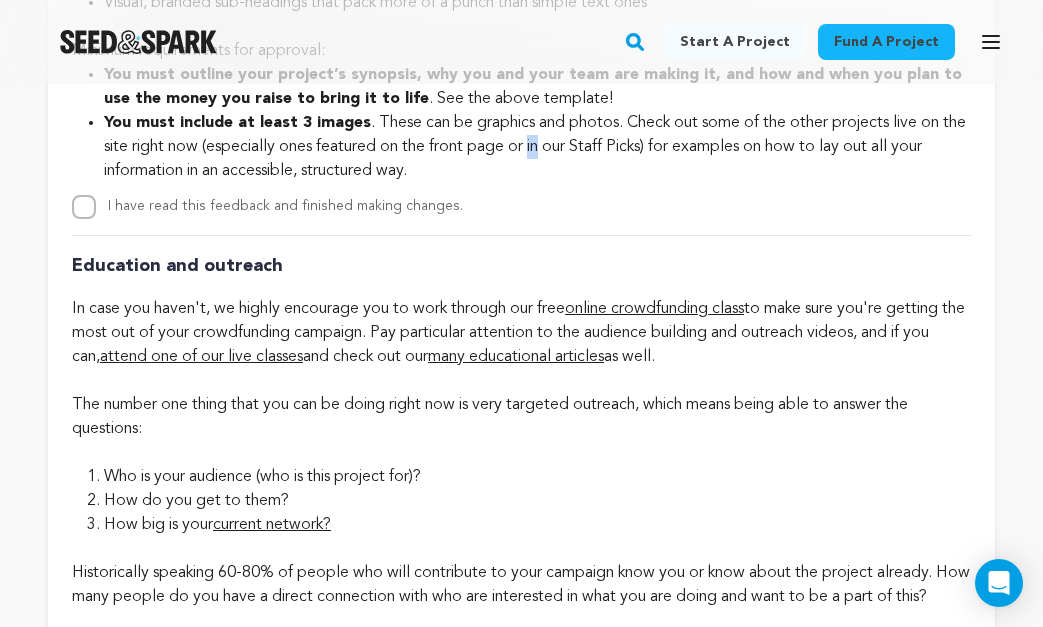 click on "You must include at least 3 images . These can be graphics and photos. Check out some of the other projects live on the site right now (especially ones featured on the front page or in our Staff Picks) for examples on how to lay out all your information in an accessible, structured way." at bounding box center (537, 147) 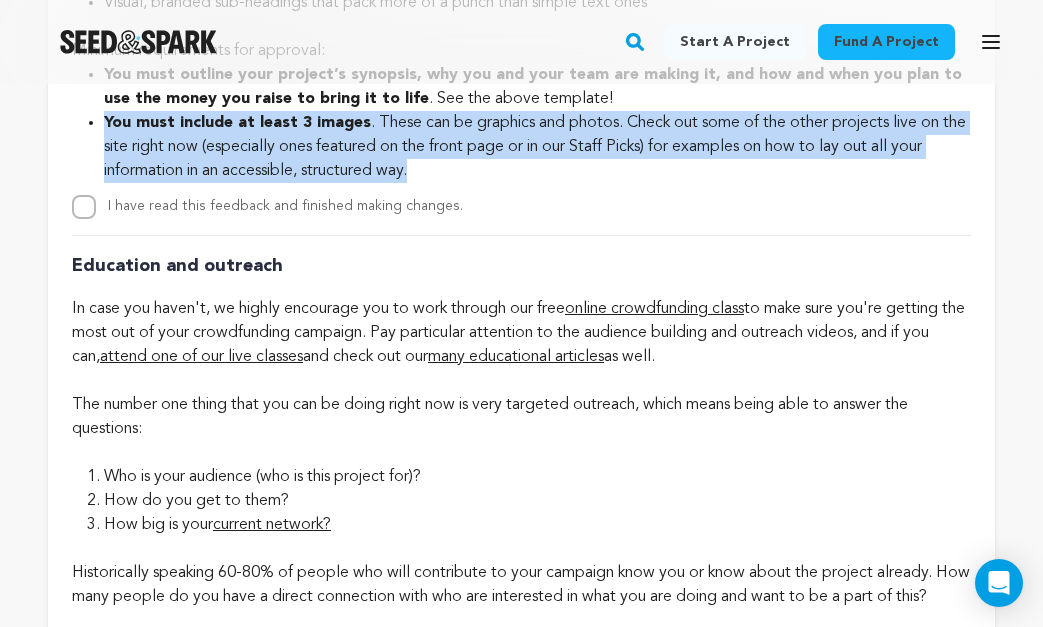 click on "You must include at least 3 images . These can be graphics and photos. Check out some of the other projects live on the site right now (especially ones featured on the front page or in our Staff Picks) for examples on how to lay out all your information in an accessible, structured way." at bounding box center (537, 147) 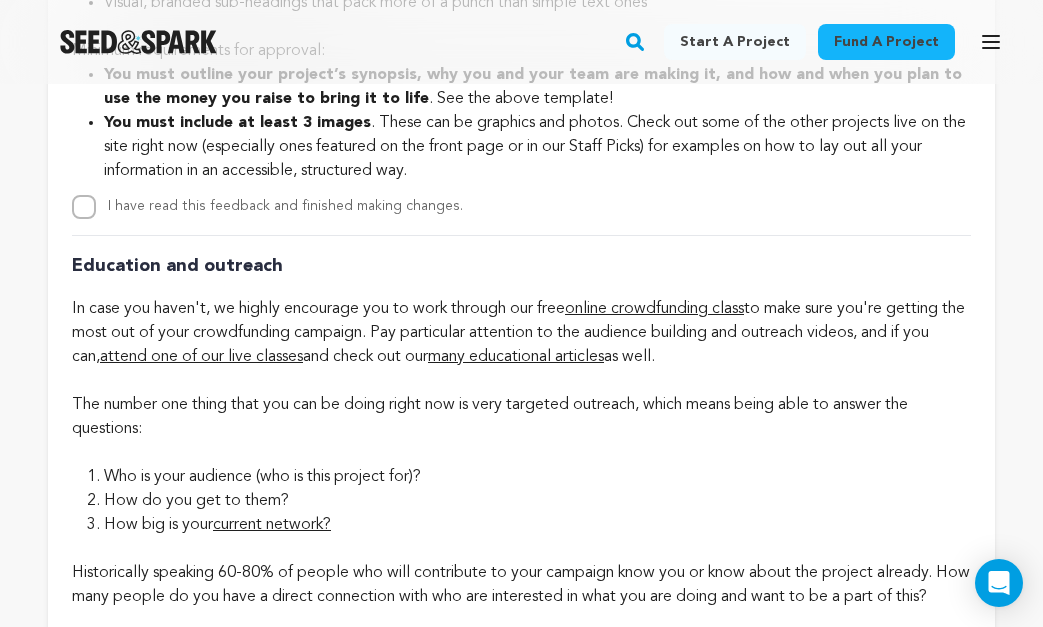click on "You must include at least 3 images . These can be graphics and photos. Check out some of the other projects live on the site right now (especially ones featured on the front page or in our Staff Picks) for examples on how to lay out all your information in an accessible, structured way." at bounding box center [537, 147] 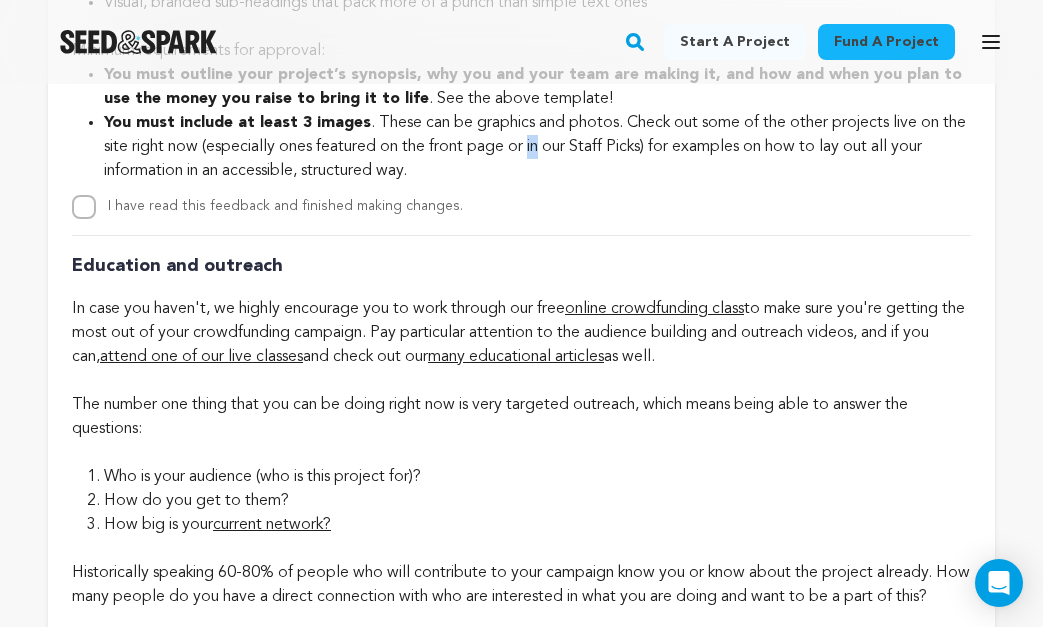 click on "You must include at least 3 images . These can be graphics and photos. Check out some of the other projects live on the site right now (especially ones featured on the front page or in our Staff Picks) for examples on how to lay out all your information in an accessible, structured way." at bounding box center [537, 147] 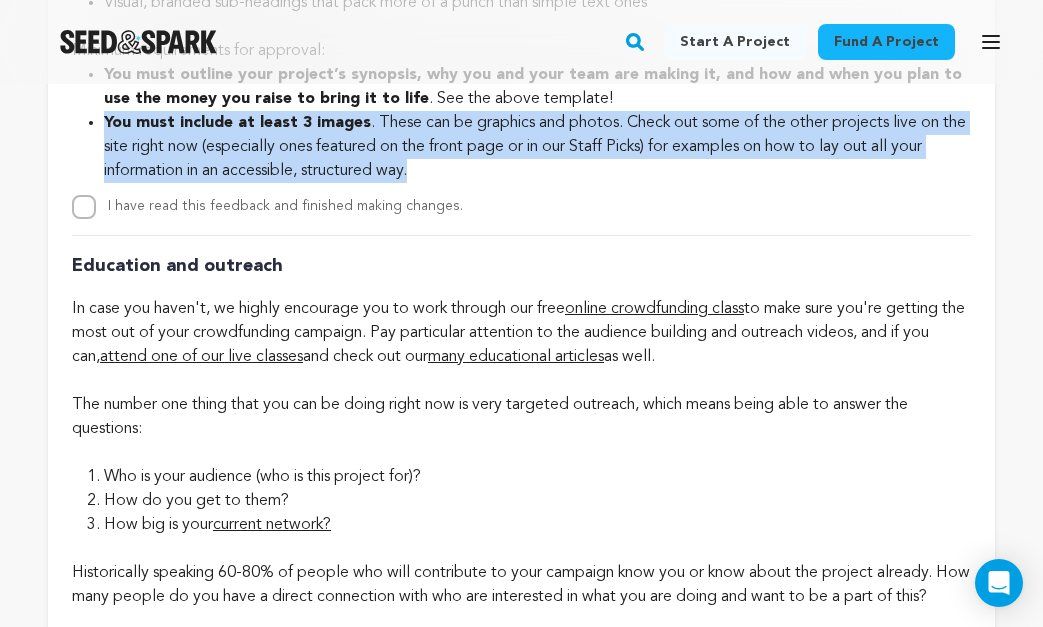 click on "You must include at least 3 images . These can be graphics and photos. Check out some of the other projects live on the site right now (especially ones featured on the front page or in our Staff Picks) for examples on how to lay out all your information in an accessible, structured way." at bounding box center (537, 147) 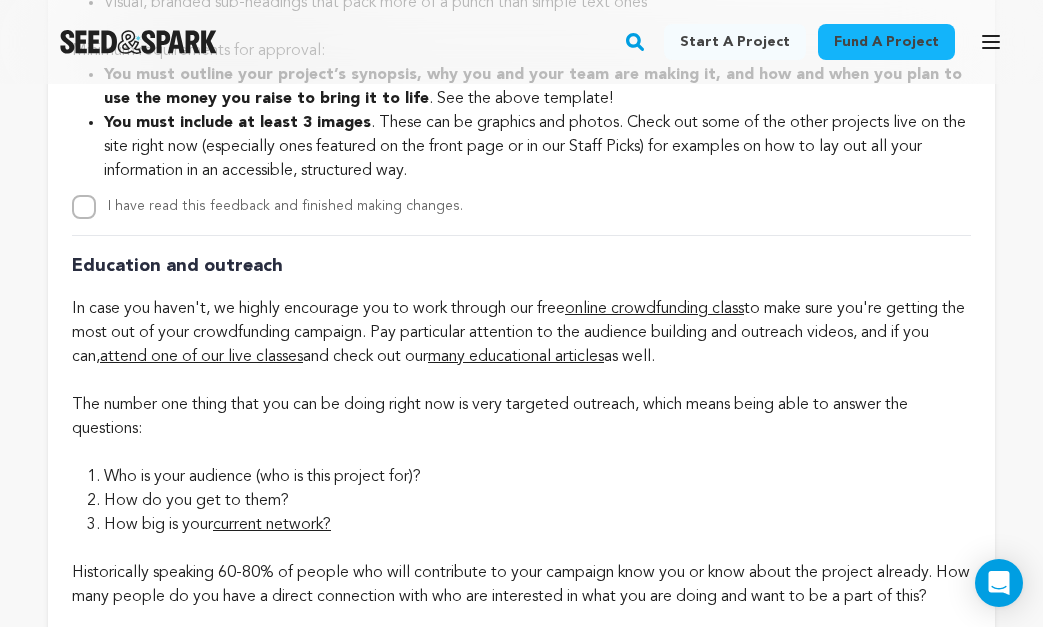 click on "You must include at least 3 images . These can be graphics and photos. Check out some of the other projects live on the site right now (especially ones featured on the front page or in our Staff Picks) for examples on how to lay out all your information in an accessible, structured way." at bounding box center [537, 147] 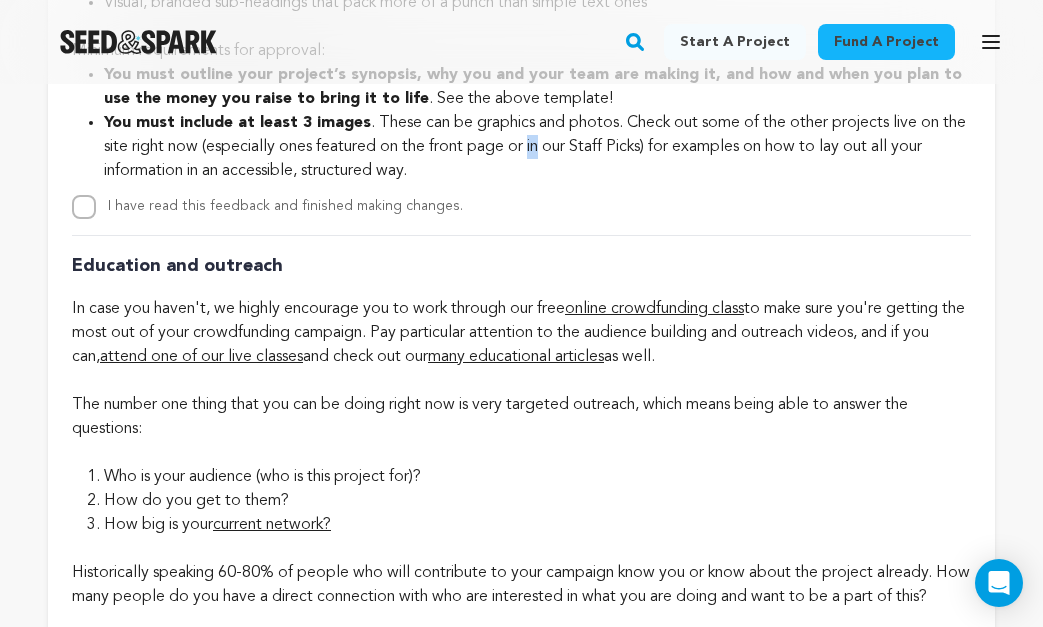 click on "You must include at least 3 images . These can be graphics and photos. Check out some of the other projects live on the site right now (especially ones featured on the front page or in our Staff Picks) for examples on how to lay out all your information in an accessible, structured way." at bounding box center [537, 147] 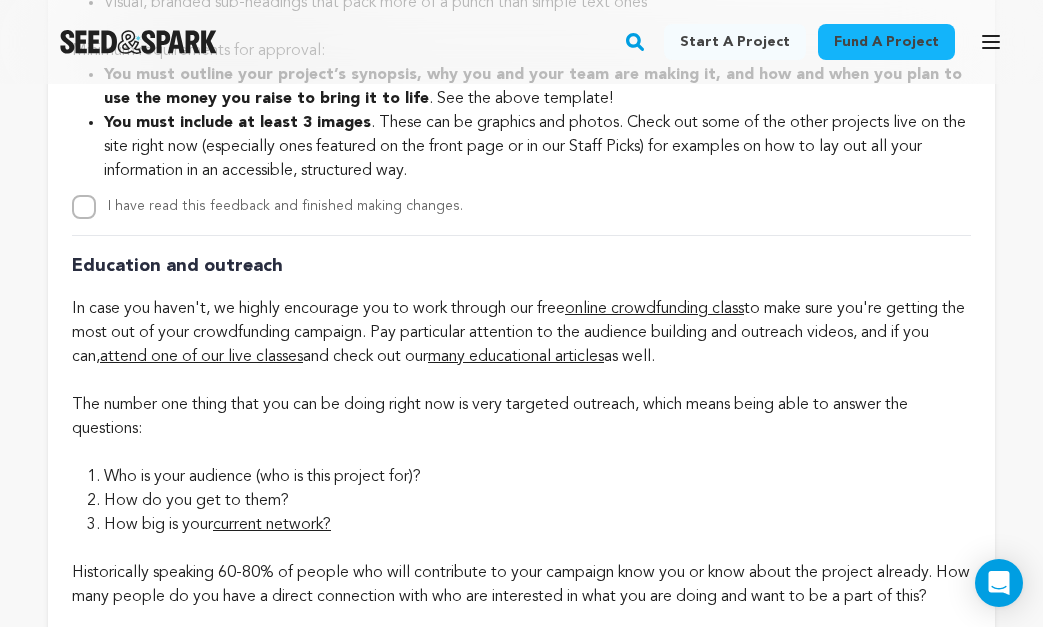 click on "You must include at least 3 images . These can be graphics and photos. Check out some of the other projects live on the site right now (especially ones featured on the front page or in our Staff Picks) for examples on how to lay out all your information in an accessible, structured way." at bounding box center [537, 147] 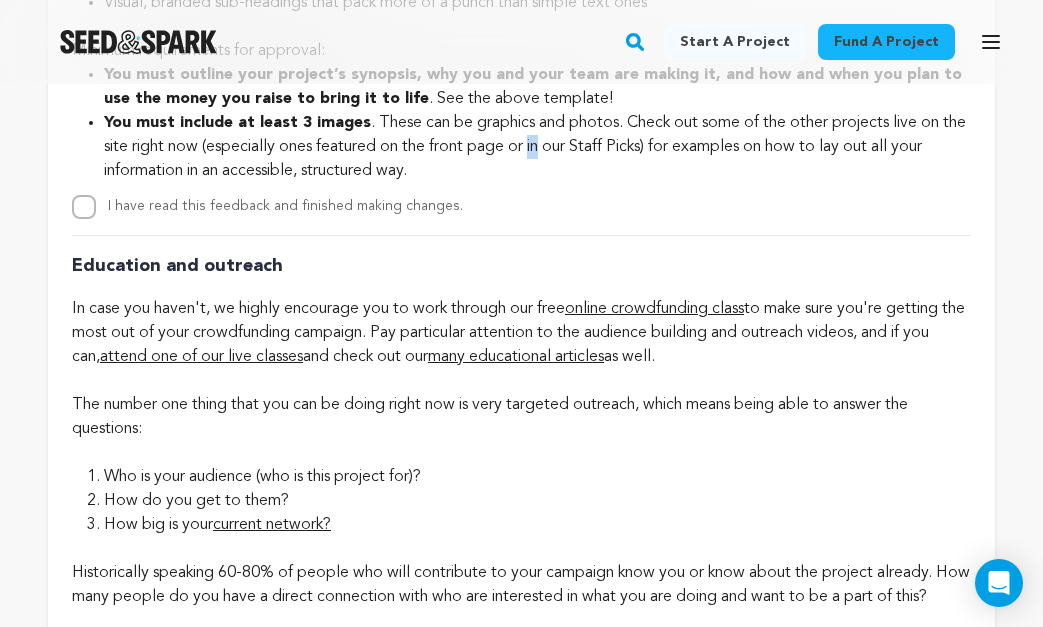 click on "You must include at least 3 images . These can be graphics and photos. Check out some of the other projects live on the site right now (especially ones featured on the front page or in our Staff Picks) for examples on how to lay out all your information in an accessible, structured way." at bounding box center [537, 147] 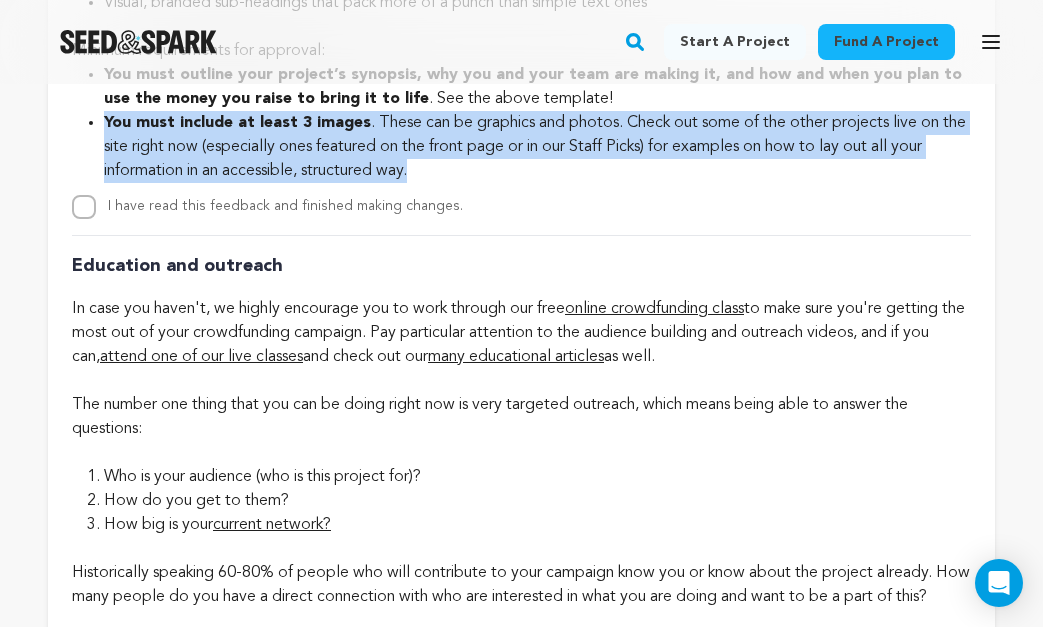 click on "You must include at least 3 images . These can be graphics and photos. Check out some of the other projects live on the site right now (especially ones featured on the front page or in our Staff Picks) for examples on how to lay out all your information in an accessible, structured way." at bounding box center [537, 147] 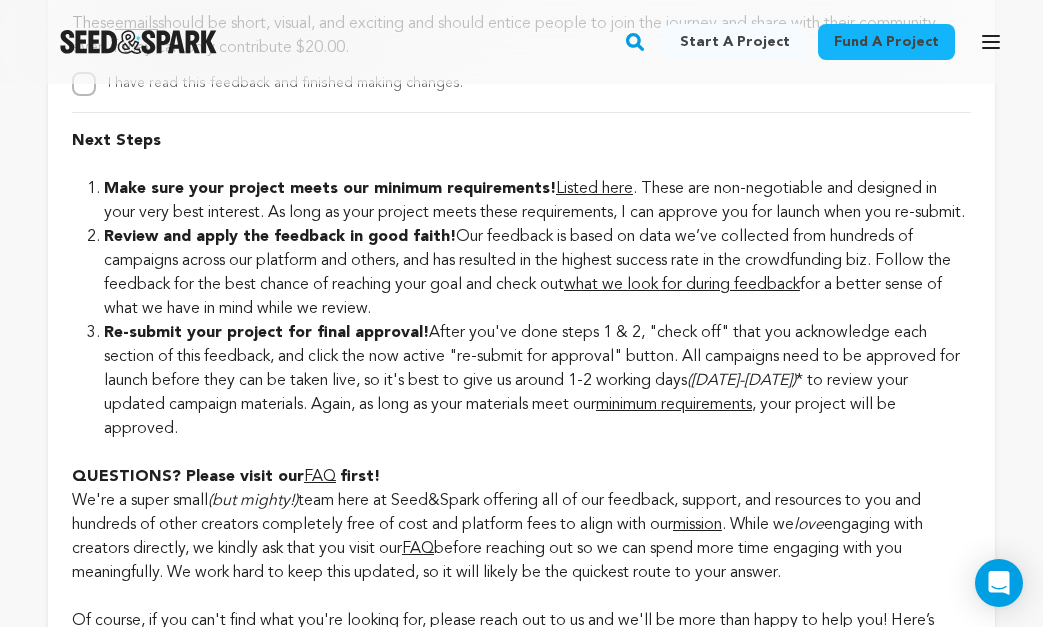 scroll, scrollTop: 6130, scrollLeft: 0, axis: vertical 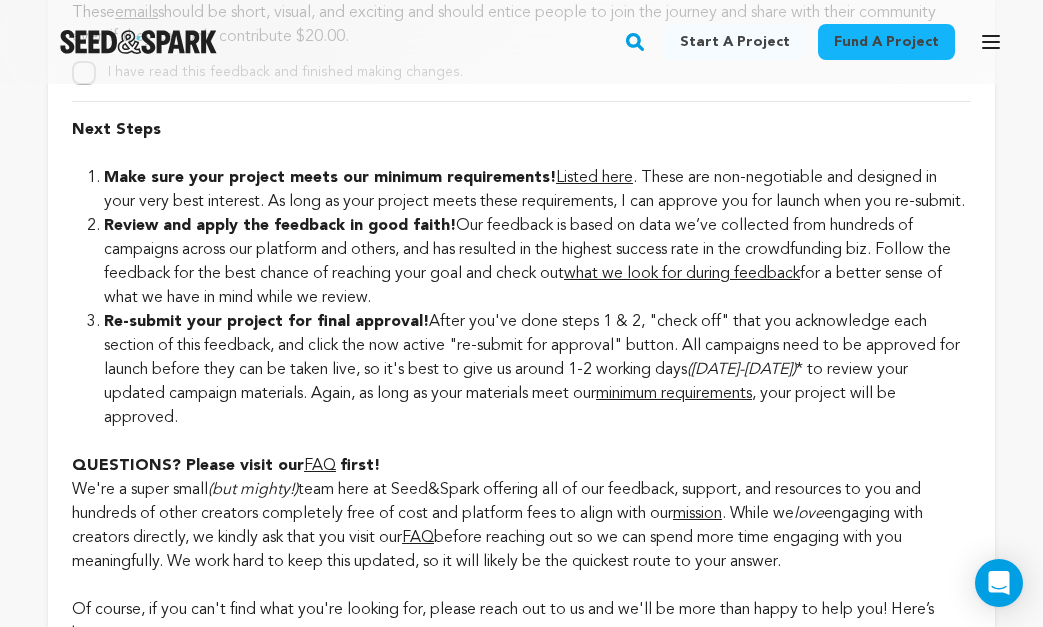 click on "Review and apply the feedback in good faith!  Our feedback is based on data we’ve collected from hundreds of campaigns across our platform and others, and has resulted in the highest success rate in the crowdfunding biz. Follow the feedback for the best chance of reaching your goal and check out  what we look for during feedback  for a better sense of what we have in mind while we review." at bounding box center [537, -323] 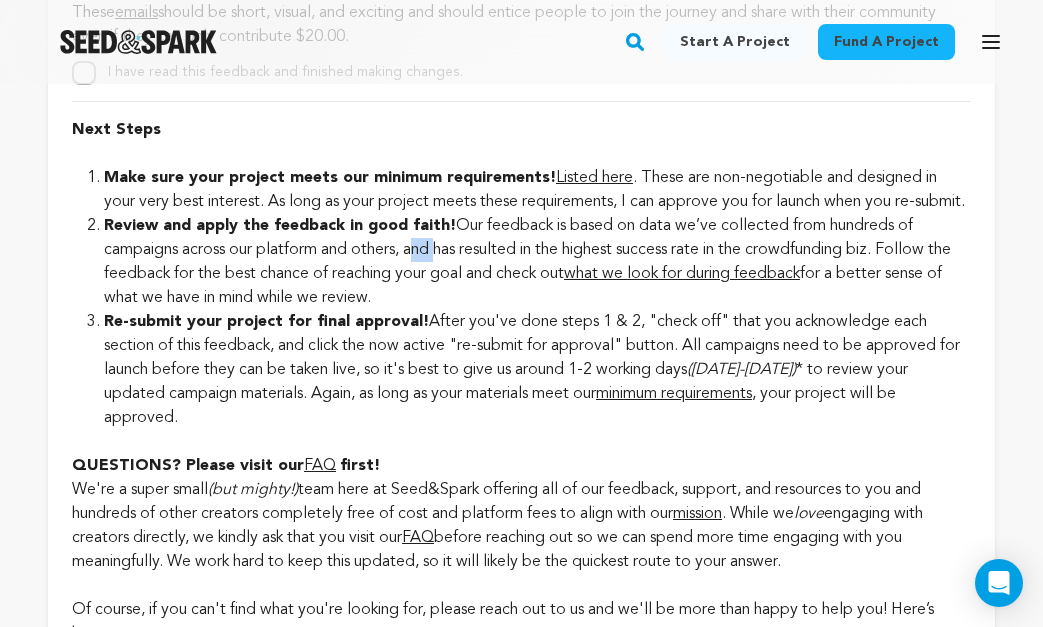 click on "Review and apply the feedback in good faith!  Our feedback is based on data we’ve collected from hundreds of campaigns across our platform and others, and has resulted in the highest success rate in the crowdfunding biz. Follow the feedback for the best chance of reaching your goal and check out  what we look for during feedback  for a better sense of what we have in mind while we review." at bounding box center [537, -323] 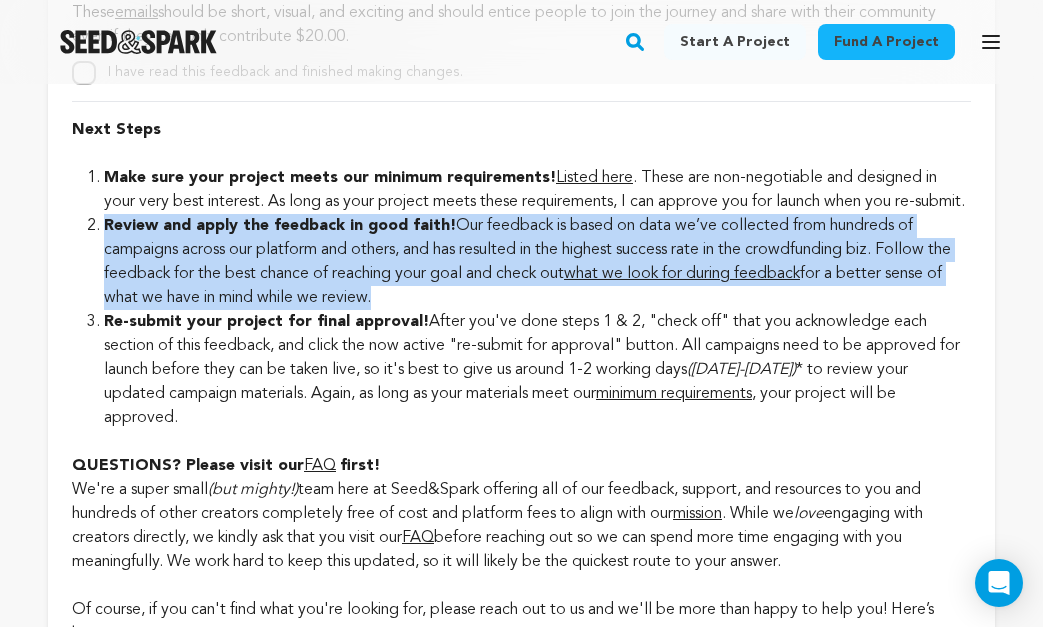 click on "Review and apply the feedback in good faith!  Our feedback is based on data we’ve collected from hundreds of campaigns across our platform and others, and has resulted in the highest success rate in the crowdfunding biz. Follow the feedback for the best chance of reaching your goal and check out  what we look for during feedback  for a better sense of what we have in mind while we review." at bounding box center (537, -323) 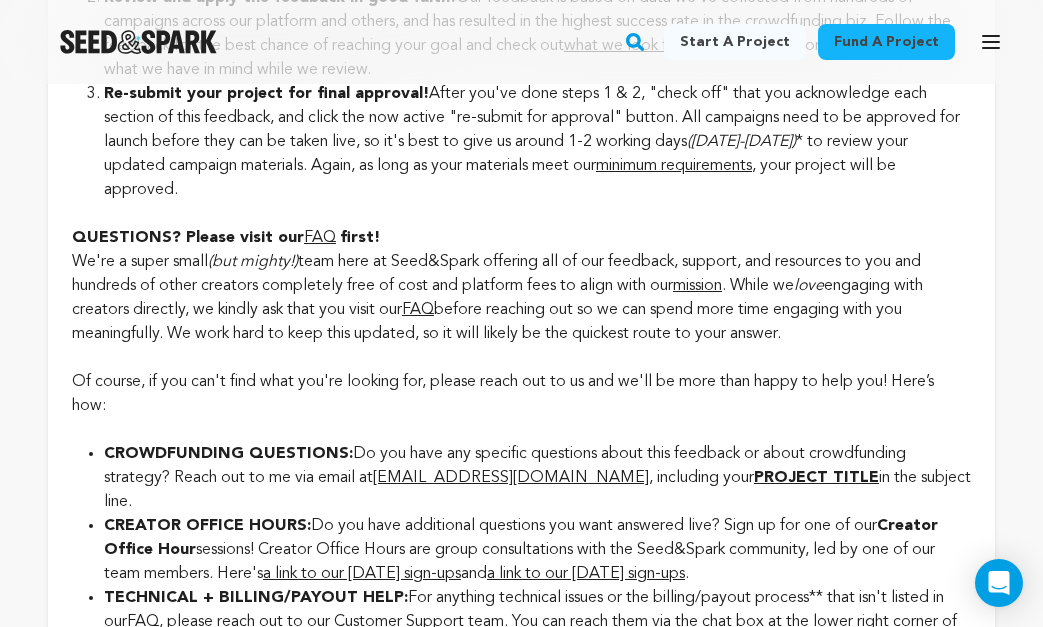 click on "We're a super small  (but mighty!)  team here at Seed&Spark offering all of our feedback, support, and resources to you and hundreds of other creators completely free of cost and platform fees to align with our  mission . While we  love  engaging with creators directly, we kindly ask that you visit our  FAQ  before reaching out so we can spend more time engaging with you meaningfully. We work hard to keep this updated, so it will likely be the quickest route to your answer." at bounding box center (521, 298) 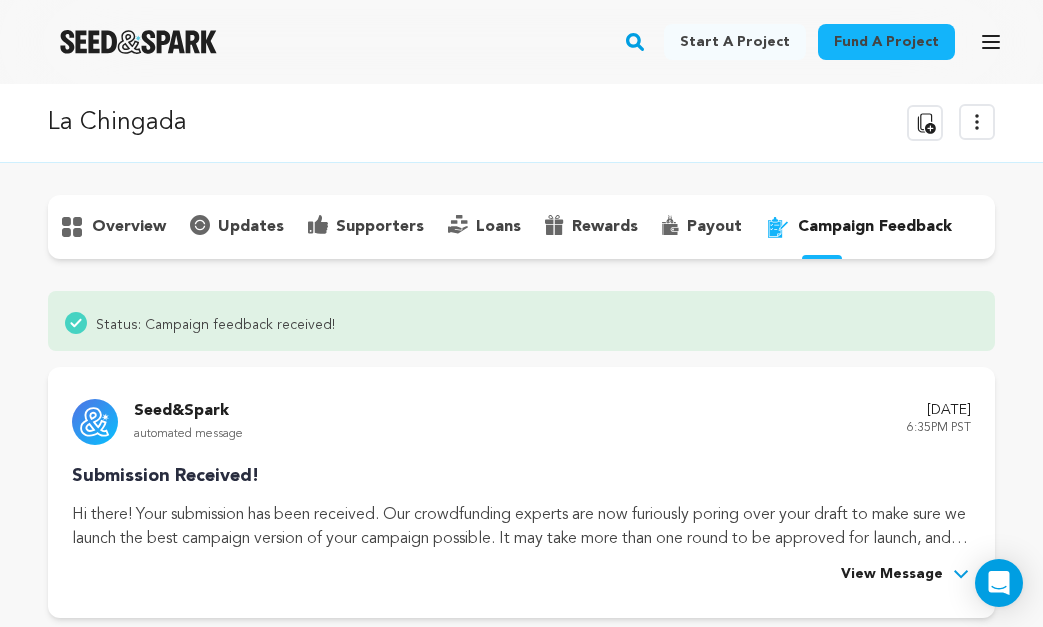 scroll, scrollTop: 0, scrollLeft: 0, axis: both 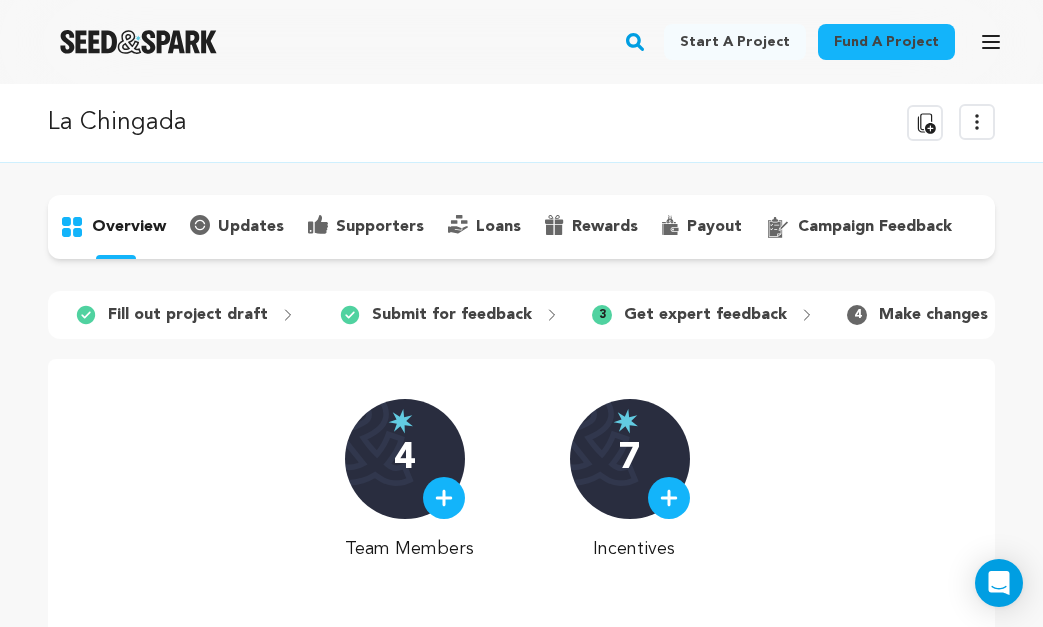 click on "updates" at bounding box center (251, 227) 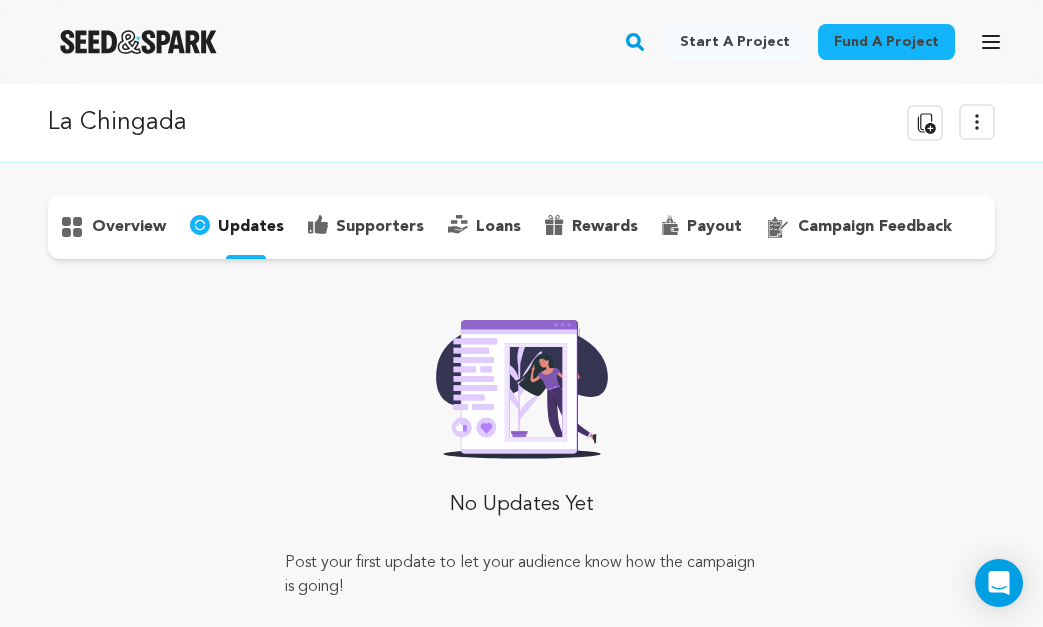 click on "supporters" at bounding box center (380, 227) 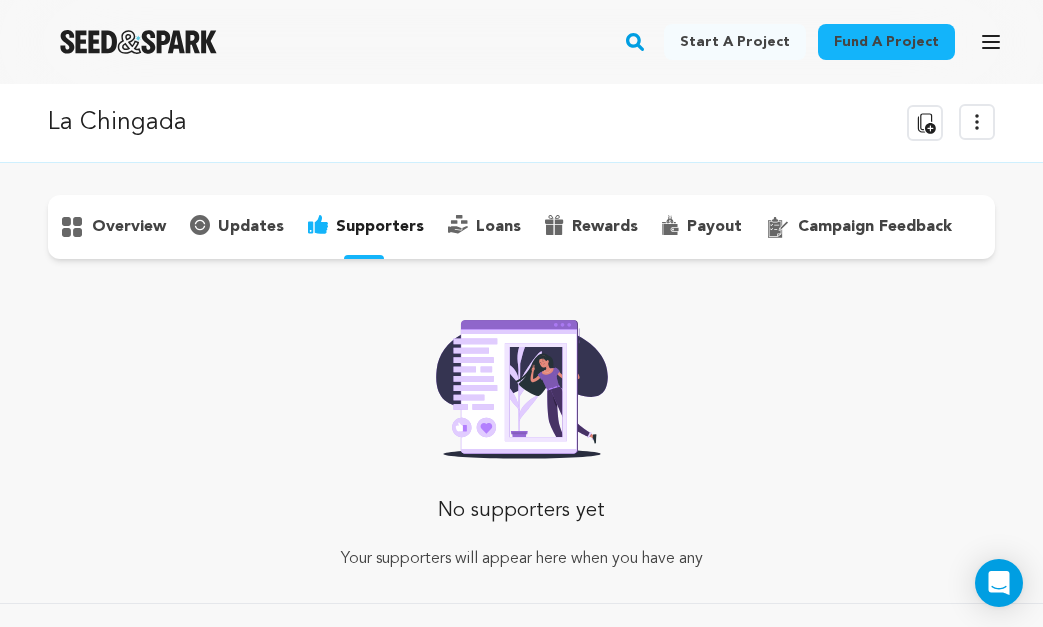 click on "overview" at bounding box center (129, 227) 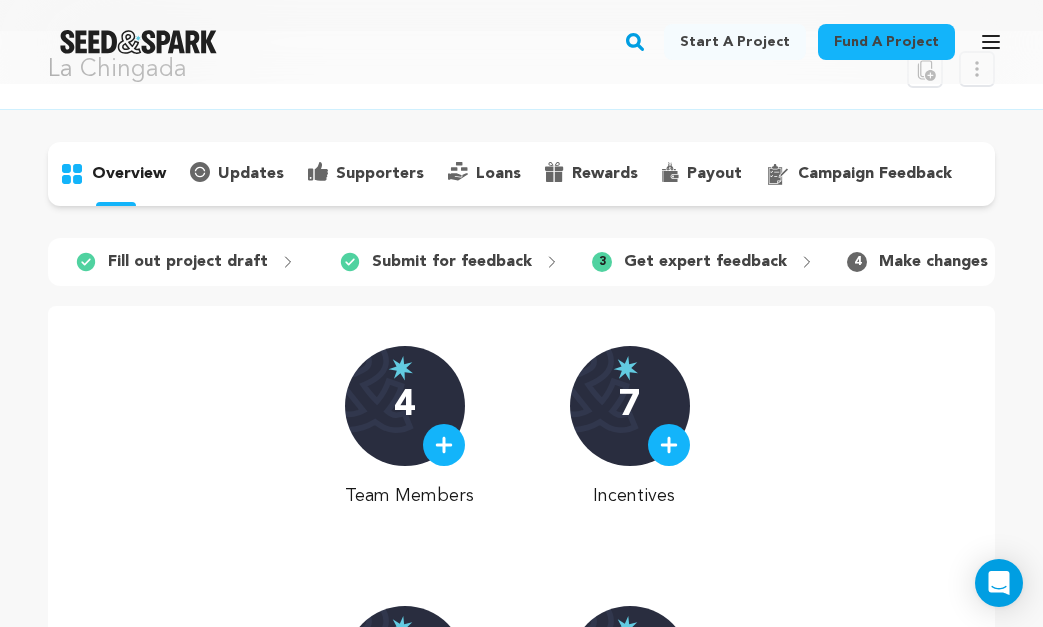 scroll, scrollTop: 55, scrollLeft: 0, axis: vertical 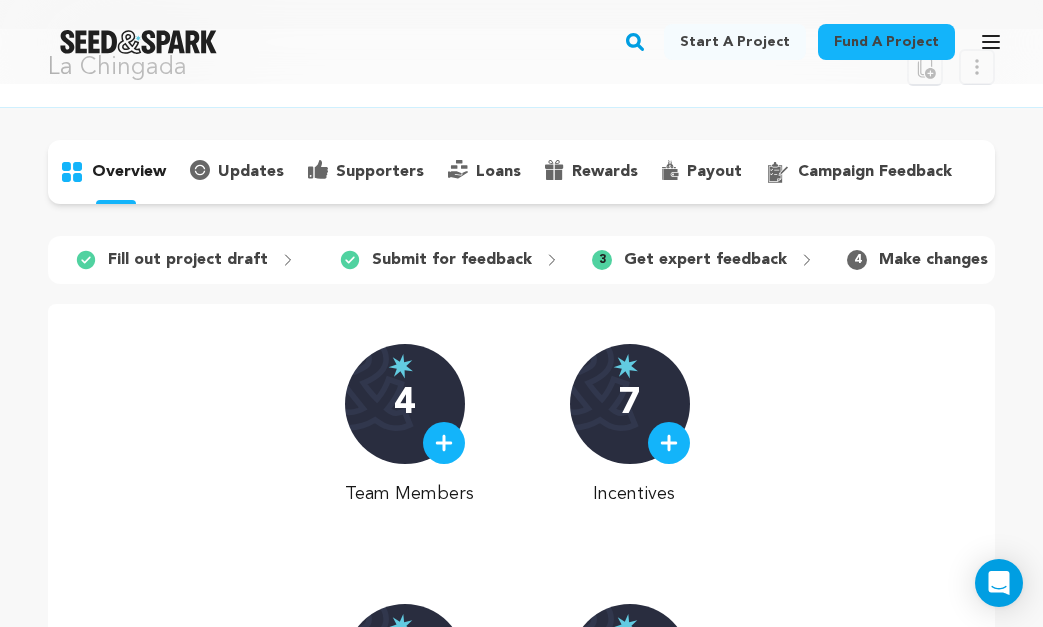 drag, startPoint x: 890, startPoint y: 260, endPoint x: 861, endPoint y: 261, distance: 29.017237 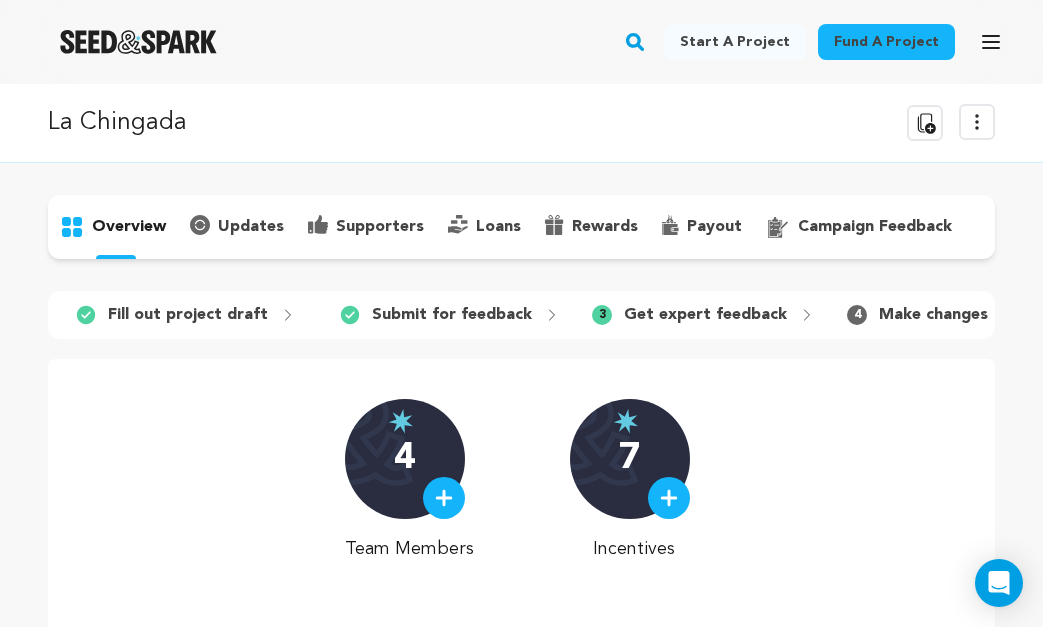scroll, scrollTop: 0, scrollLeft: 0, axis: both 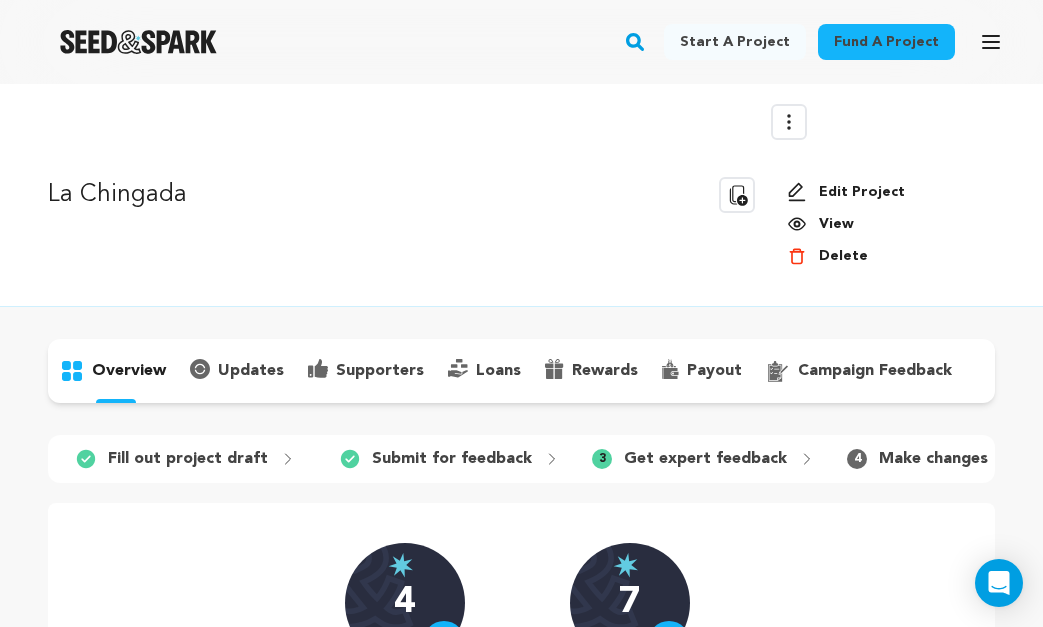 click on "Edit Project" at bounding box center [883, 192] 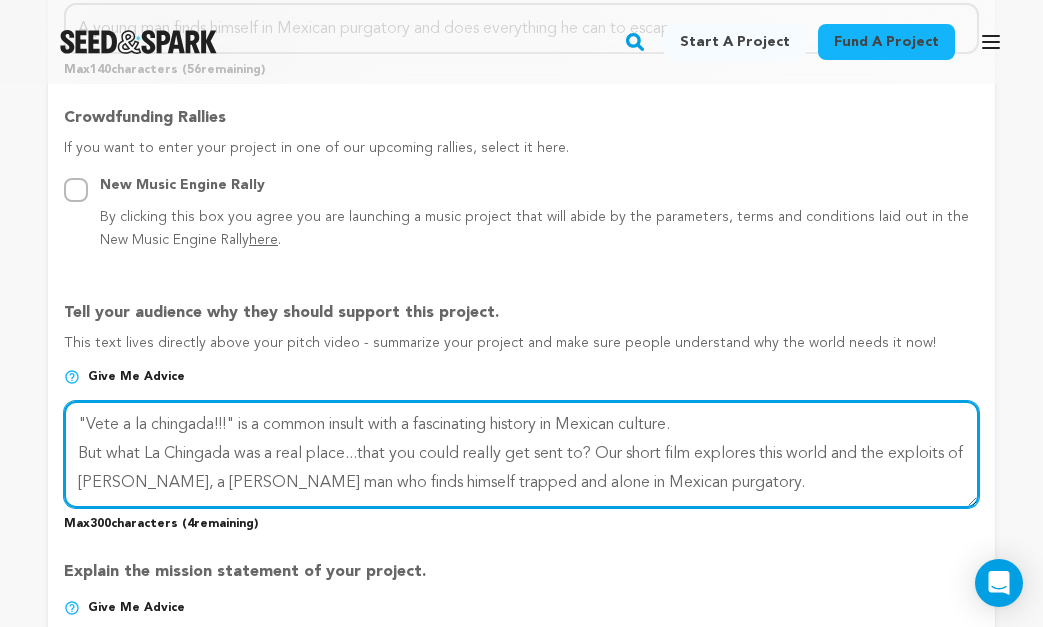 click at bounding box center (521, 454) 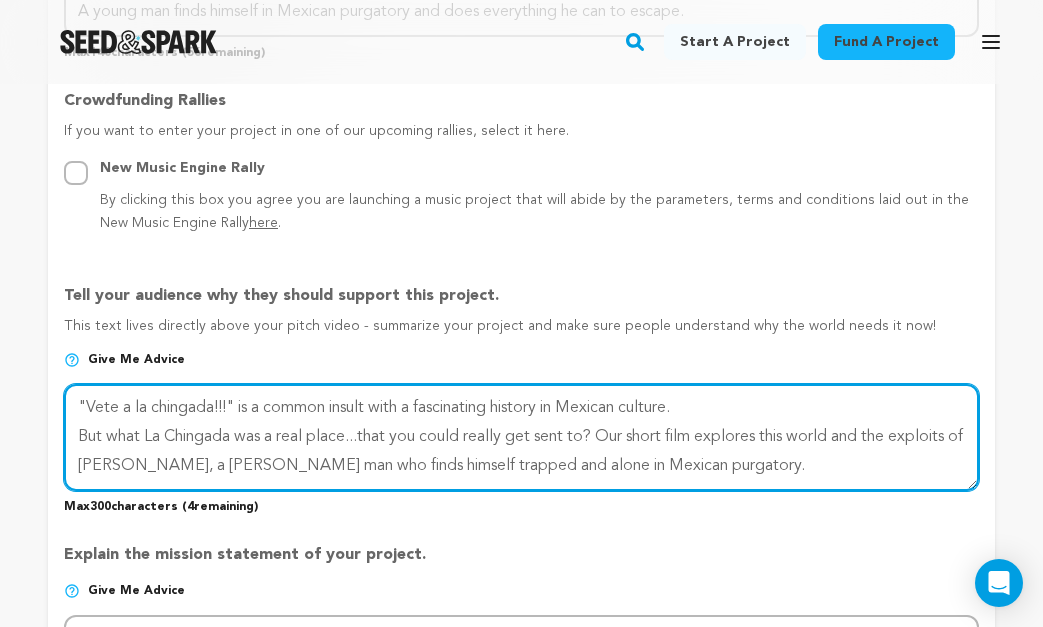 scroll, scrollTop: 1303, scrollLeft: 0, axis: vertical 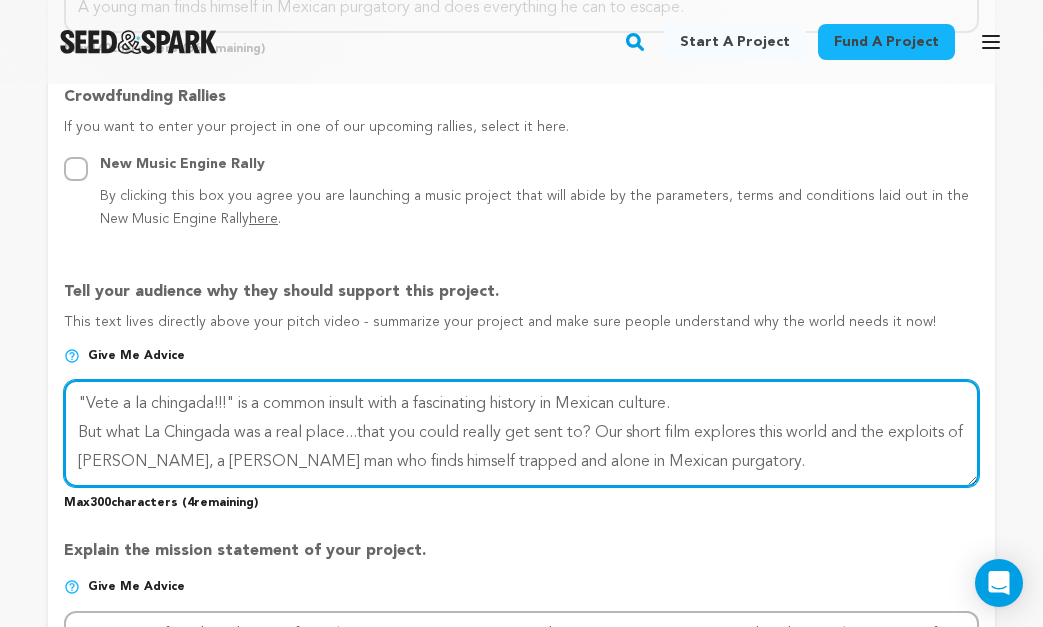click at bounding box center [521, 433] 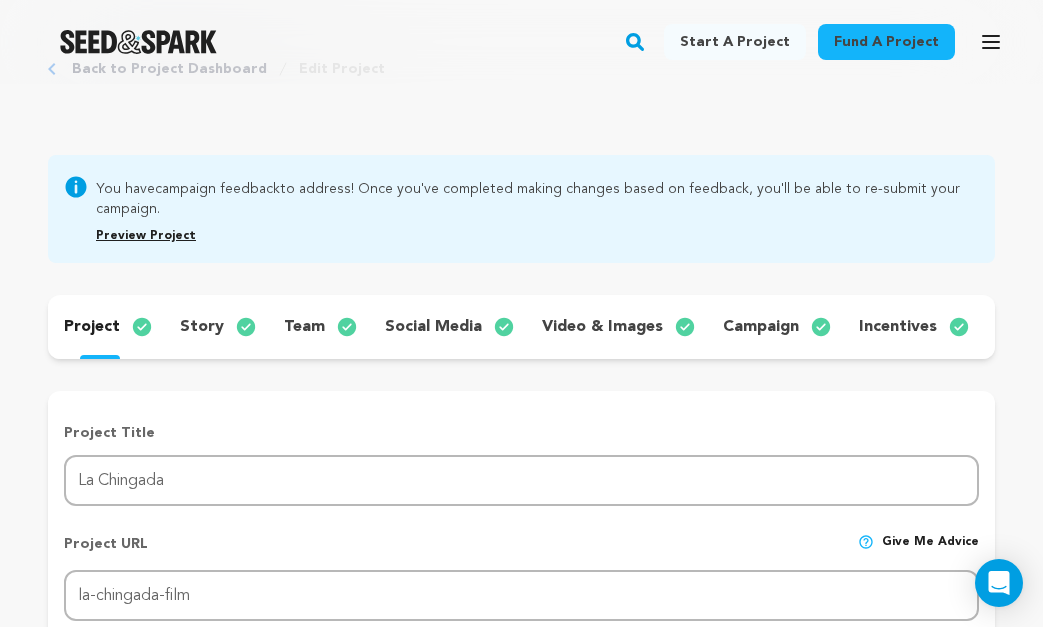 scroll, scrollTop: 66, scrollLeft: 0, axis: vertical 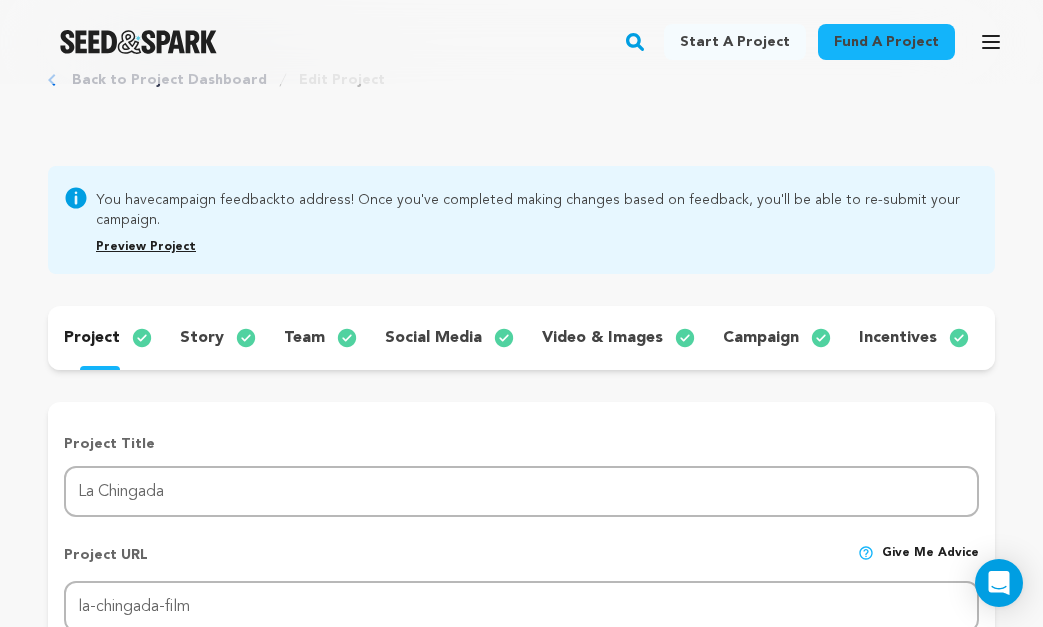 click on "story" at bounding box center (216, 338) 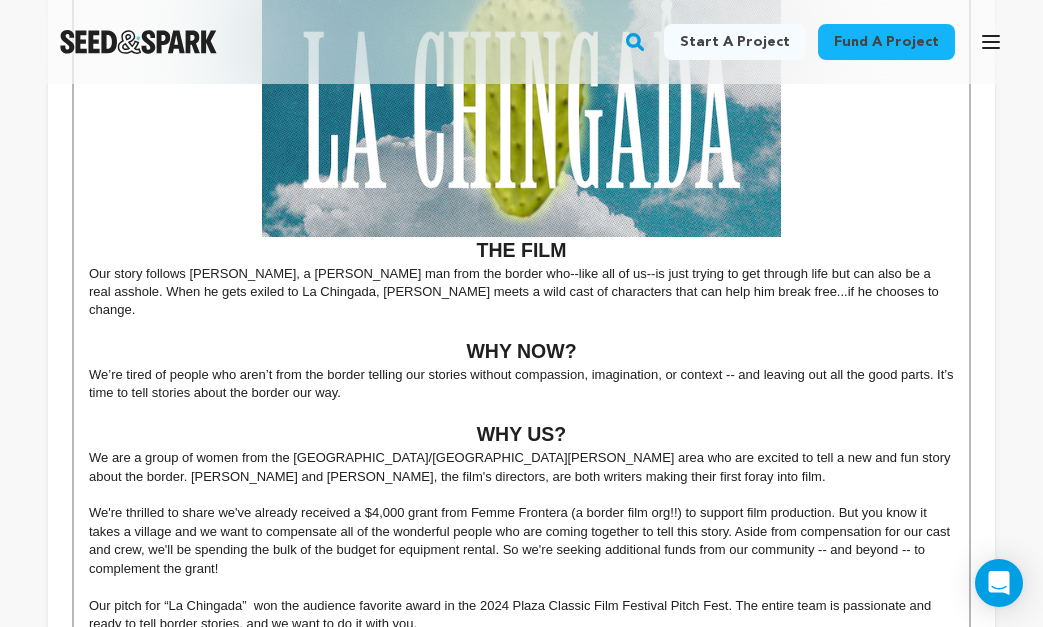 scroll, scrollTop: 734, scrollLeft: 0, axis: vertical 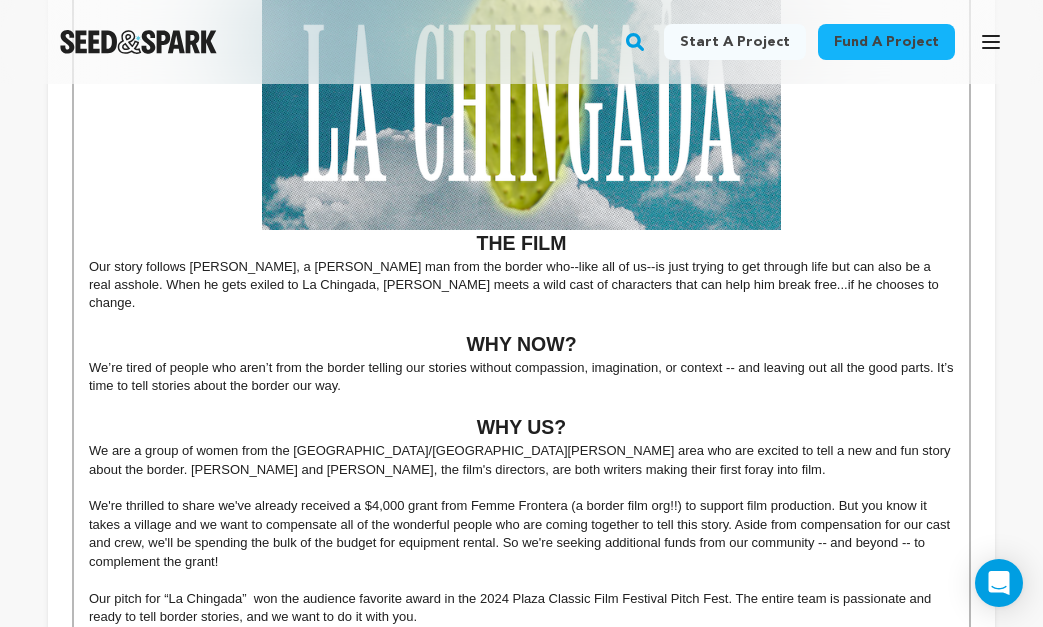 click on "We’re tired of people who aren’t from the border telling our stories without compassion, imagination, or context -- and leaving out all the good parts. It’s time to tell stories about the border our way." at bounding box center [521, 377] 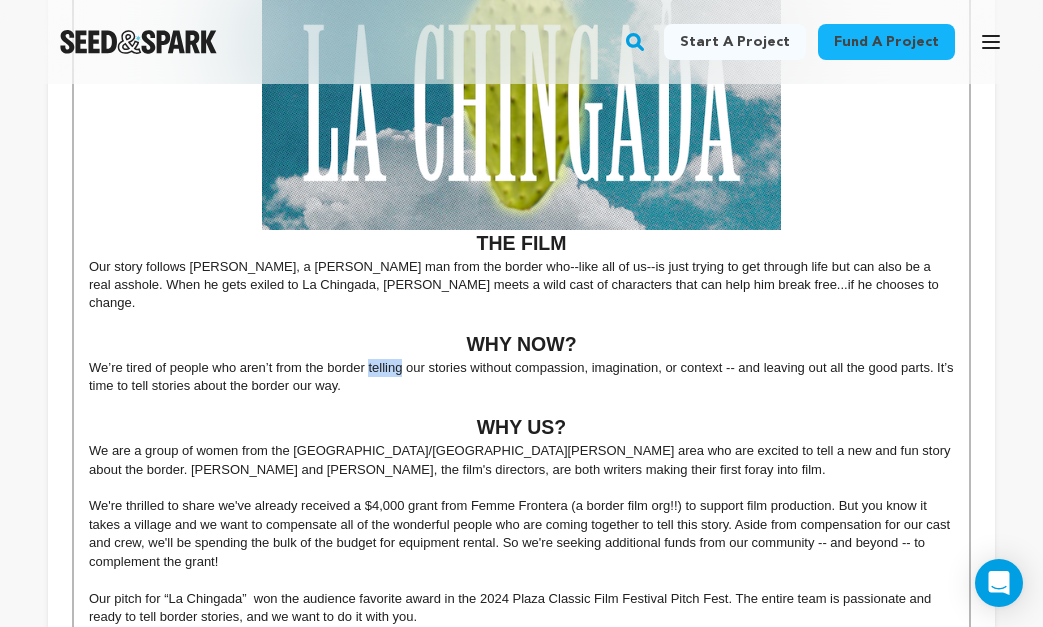 click at bounding box center (521, 405) 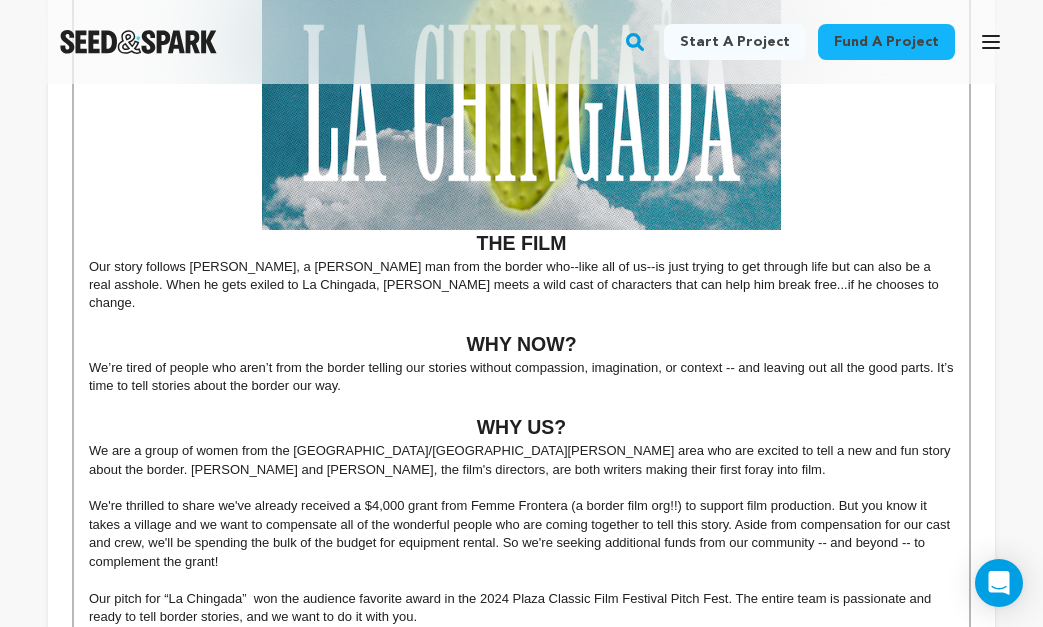 click at bounding box center (521, 405) 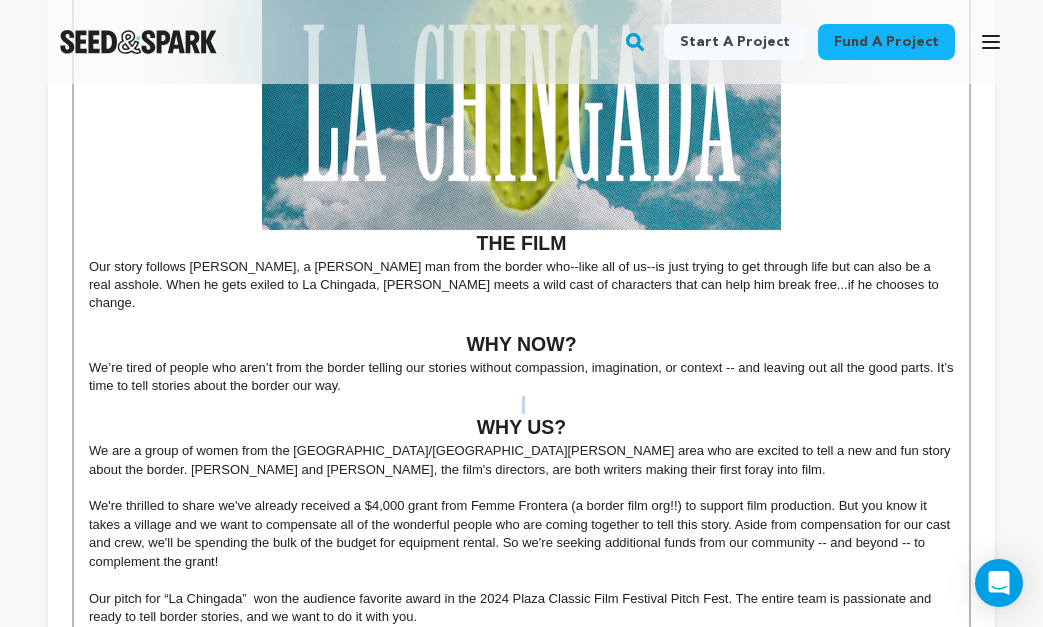click at bounding box center [521, 405] 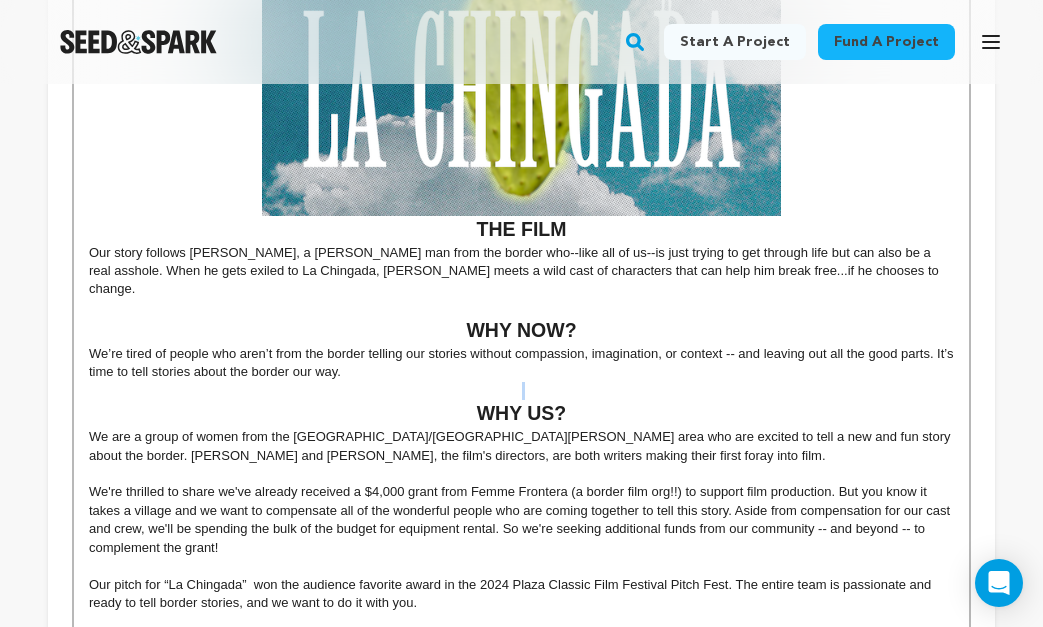 click at bounding box center [521, 391] 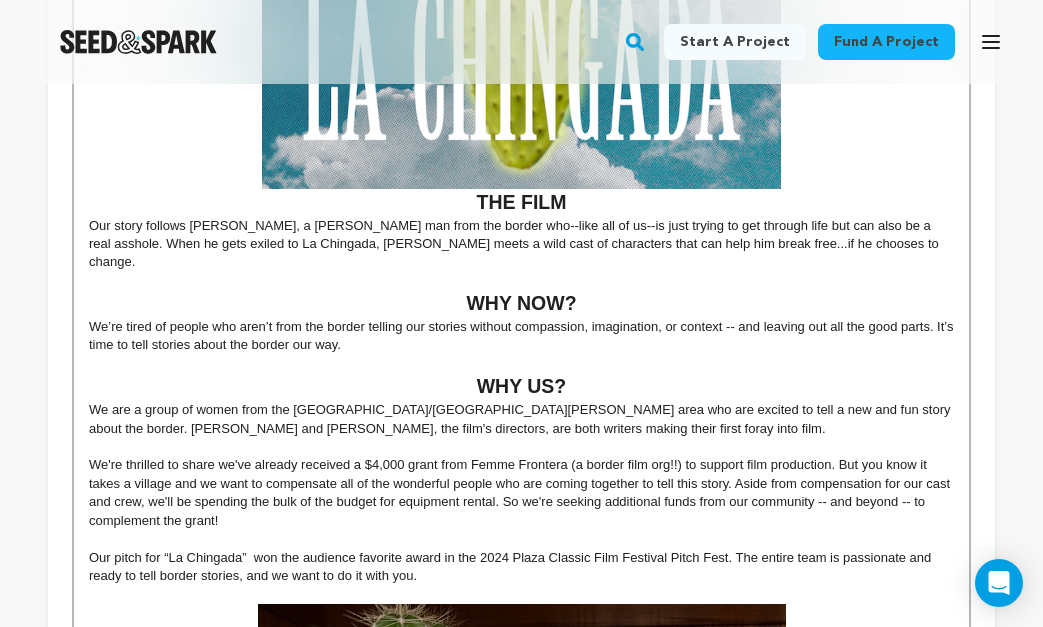 scroll, scrollTop: 783, scrollLeft: 0, axis: vertical 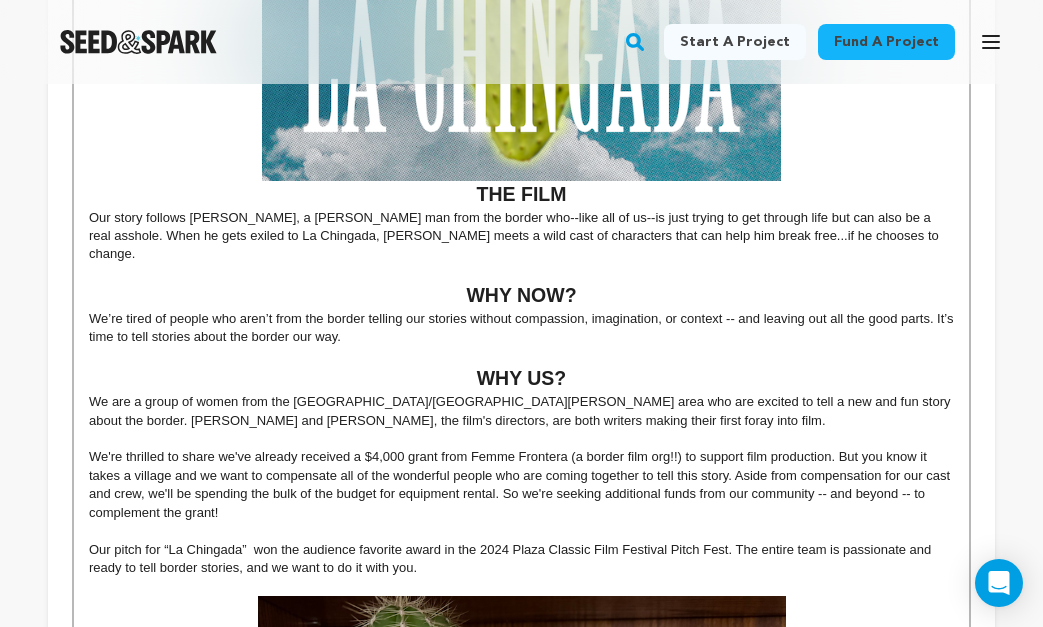 click on "We are a group of women from the [GEOGRAPHIC_DATA]/[GEOGRAPHIC_DATA][PERSON_NAME] area who are excited to tell a new and fun story about the border. [PERSON_NAME] and [PERSON_NAME], the film's directors, are both writers making their first foray into film." at bounding box center [521, 411] 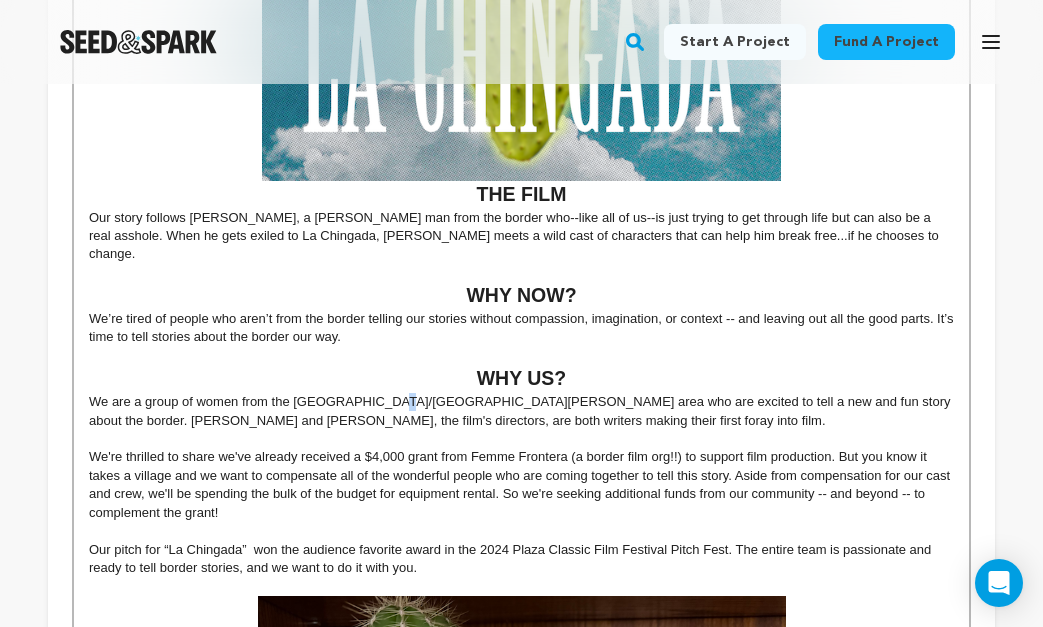 click on "We are a group of women from the [GEOGRAPHIC_DATA]/[GEOGRAPHIC_DATA][PERSON_NAME] area who are excited to tell a new and fun story about the border. [PERSON_NAME] and [PERSON_NAME], the film's directors, are both writers making their first foray into film." at bounding box center (521, 411) 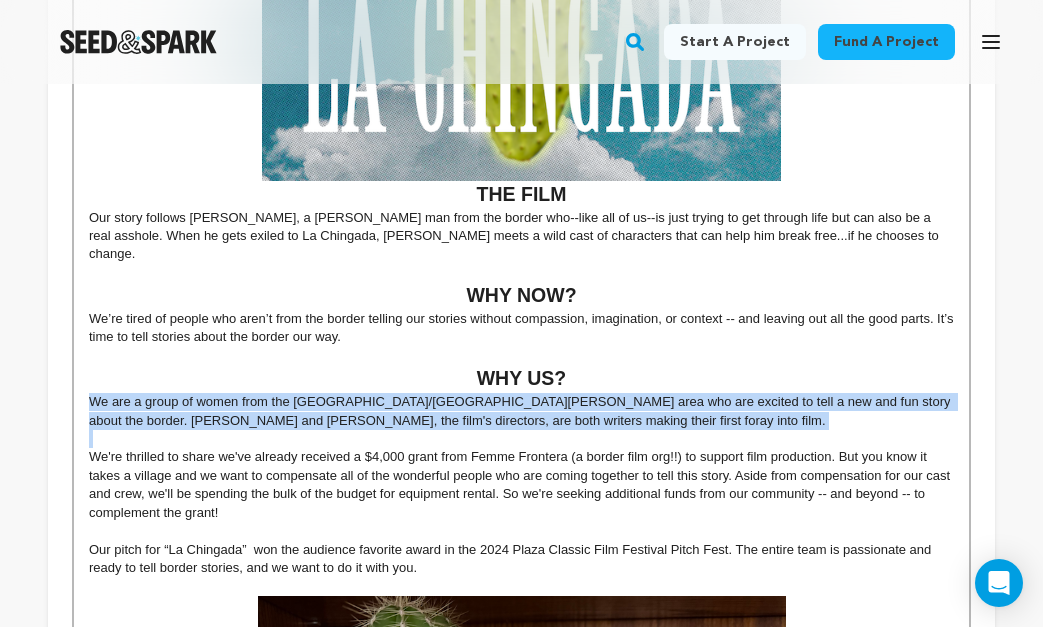 click on "We are a group of women from the [GEOGRAPHIC_DATA]/[GEOGRAPHIC_DATA][PERSON_NAME] area who are excited to tell a new and fun story about the border. [PERSON_NAME] and [PERSON_NAME], the film's directors, are both writers making their first foray into film." at bounding box center [521, 411] 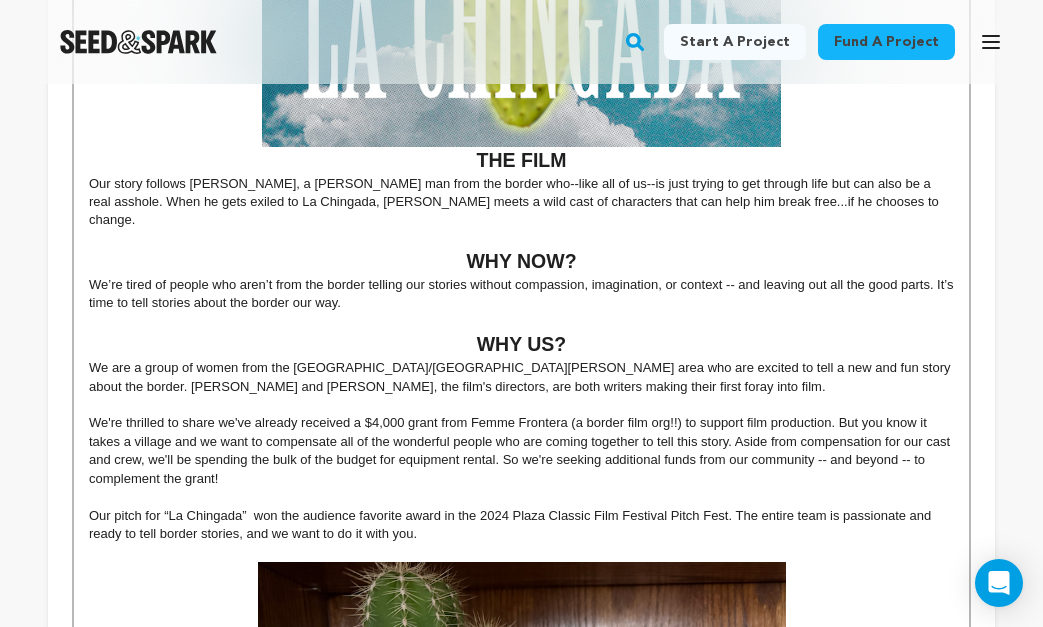 scroll, scrollTop: 838, scrollLeft: 0, axis: vertical 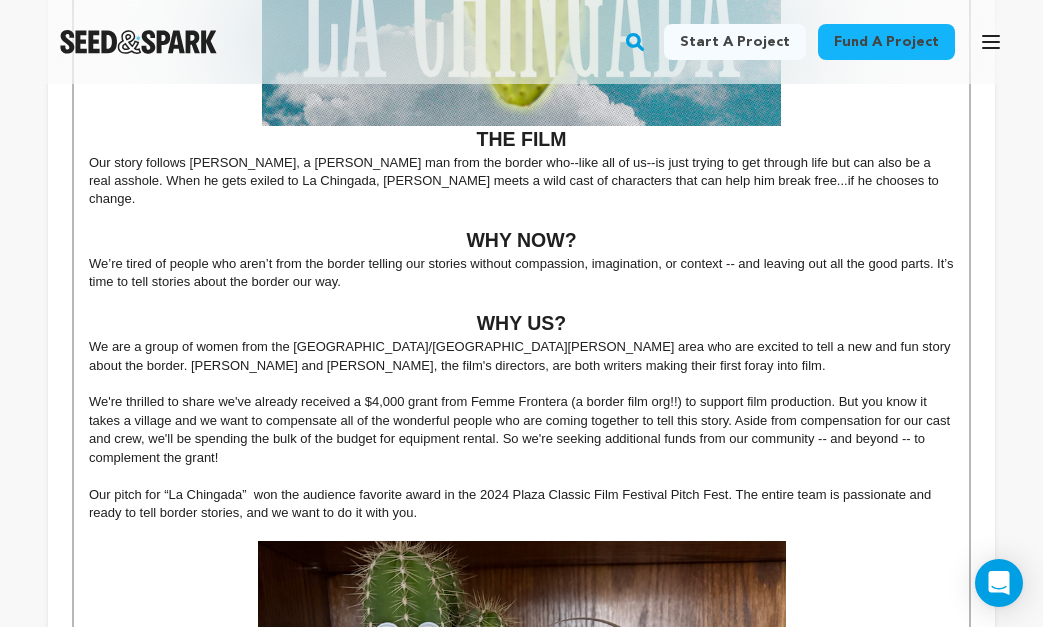 click on "We're thrilled to share we've already received a $4,000 grant from Femme Frontera (a border film org!!) to support film production. But you know it takes a village and we want to compensate all of the wonderful people who are coming together to tell this story. Aside from compensation for our cast and crew, we'll be spending the bulk of the budget for equipment rental. So we're seeking additional funds from our community -- and beyond -- to complement the grant!" at bounding box center (521, 430) 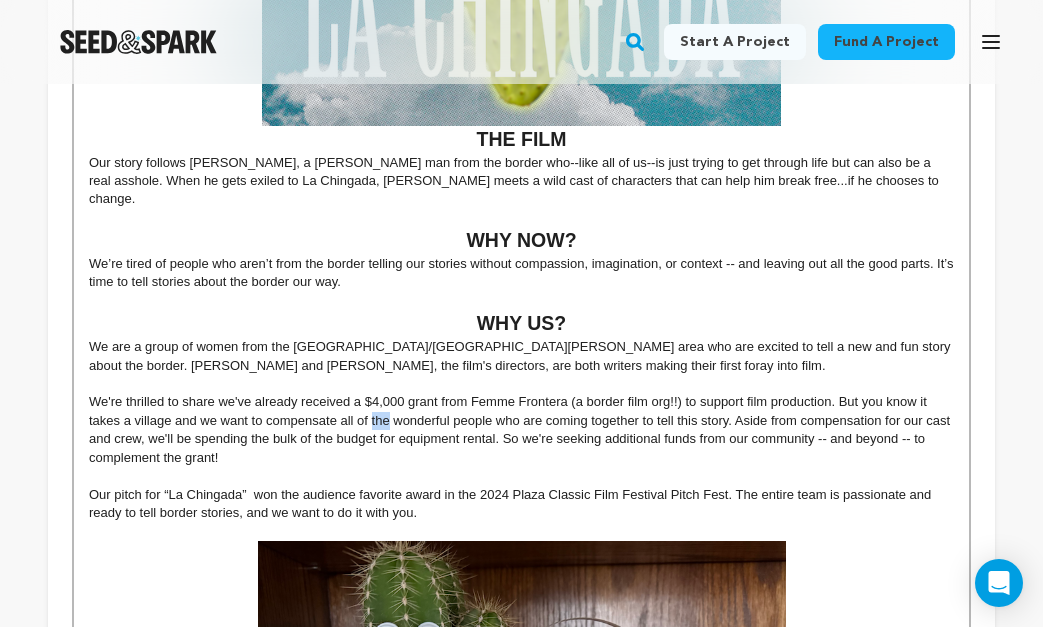 click on "We're thrilled to share we've already received a $4,000 grant from Femme Frontera (a border film org!!) to support film production. But you know it takes a village and we want to compensate all of the wonderful people who are coming together to tell this story. Aside from compensation for our cast and crew, we'll be spending the bulk of the budget for equipment rental. So we're seeking additional funds from our community -- and beyond -- to complement the grant!" at bounding box center (521, 430) 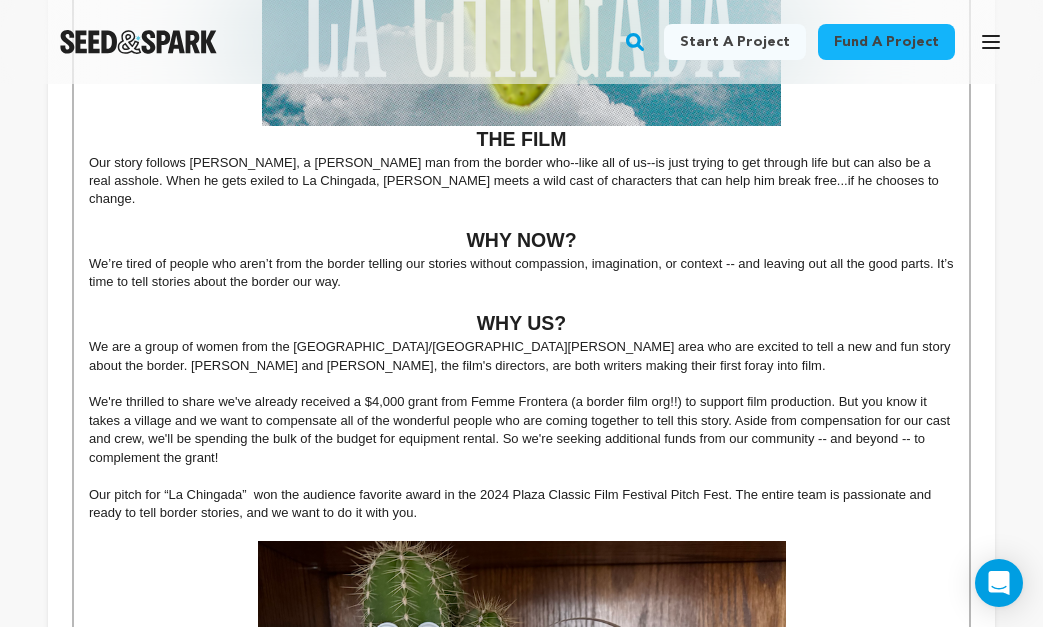 click on "We're thrilled to share we've already received a $4,000 grant from Femme Frontera (a border film org!!) to support film production. But you know it takes a village and we want to compensate all of the wonderful people who are coming together to tell this story. Aside from compensation for our cast and crew, we'll be spending the bulk of the budget for equipment rental. So we're seeking additional funds from our community -- and beyond -- to complement the grant!" at bounding box center (521, 430) 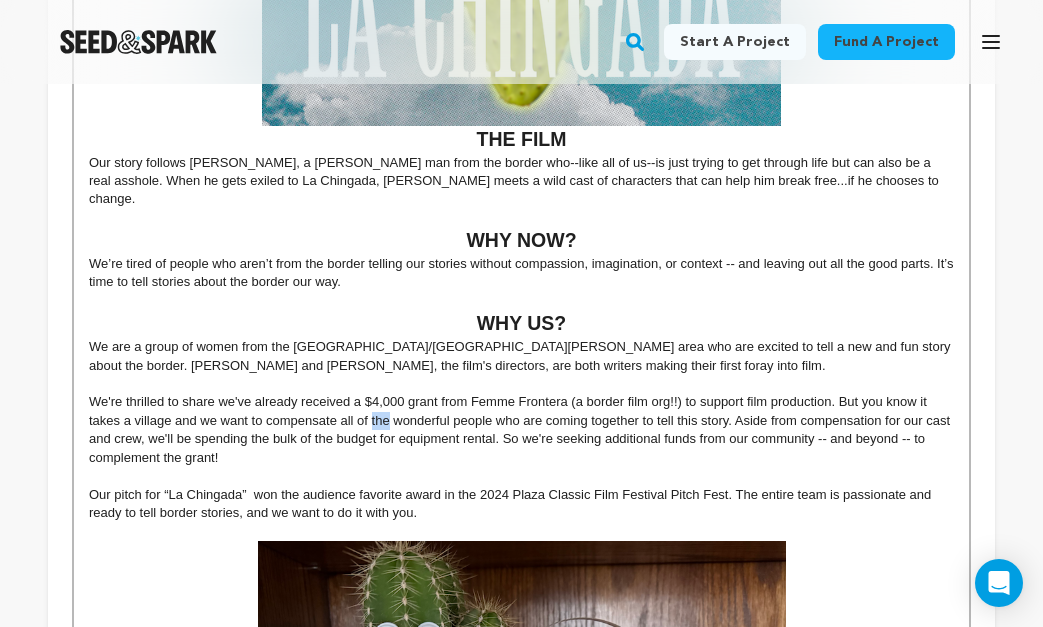 click on "We're thrilled to share we've already received a $4,000 grant from Femme Frontera (a border film org!!) to support film production. But you know it takes a village and we want to compensate all of the wonderful people who are coming together to tell this story. Aside from compensation for our cast and crew, we'll be spending the bulk of the budget for equipment rental. So we're seeking additional funds from our community -- and beyond -- to complement the grant!" at bounding box center (521, 430) 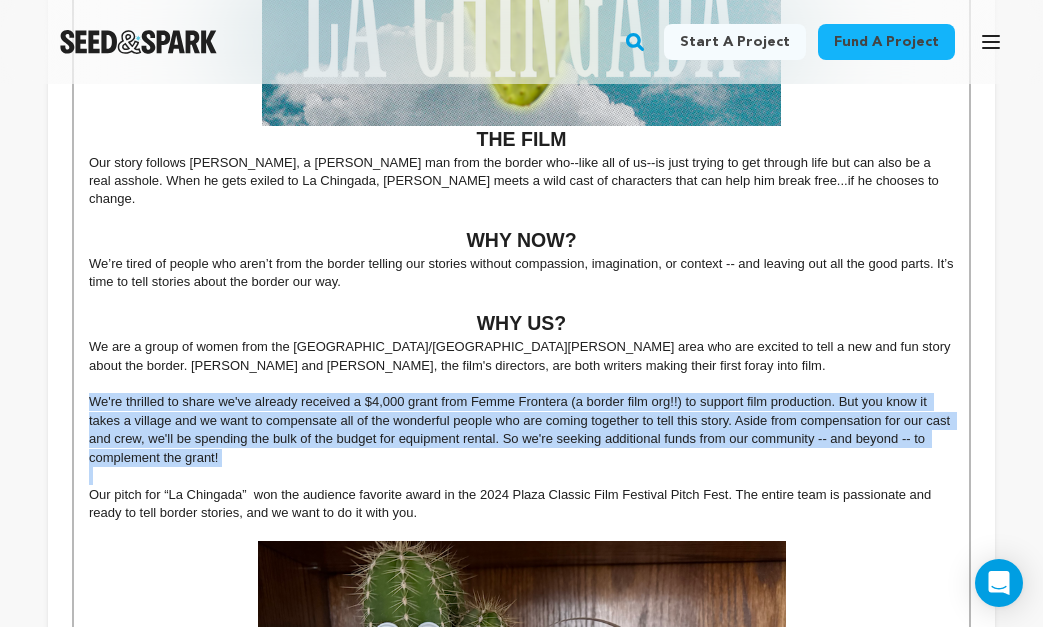 click on "We're thrilled to share we've already received a $4,000 grant from Femme Frontera (a border film org!!) to support film production. But you know it takes a village and we want to compensate all of the wonderful people who are coming together to tell this story. Aside from compensation for our cast and crew, we'll be spending the bulk of the budget for equipment rental. So we're seeking additional funds from our community -- and beyond -- to complement the grant!" at bounding box center (521, 430) 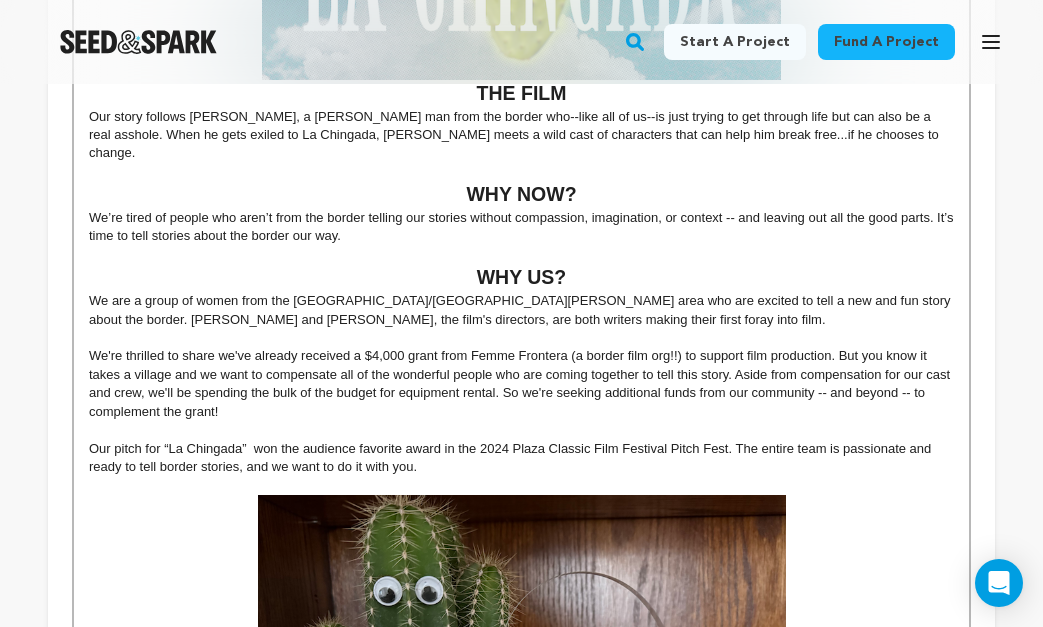 scroll, scrollTop: 885, scrollLeft: 0, axis: vertical 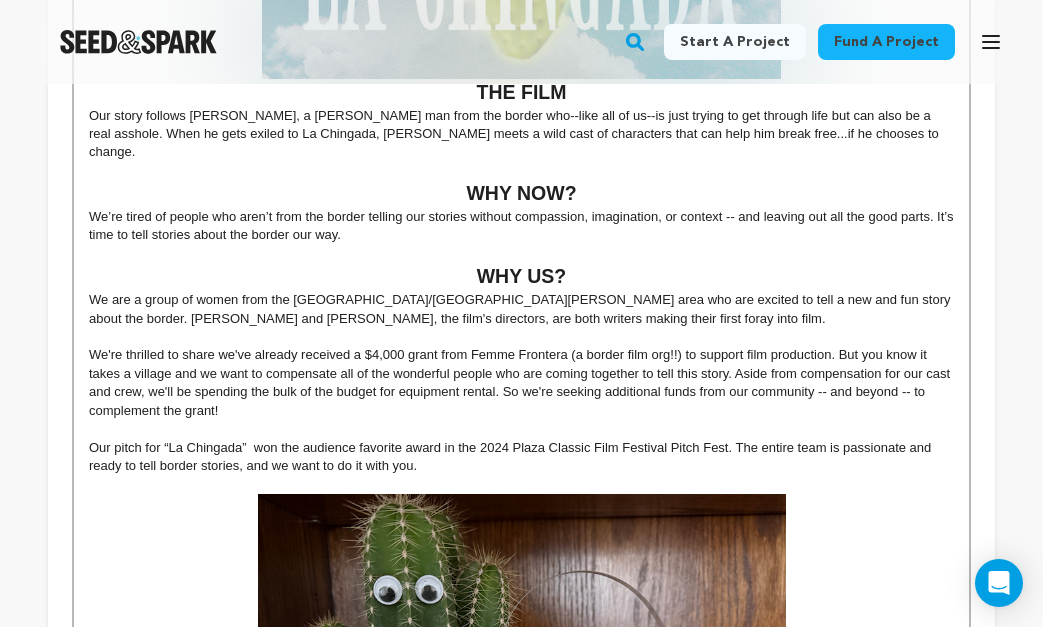click at bounding box center (521, 429) 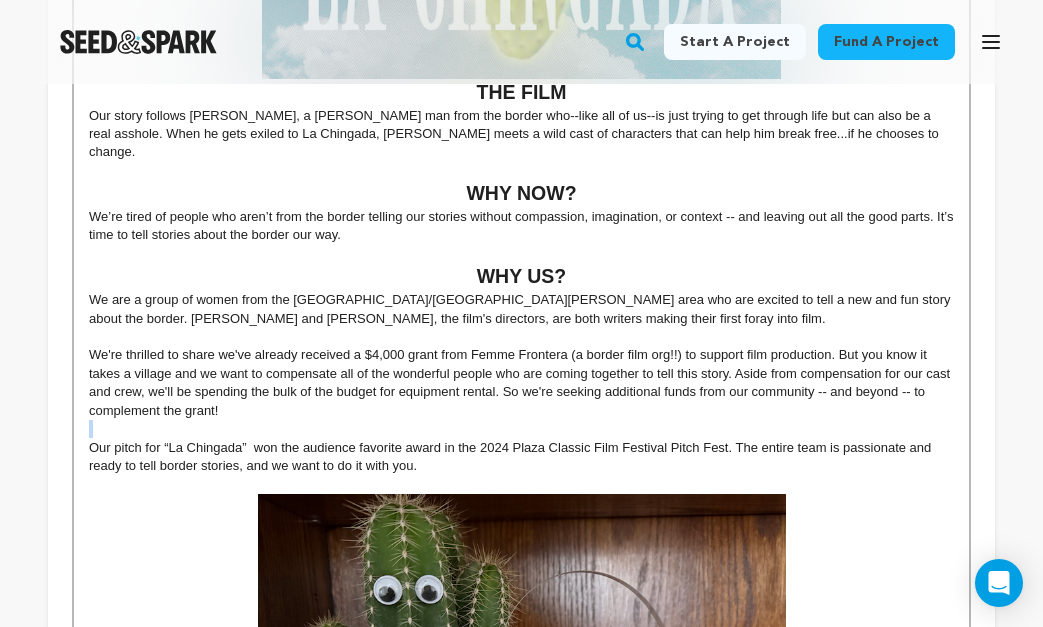 click at bounding box center [521, 429] 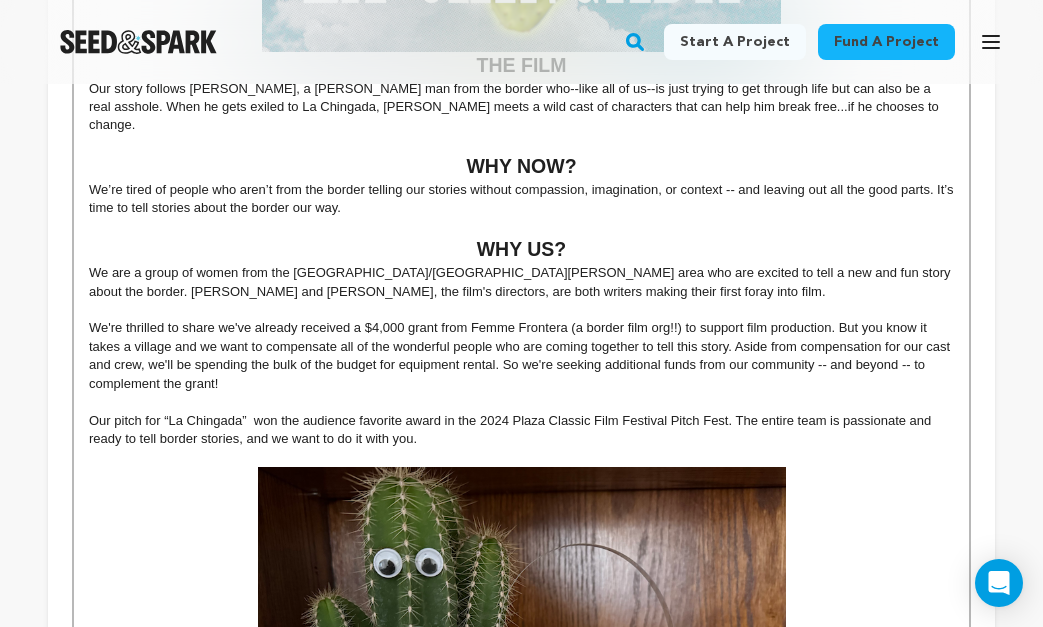 scroll, scrollTop: 923, scrollLeft: 0, axis: vertical 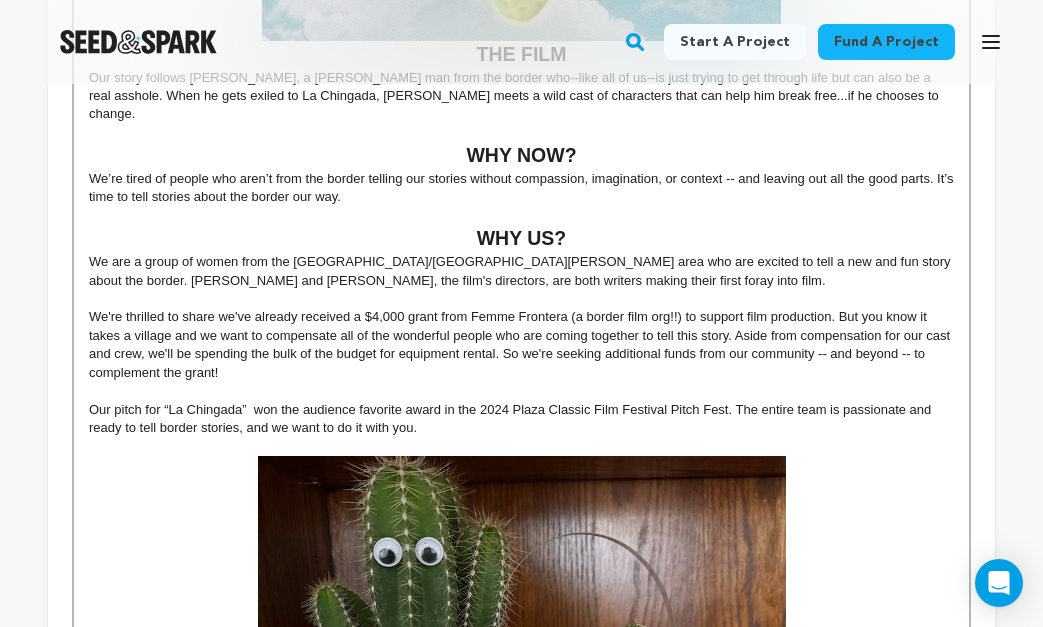 click on "Our pitch for “La Chingada”  won the audience favorite award in the 2024 Plaza Classic Film Festival Pitch Fest. The entire team is passionate and ready to tell border stories, and we want to do it with you." at bounding box center (521, 419) 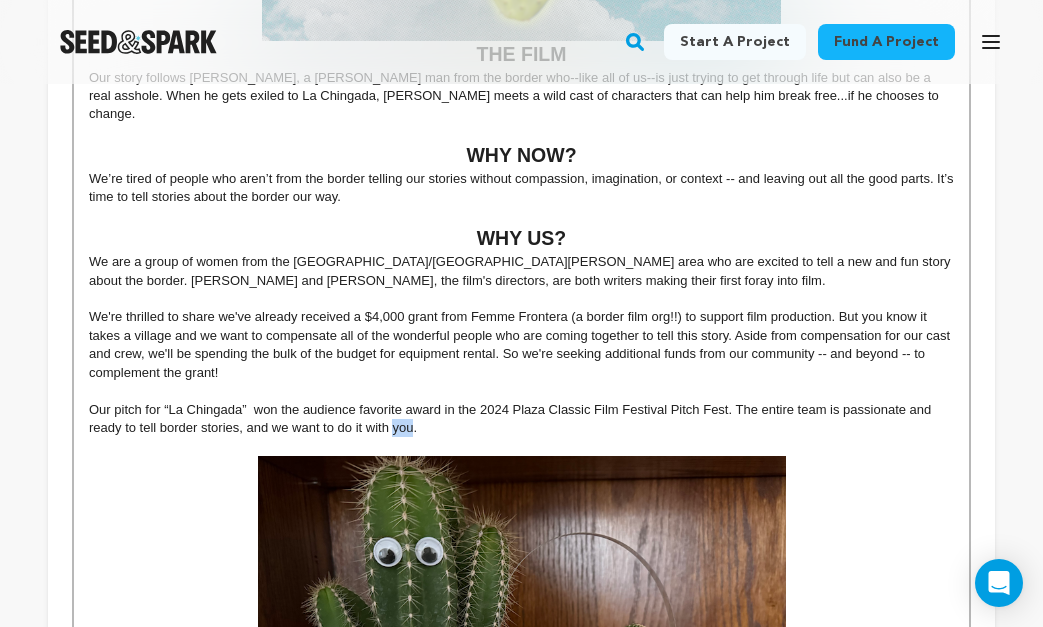 click on "Our pitch for “La Chingada”  won the audience favorite award in the 2024 Plaza Classic Film Festival Pitch Fest. The entire team is passionate and ready to tell border stories, and we want to do it with you." at bounding box center (521, 419) 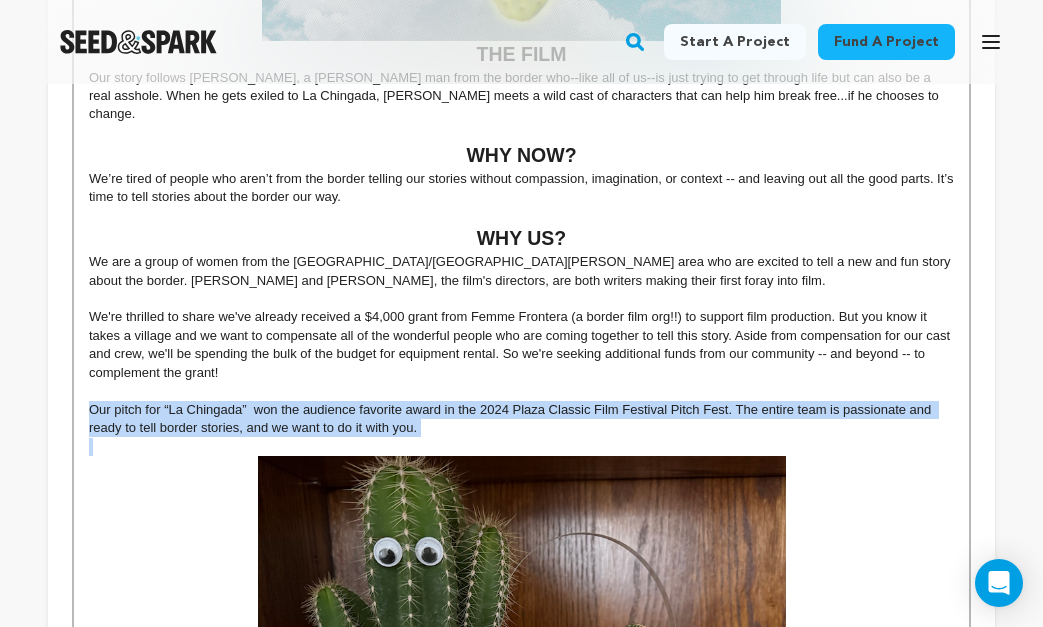 click on "Our pitch for “La Chingada”  won the audience favorite award in the 2024 Plaza Classic Film Festival Pitch Fest. The entire team is passionate and ready to tell border stories, and we want to do it with you." at bounding box center (512, 418) 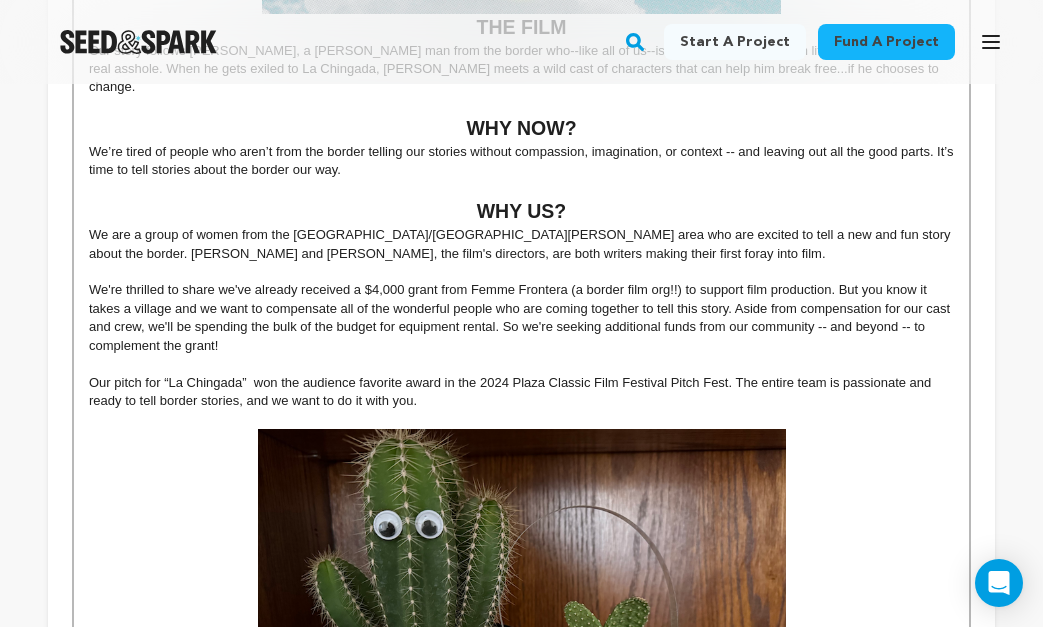 scroll, scrollTop: 957, scrollLeft: 0, axis: vertical 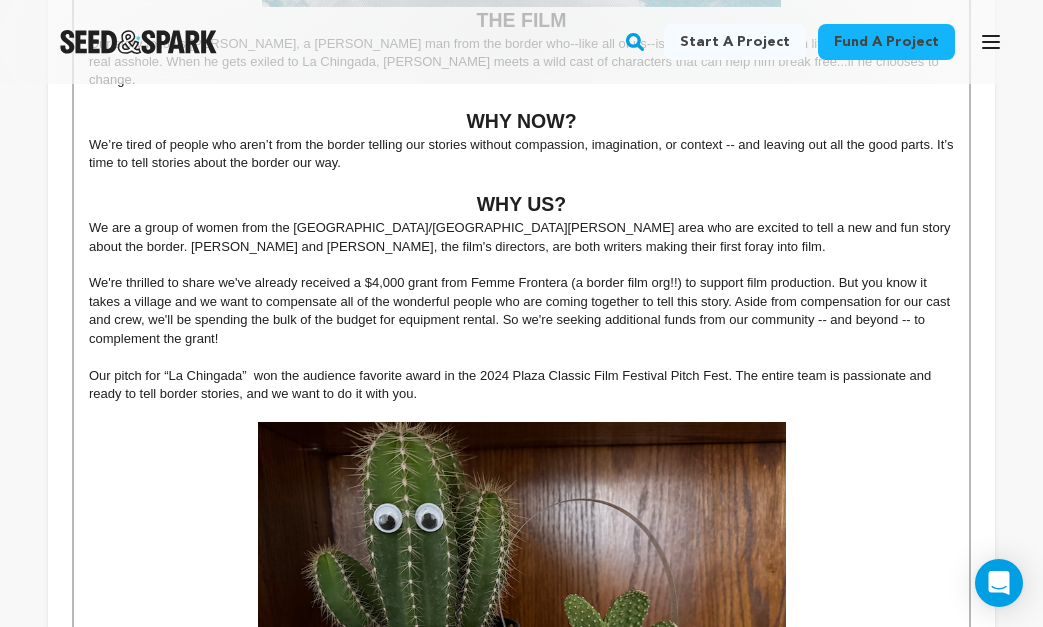click on "We're thrilled to share we've already received a $4,000 grant from Femme Frontera (a border film org!!) to support film production. But you know it takes a village and we want to compensate all of the wonderful people who are coming together to tell this story. Aside from compensation for our cast and crew, we'll be spending the bulk of the budget for equipment rental. So we're seeking additional funds from our community -- and beyond -- to complement the grant!" at bounding box center (521, 311) 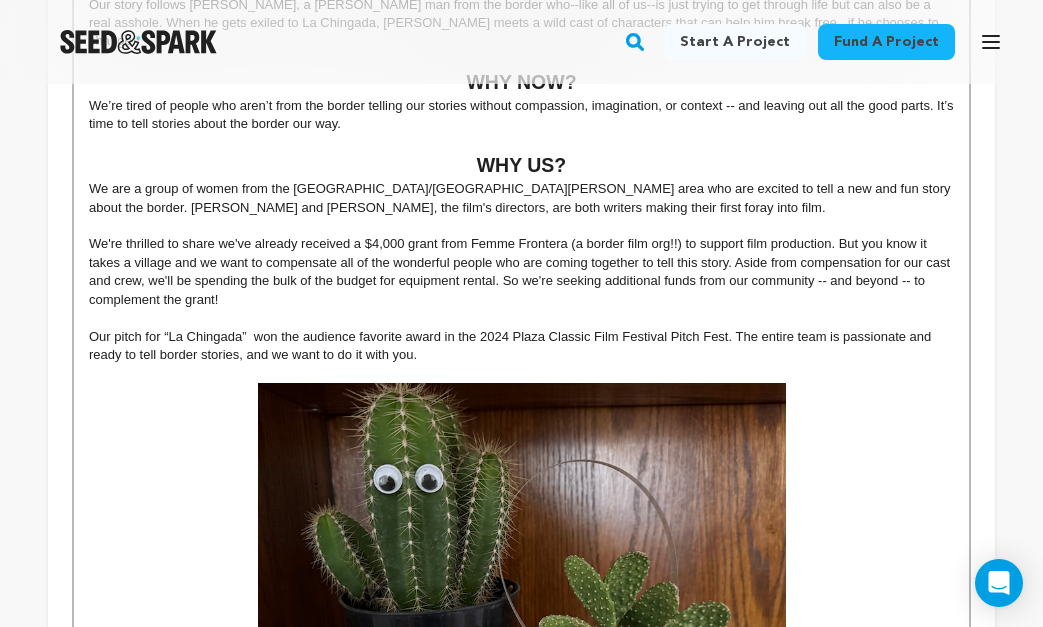 scroll, scrollTop: 1006, scrollLeft: 0, axis: vertical 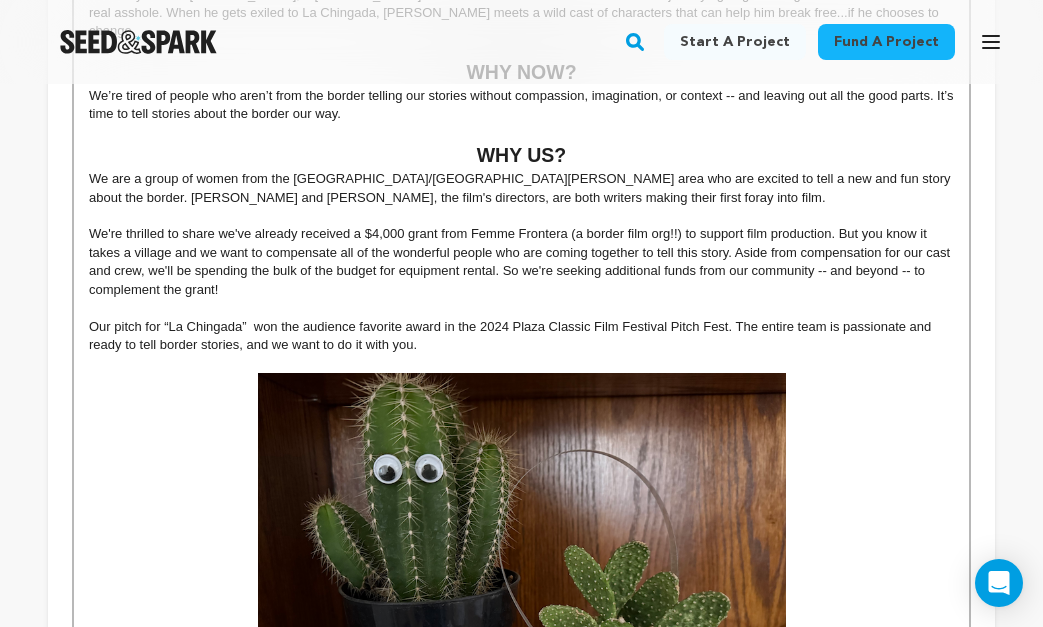 click on "We're thrilled to share we've already received a $4,000 grant from Femme Frontera (a border film org!!) to support film production. But you know it takes a village and we want to compensate all of the wonderful people who are coming together to tell this story. Aside from compensation for our cast and crew, we'll be spending the bulk of the budget for equipment rental. So we're seeking additional funds from our community -- and beyond -- to complement the grant!" at bounding box center [521, 262] 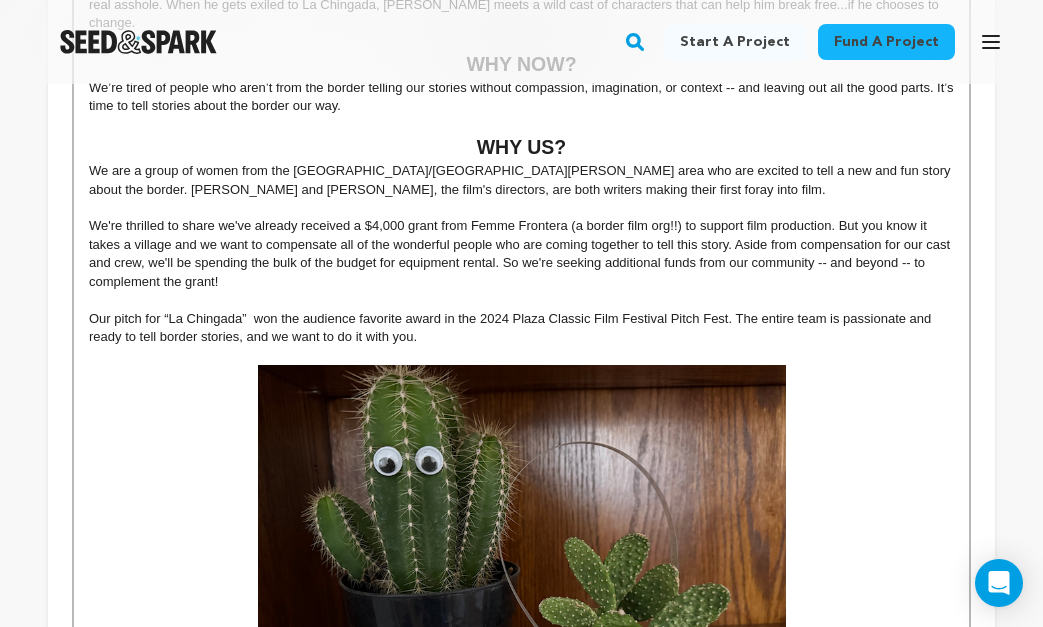 scroll, scrollTop: 1018, scrollLeft: 0, axis: vertical 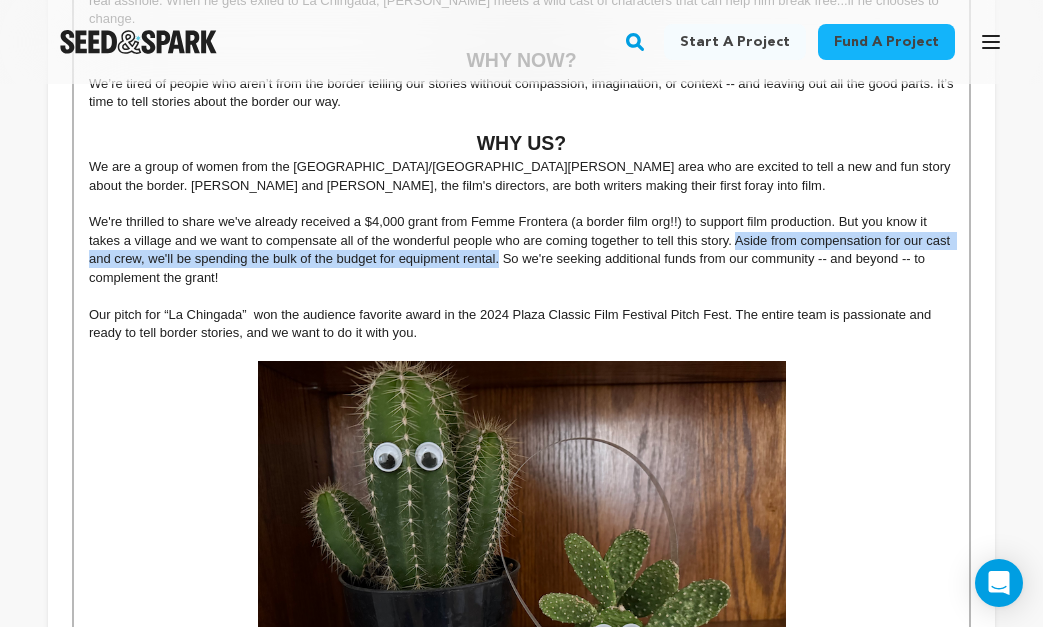 drag, startPoint x: 500, startPoint y: 236, endPoint x: 738, endPoint y: 213, distance: 239.10876 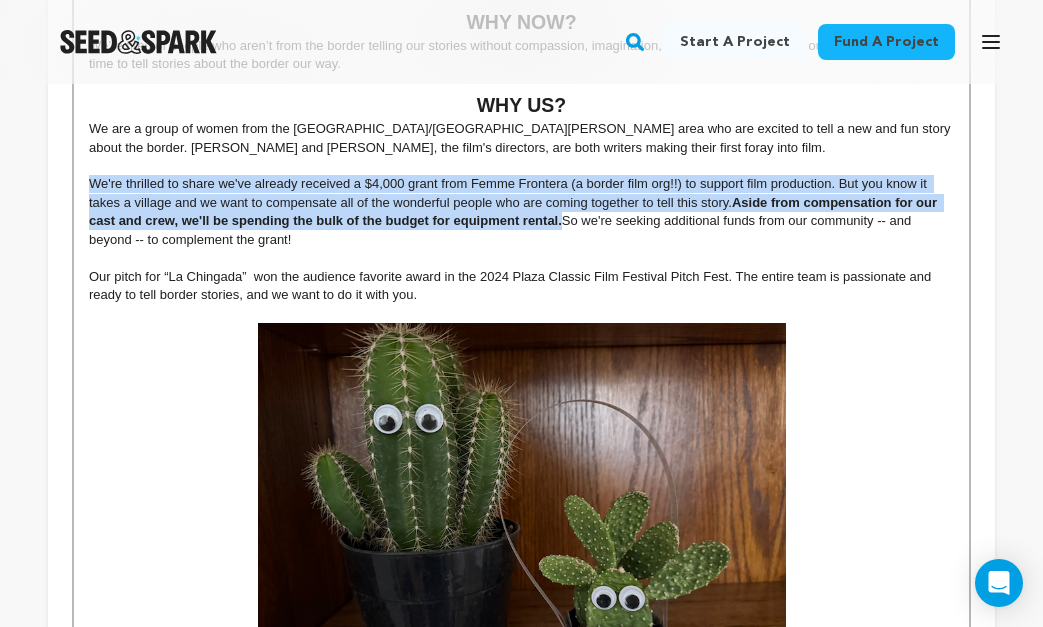 click on "Our pitch for “La Chingada”  won the audience favorite award in the 2024 Plaza Classic Film Festival Pitch Fest. The entire team is passionate and ready to tell border stories, and we want to do it with you." at bounding box center (521, 286) 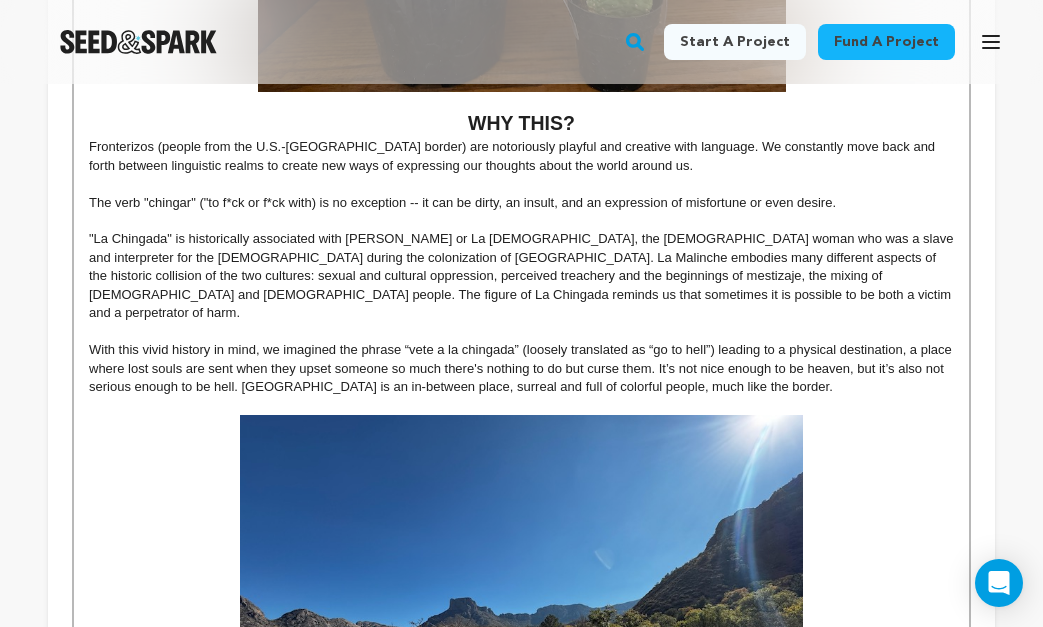 scroll, scrollTop: 1692, scrollLeft: 0, axis: vertical 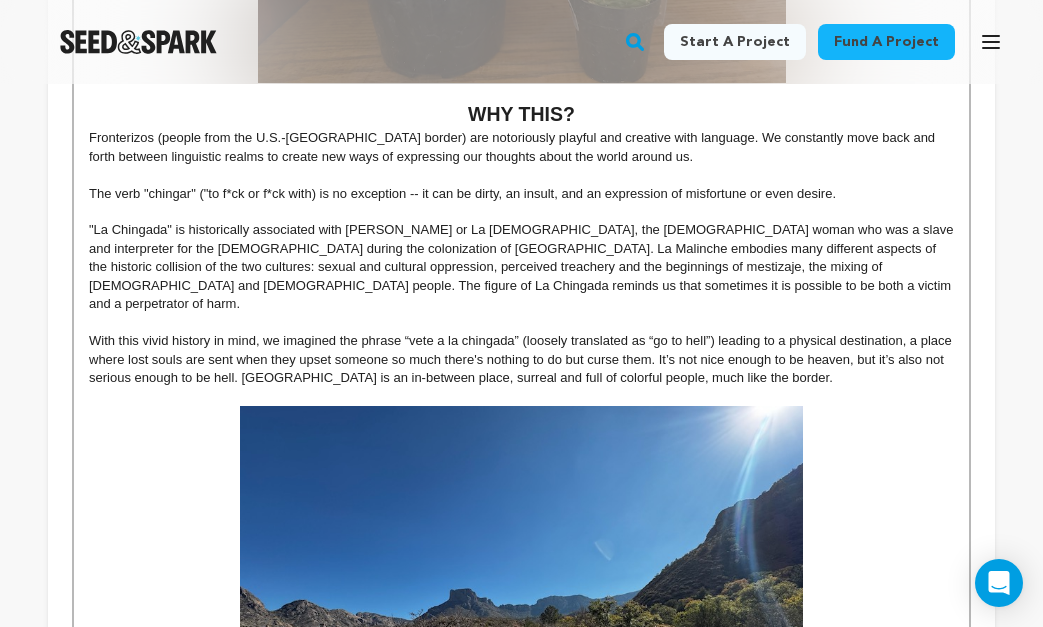 click on ""La Chingada" is historically associated with [PERSON_NAME] or La [DEMOGRAPHIC_DATA], the [DEMOGRAPHIC_DATA] woman who was a slave and interpreter for the [DEMOGRAPHIC_DATA] during the colonization of [GEOGRAPHIC_DATA]. La Malinche embodies many different aspects of the historic collision of the two cultures: sexual and cultural oppression, perceived treachery and the beginnings of mestizaje, the mixing of [DEMOGRAPHIC_DATA] and [DEMOGRAPHIC_DATA] people. The figure of La Chingada reminds us that sometimes it is possible to be both a victim and a perpetrator of harm." at bounding box center (521, 267) 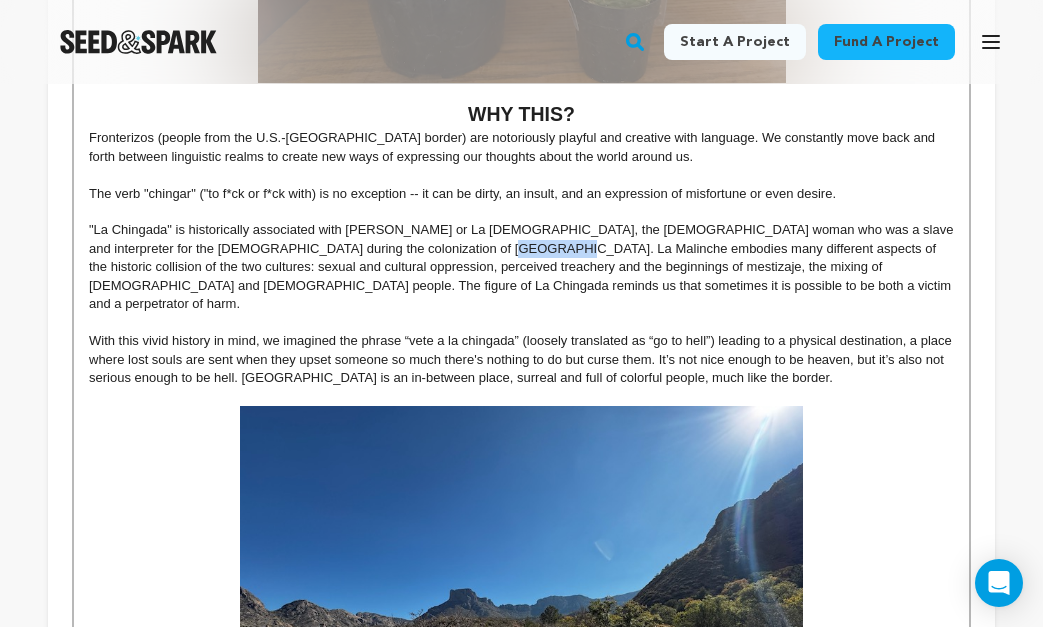 click on ""La Chingada" is historically associated with [PERSON_NAME] or La [DEMOGRAPHIC_DATA], the [DEMOGRAPHIC_DATA] woman who was a slave and interpreter for the [DEMOGRAPHIC_DATA] during the colonization of [GEOGRAPHIC_DATA]. La Malinche embodies many different aspects of the historic collision of the two cultures: sexual and cultural oppression, perceived treachery and the beginnings of mestizaje, the mixing of [DEMOGRAPHIC_DATA] and [DEMOGRAPHIC_DATA] people. The figure of La Chingada reminds us that sometimes it is possible to be both a victim and a perpetrator of harm." at bounding box center [521, 267] 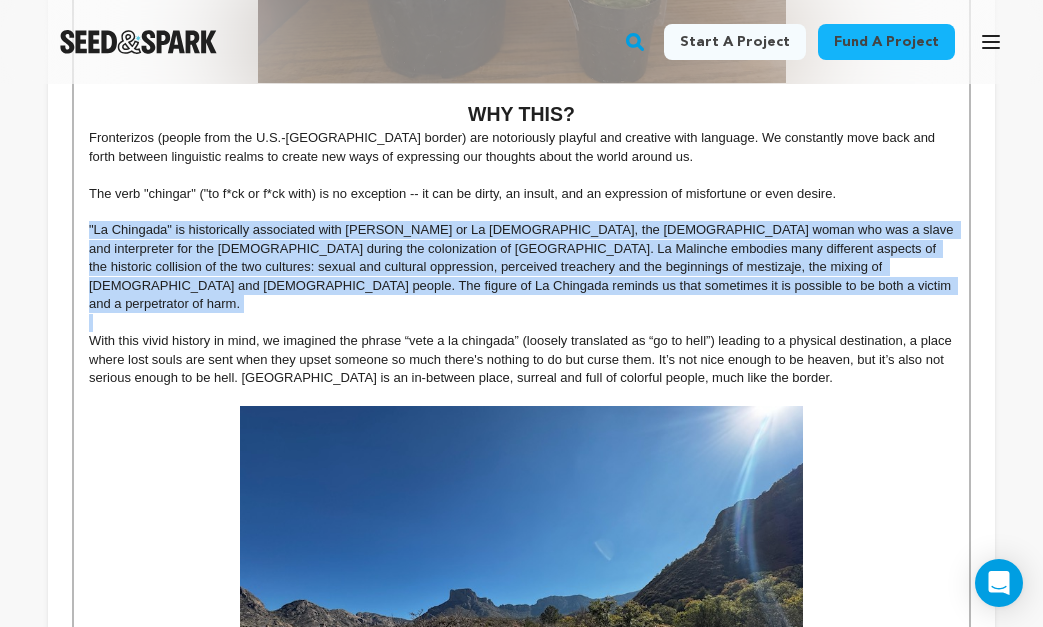 click on ""La Chingada" is historically associated with [PERSON_NAME] or La [DEMOGRAPHIC_DATA], the [DEMOGRAPHIC_DATA] woman who was a slave and interpreter for the [DEMOGRAPHIC_DATA] during the colonization of [GEOGRAPHIC_DATA]. La Malinche embodies many different aspects of the historic collision of the two cultures: sexual and cultural oppression, perceived treachery and the beginnings of mestizaje, the mixing of [DEMOGRAPHIC_DATA] and [DEMOGRAPHIC_DATA] people. The figure of La Chingada reminds us that sometimes it is possible to be both a victim and a perpetrator of harm." at bounding box center [521, 267] 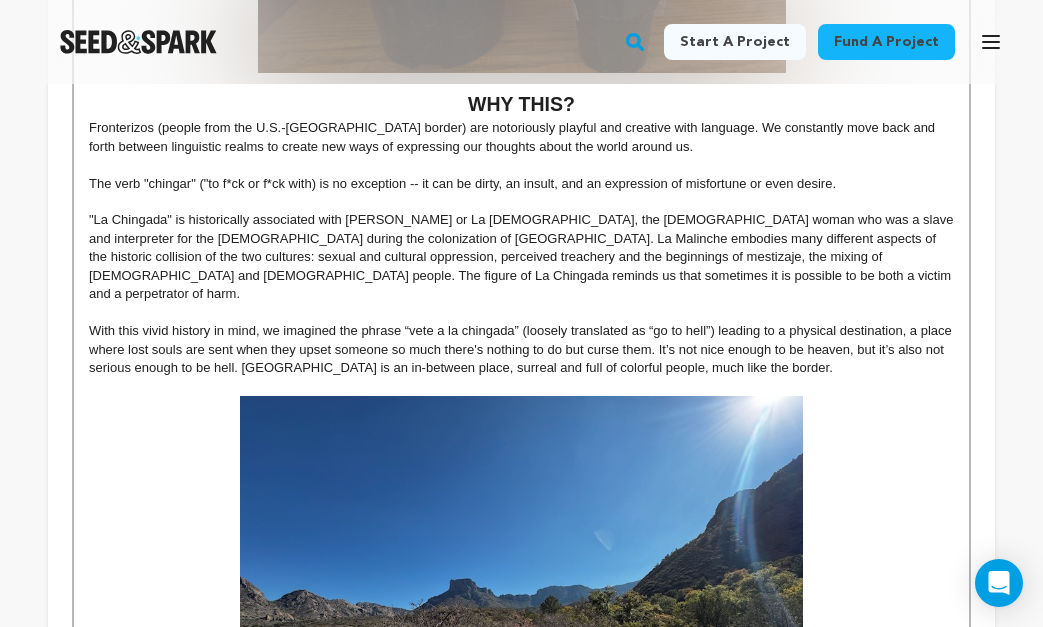 scroll, scrollTop: 1714, scrollLeft: 0, axis: vertical 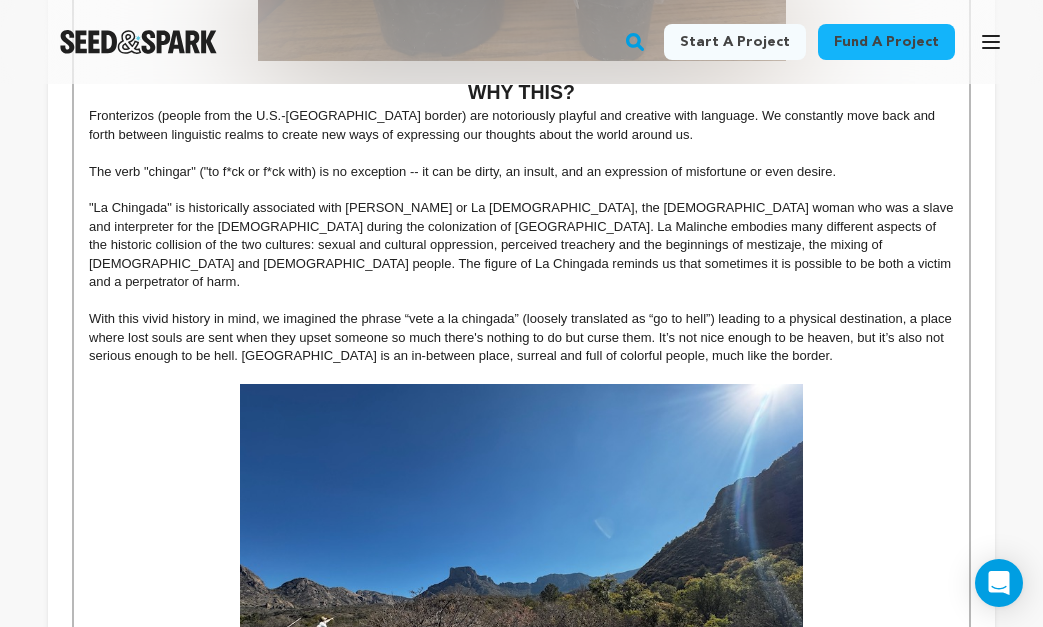 click at bounding box center (521, 301) 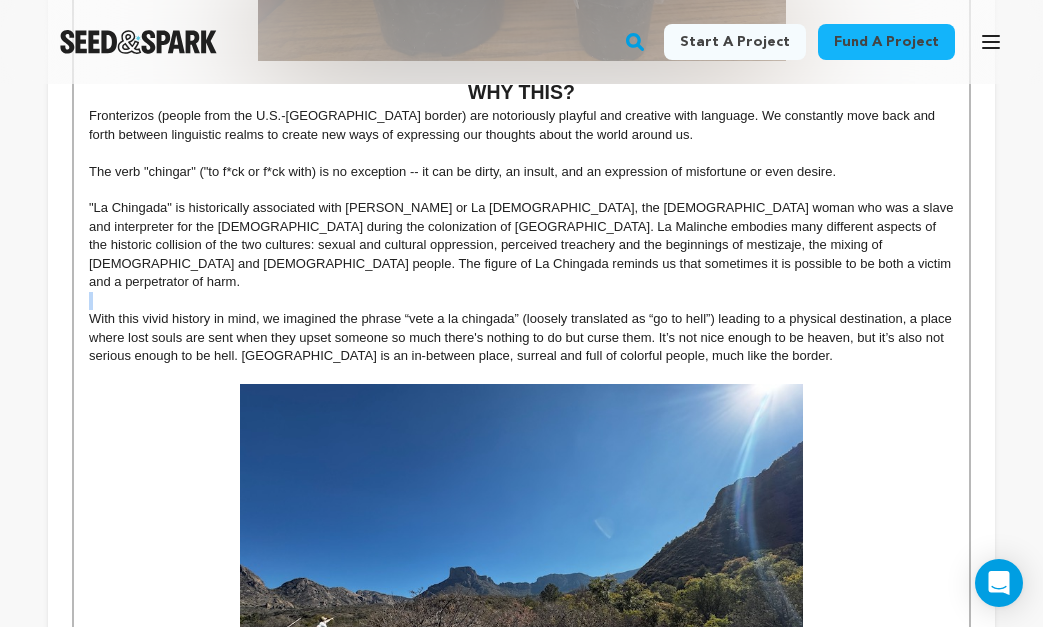 click on "With this vivid history in mind, we imagined the phrase “vete a la chingada” (loosely translated as “go to hell”) leading to a physical destination, a place where lost souls are sent when they upset someone so much there's nothing to do but curse them. It’s not nice enough to be heaven, but it’s also not serious enough to be hell. [GEOGRAPHIC_DATA] is an in-between place, surreal and full of colorful people, much like the border." at bounding box center (521, 337) 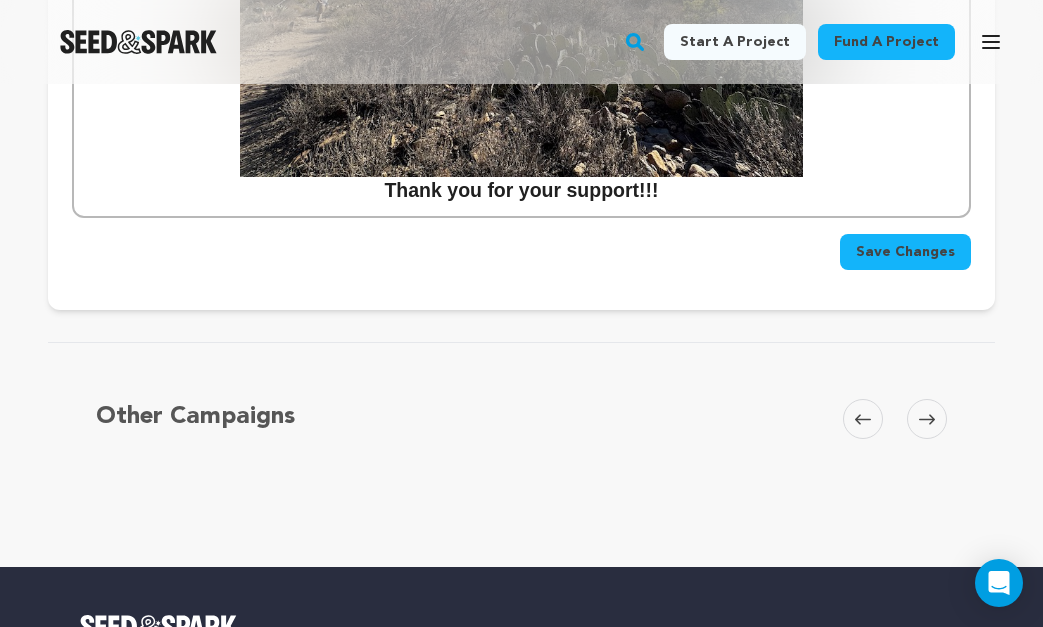 scroll, scrollTop: 2283, scrollLeft: 0, axis: vertical 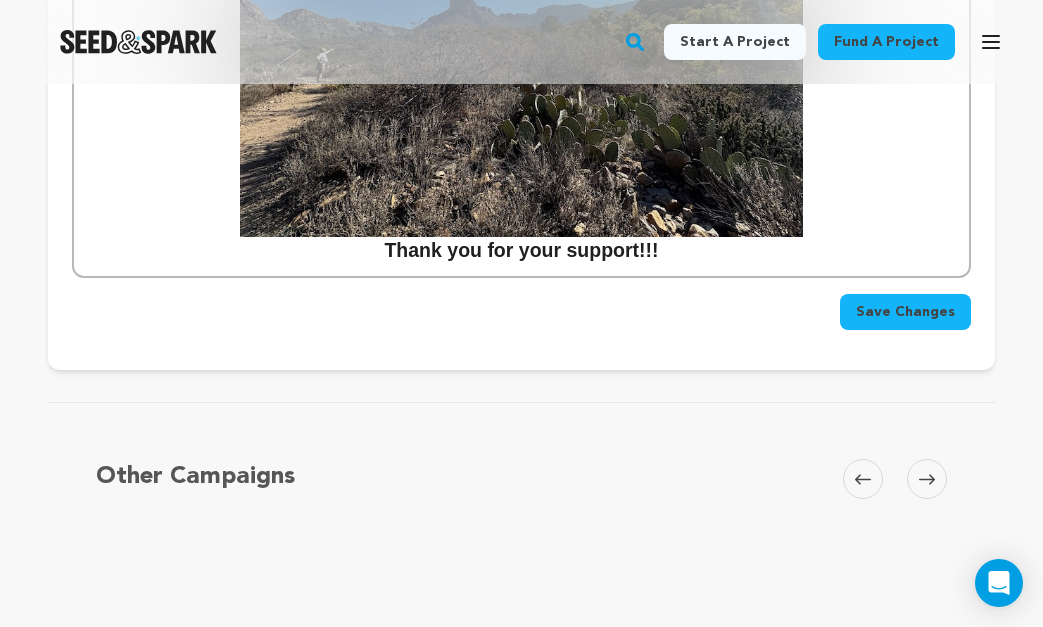 click on "Save Changes" at bounding box center (905, 312) 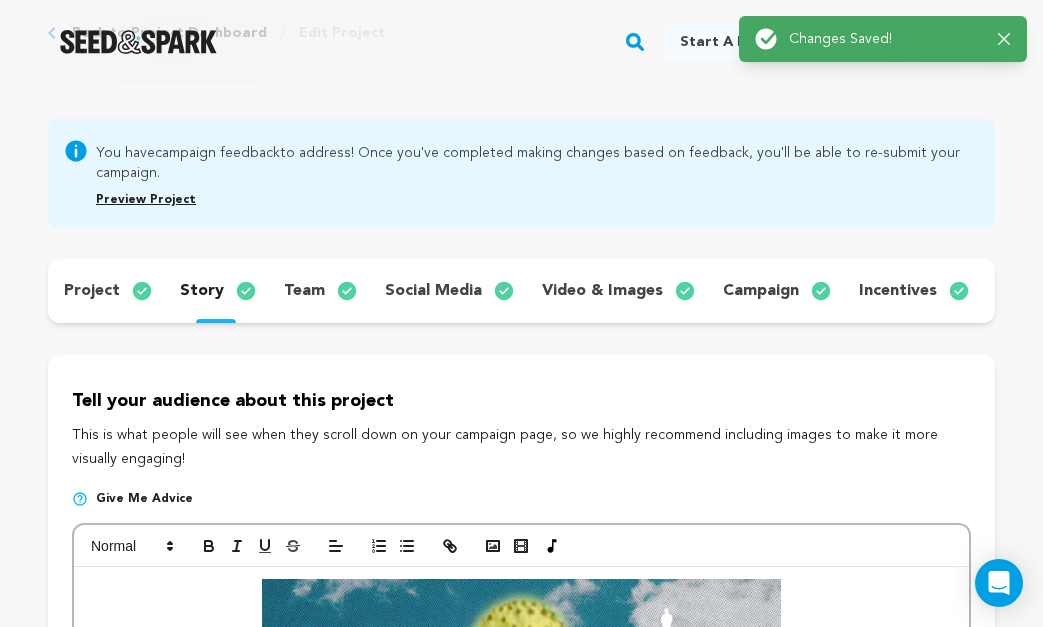 scroll, scrollTop: 117, scrollLeft: 0, axis: vertical 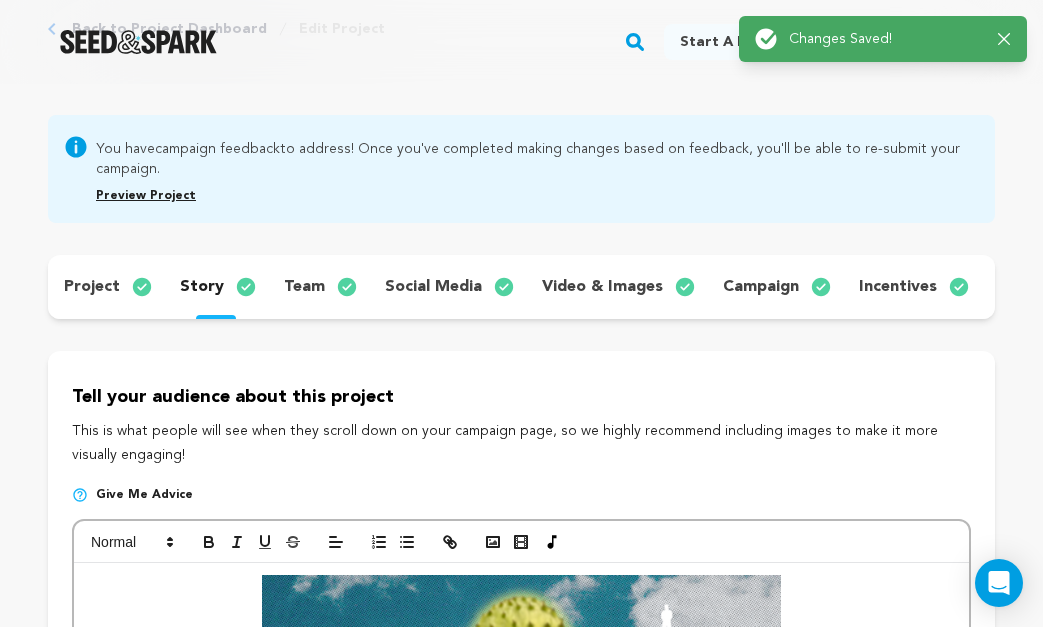 click on "team" at bounding box center [318, 287] 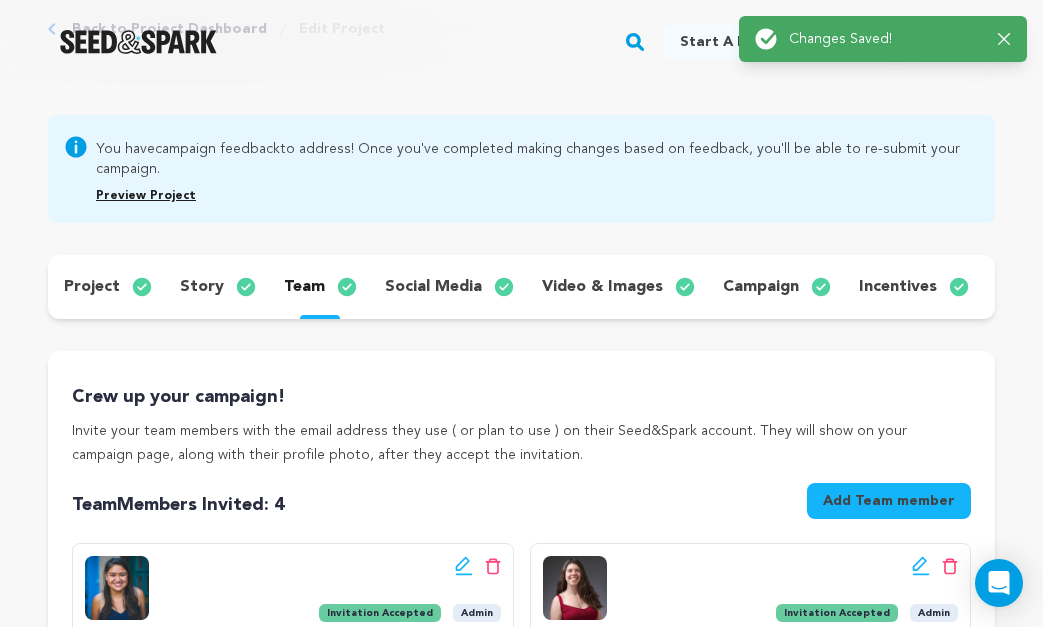 click on "team" at bounding box center [318, 287] 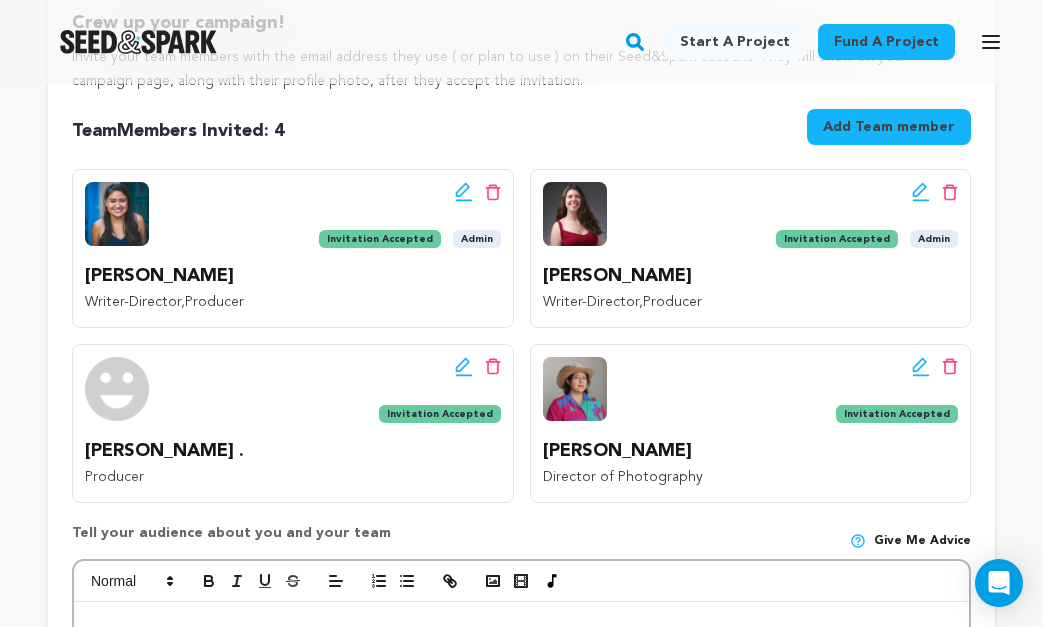 scroll, scrollTop: 515, scrollLeft: 0, axis: vertical 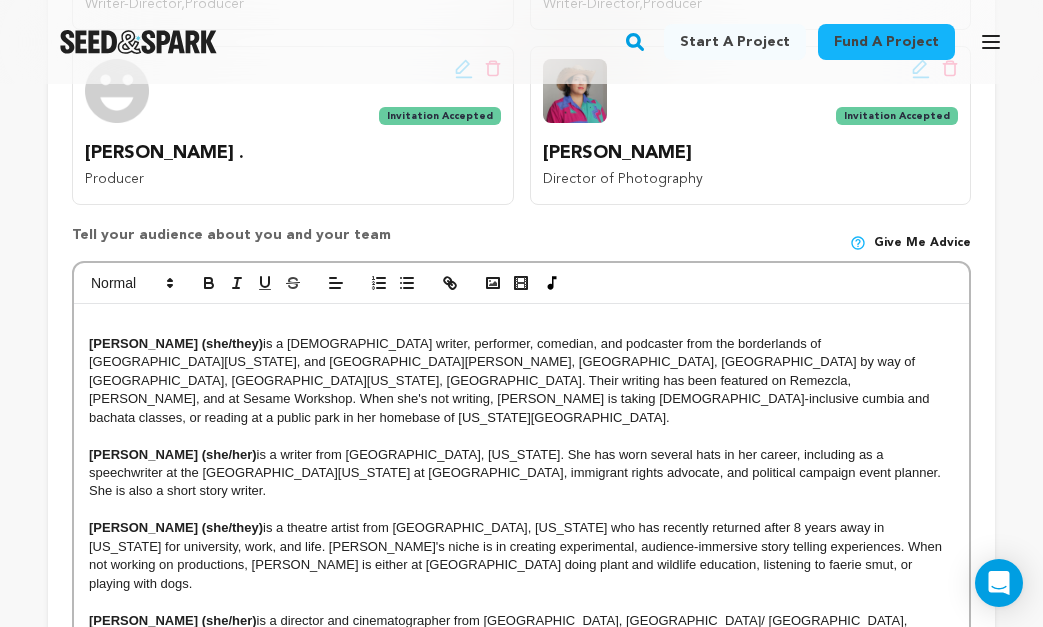 click at bounding box center (521, 436) 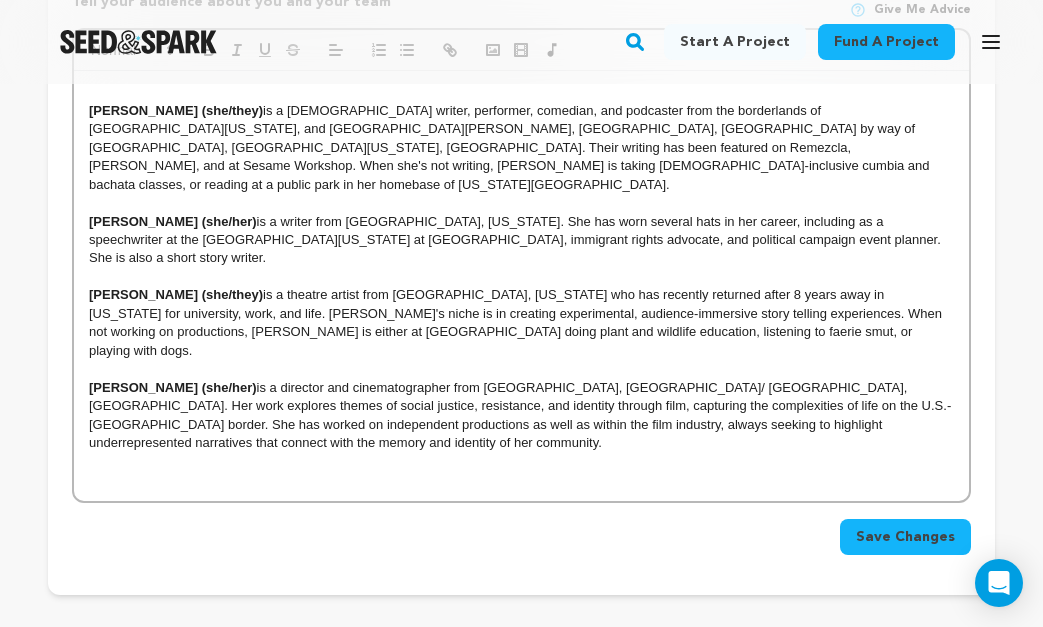 scroll, scrollTop: 1174, scrollLeft: 0, axis: vertical 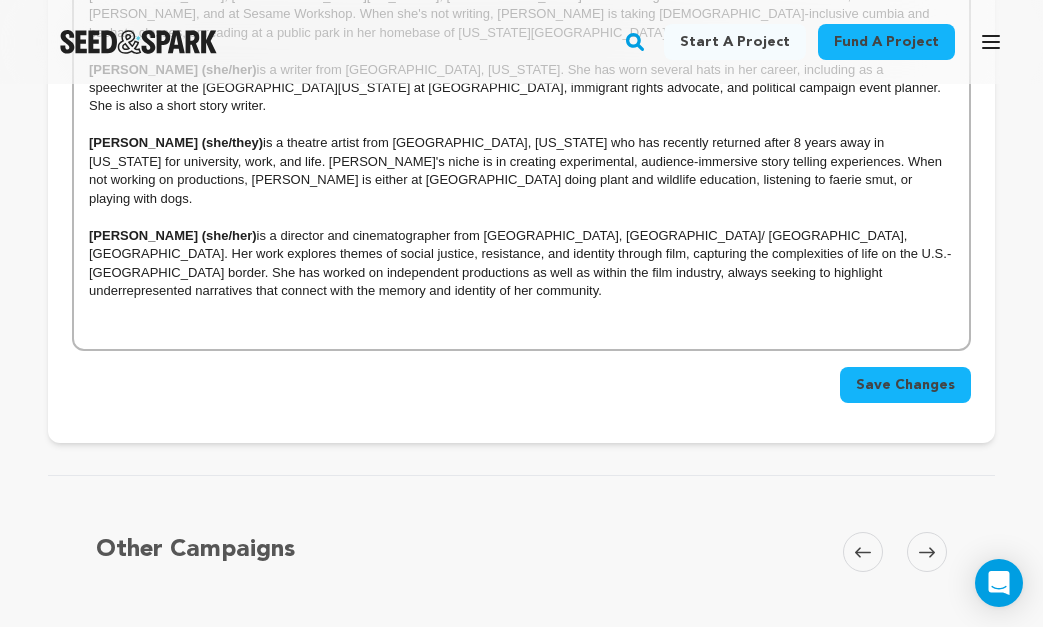 click on "Save Changes" at bounding box center [905, 385] 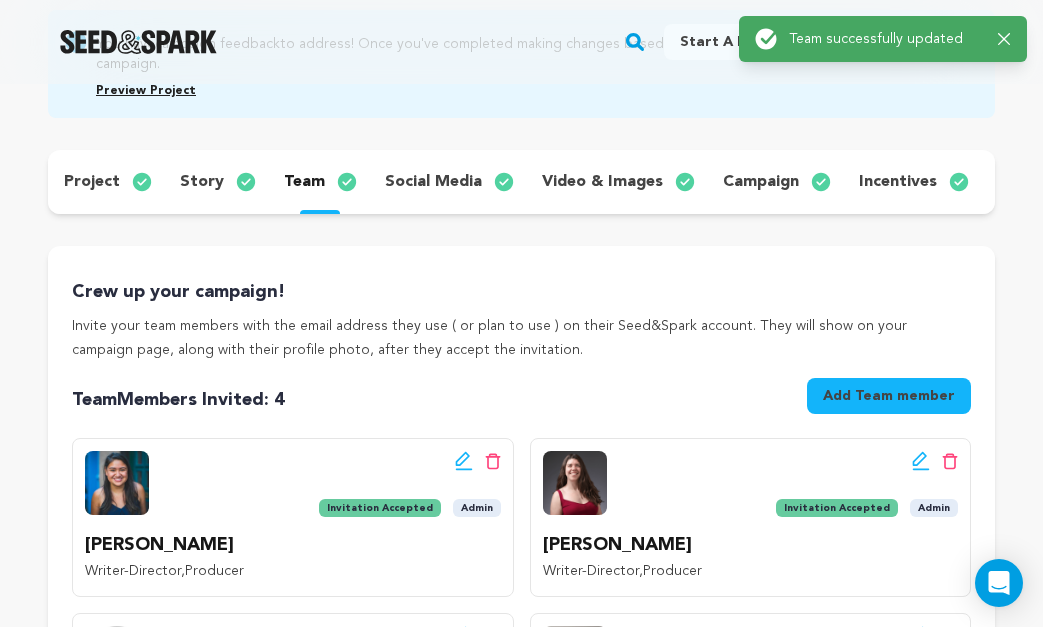 scroll, scrollTop: 241, scrollLeft: 0, axis: vertical 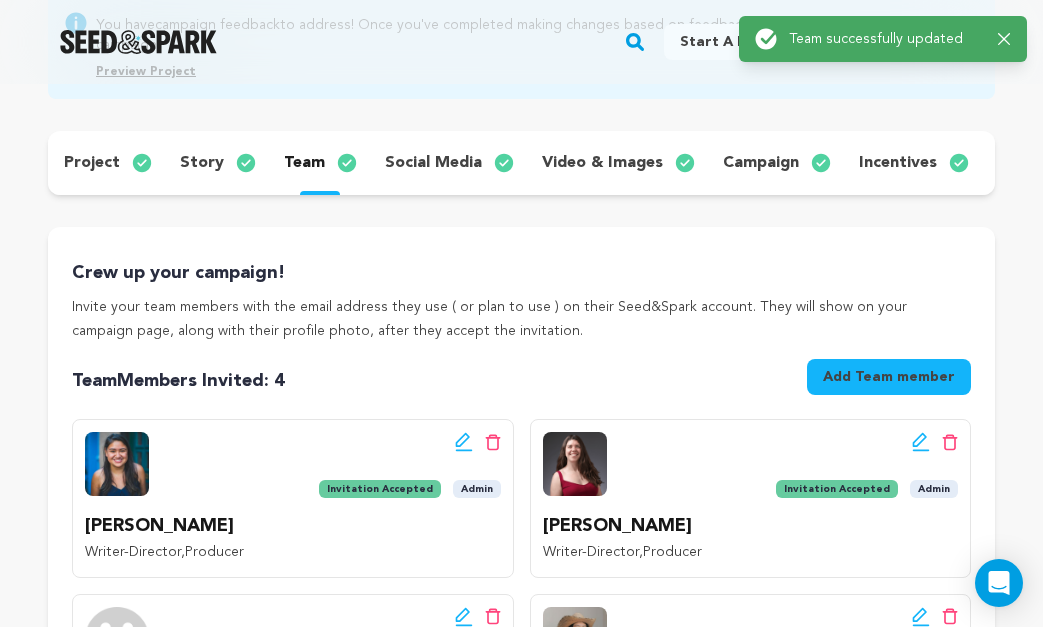 click on "social media" at bounding box center [447, 163] 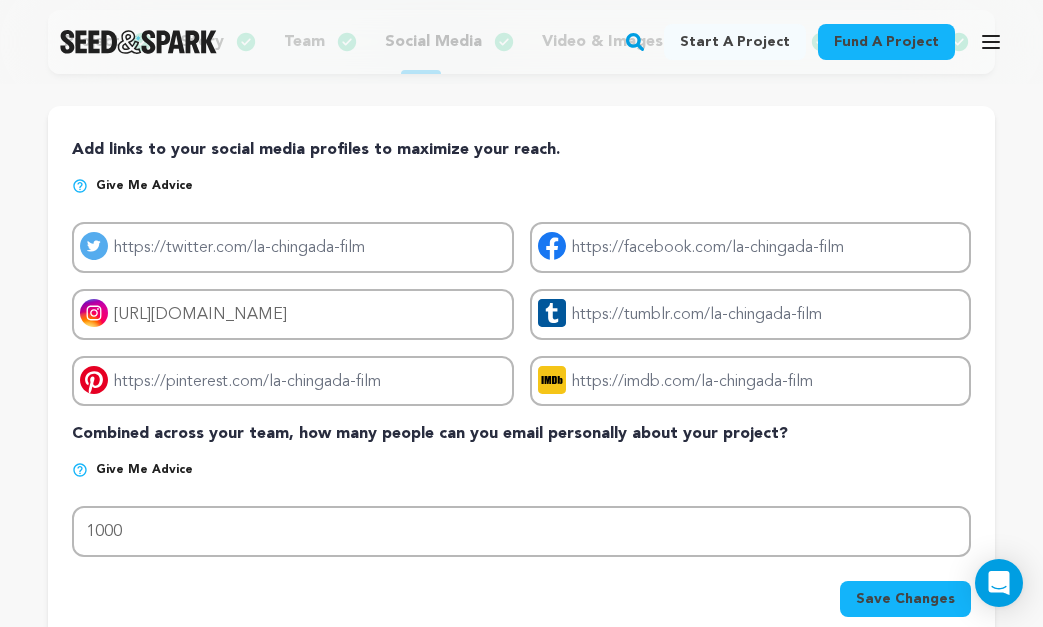 scroll, scrollTop: 389, scrollLeft: 0, axis: vertical 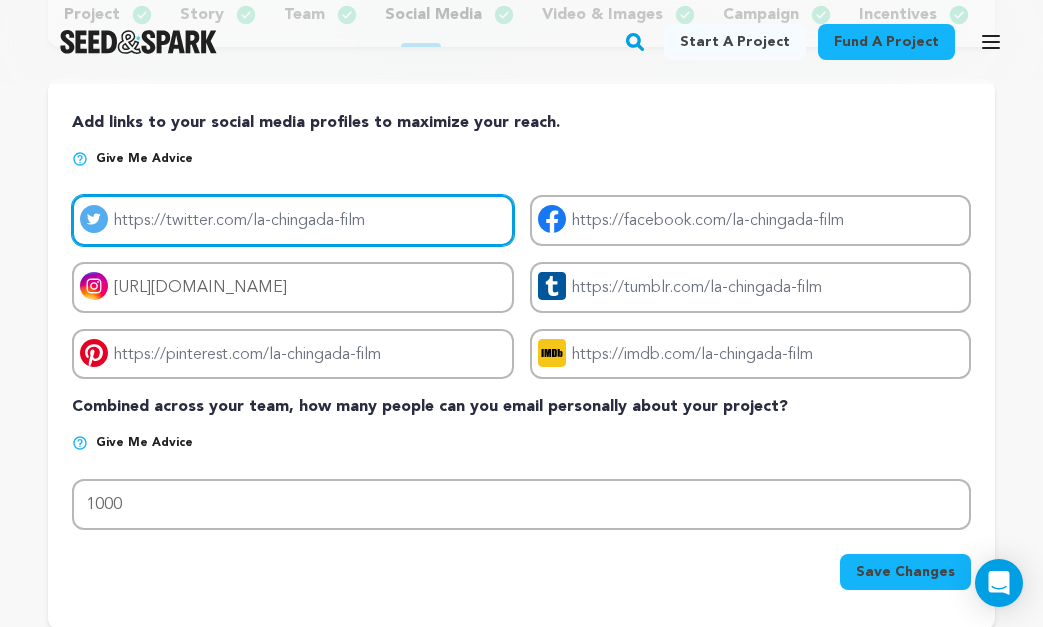 click on "Project twitter link" at bounding box center (293, 220) 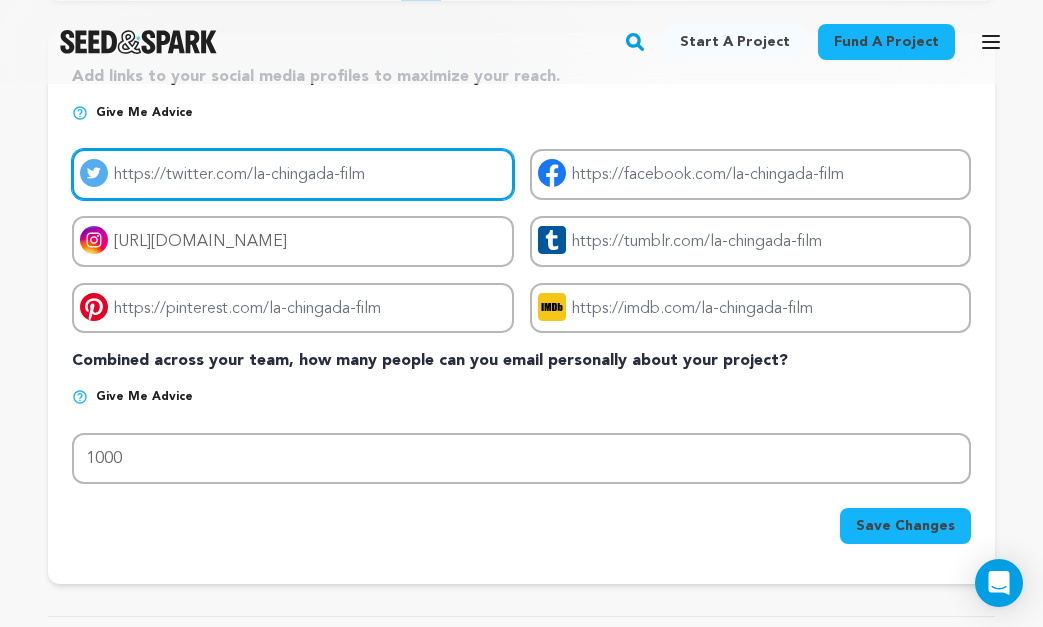 scroll, scrollTop: 441, scrollLeft: 0, axis: vertical 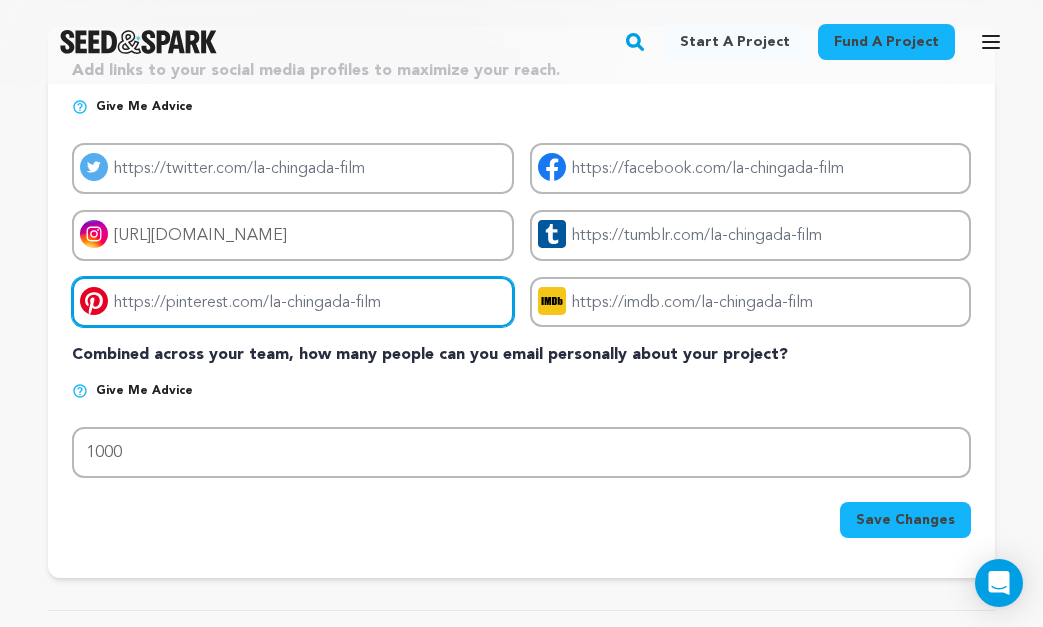 click on "Project pinterest link" at bounding box center [293, 302] 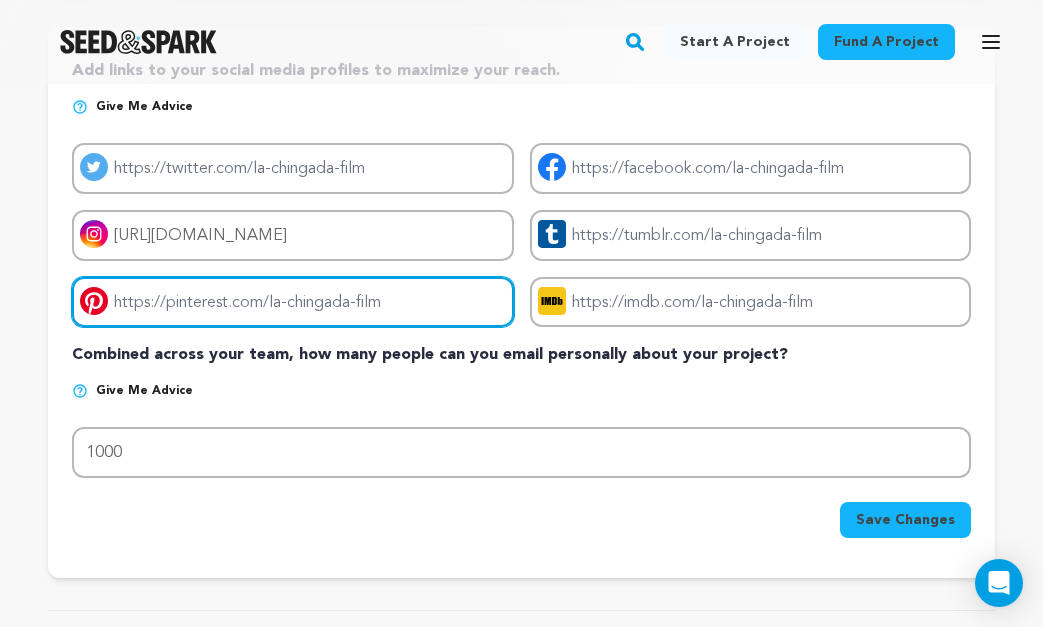 click on "Project pinterest link" at bounding box center [293, 302] 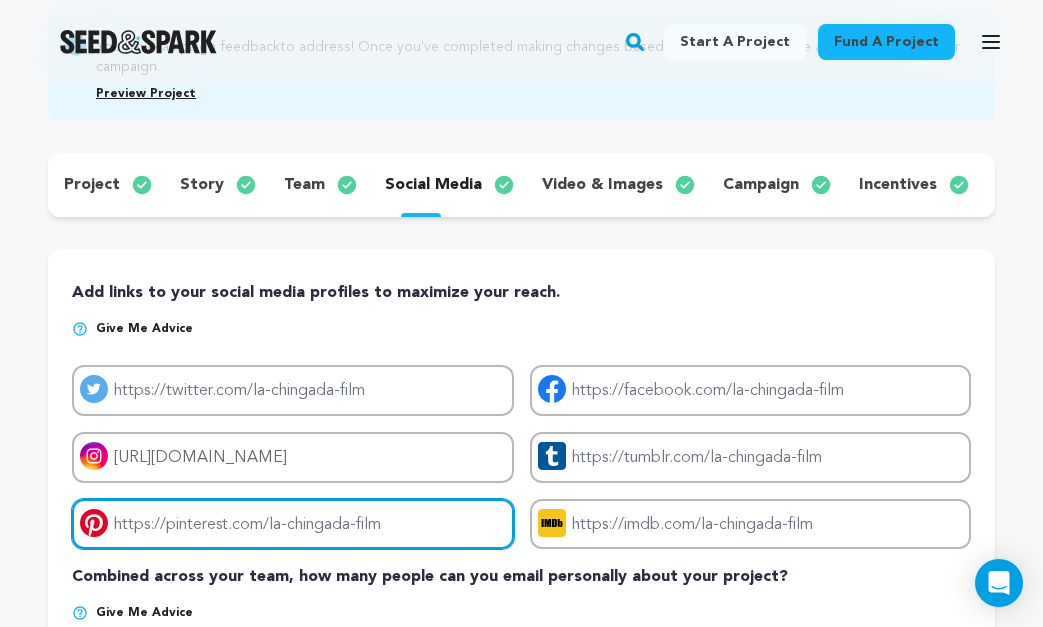 scroll, scrollTop: 116, scrollLeft: 0, axis: vertical 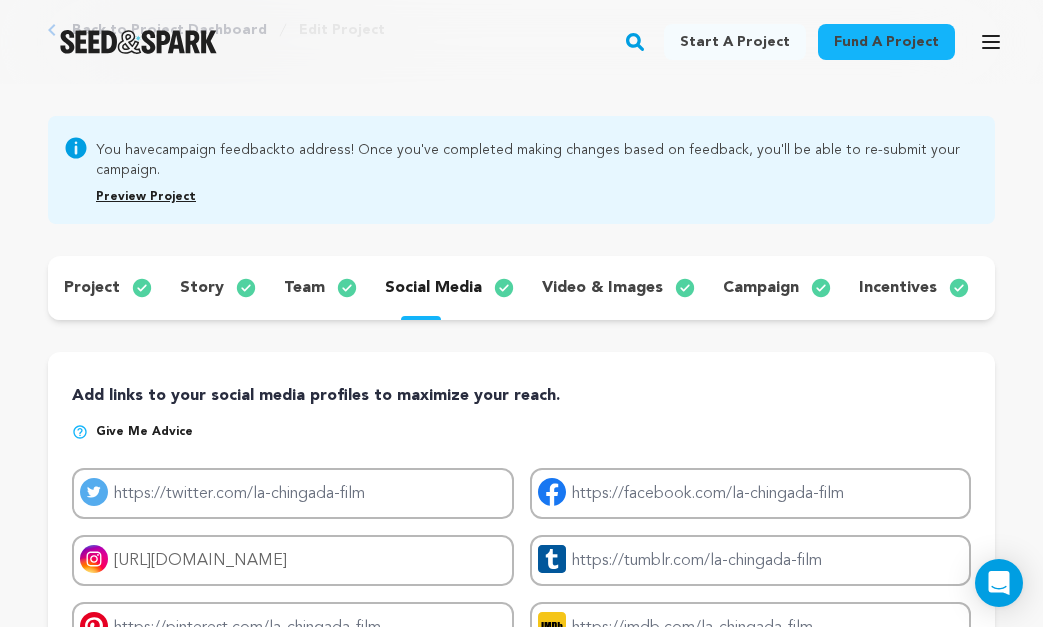 click on "campaign" at bounding box center [761, 288] 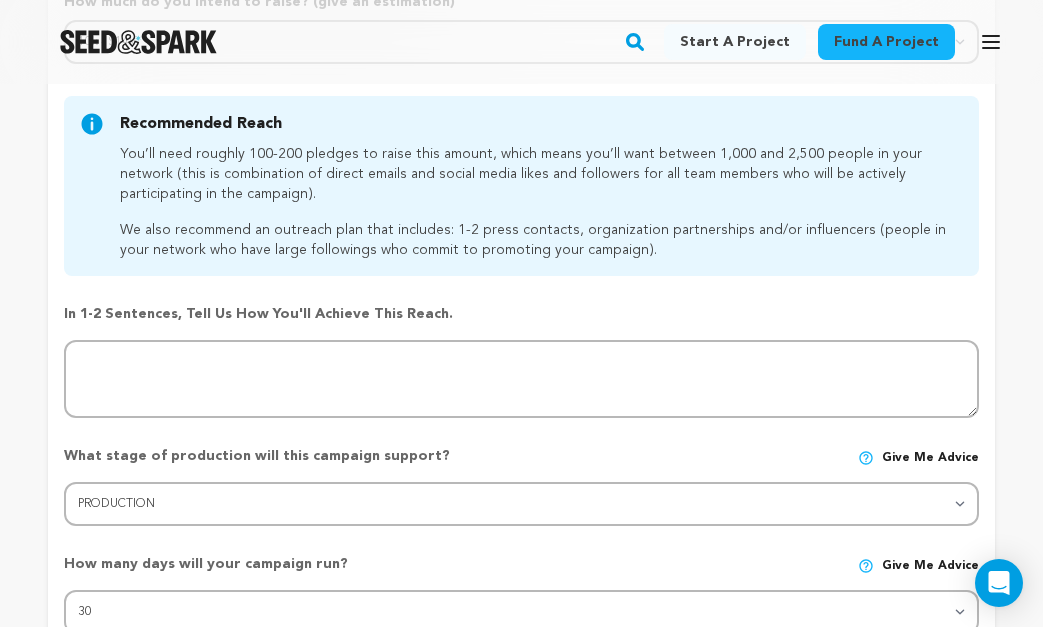 scroll, scrollTop: 524, scrollLeft: 0, axis: vertical 